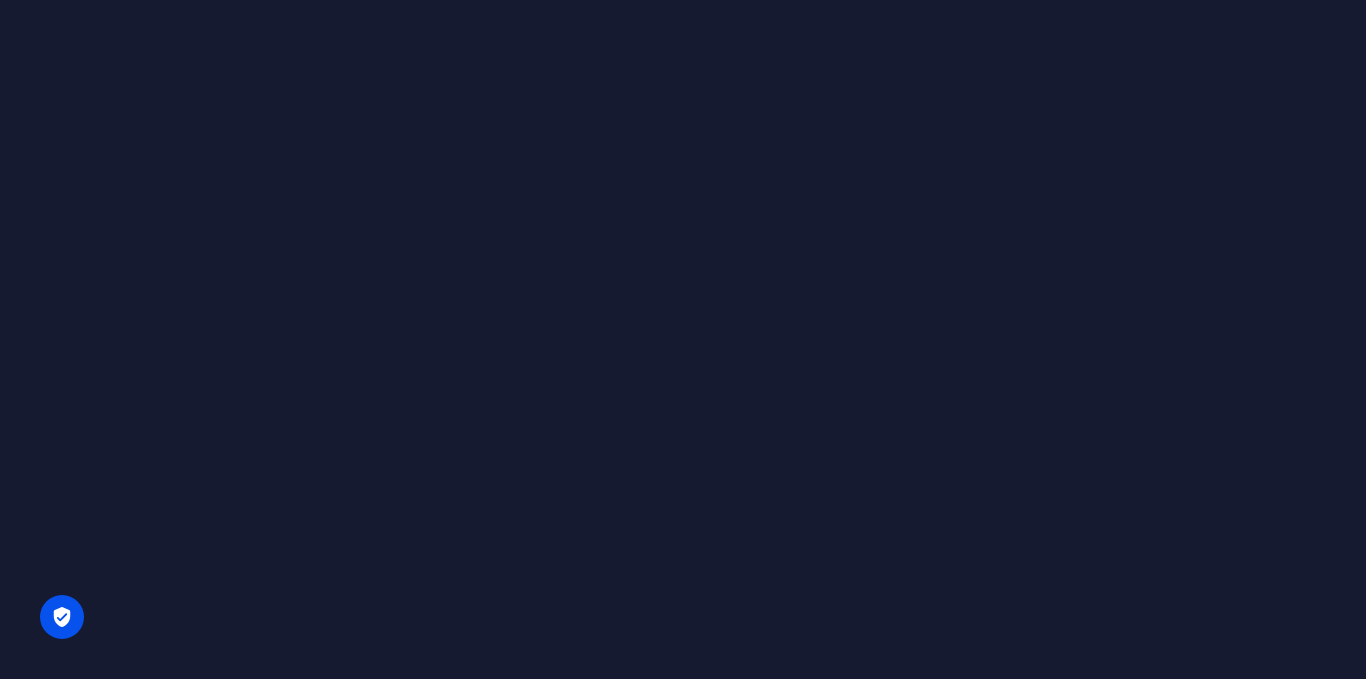 scroll, scrollTop: 0, scrollLeft: 0, axis: both 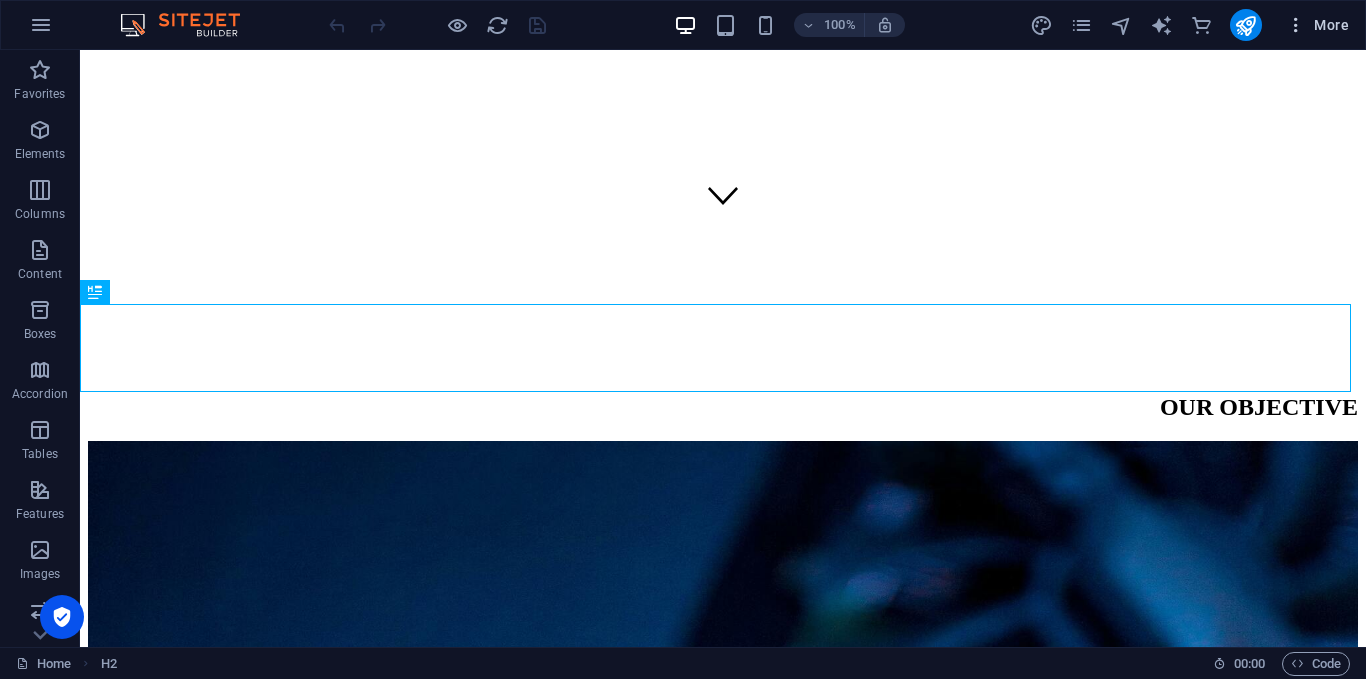 click at bounding box center (1296, 25) 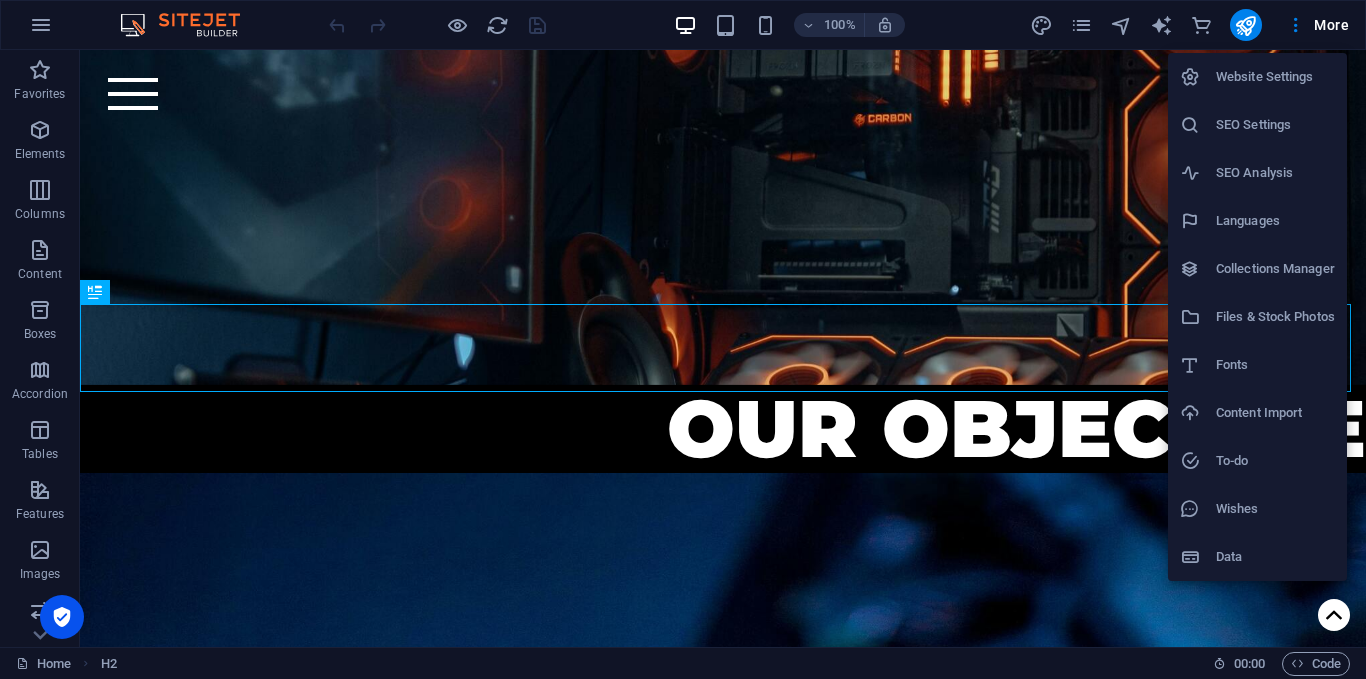 click on "Website Settings" at bounding box center (1275, 77) 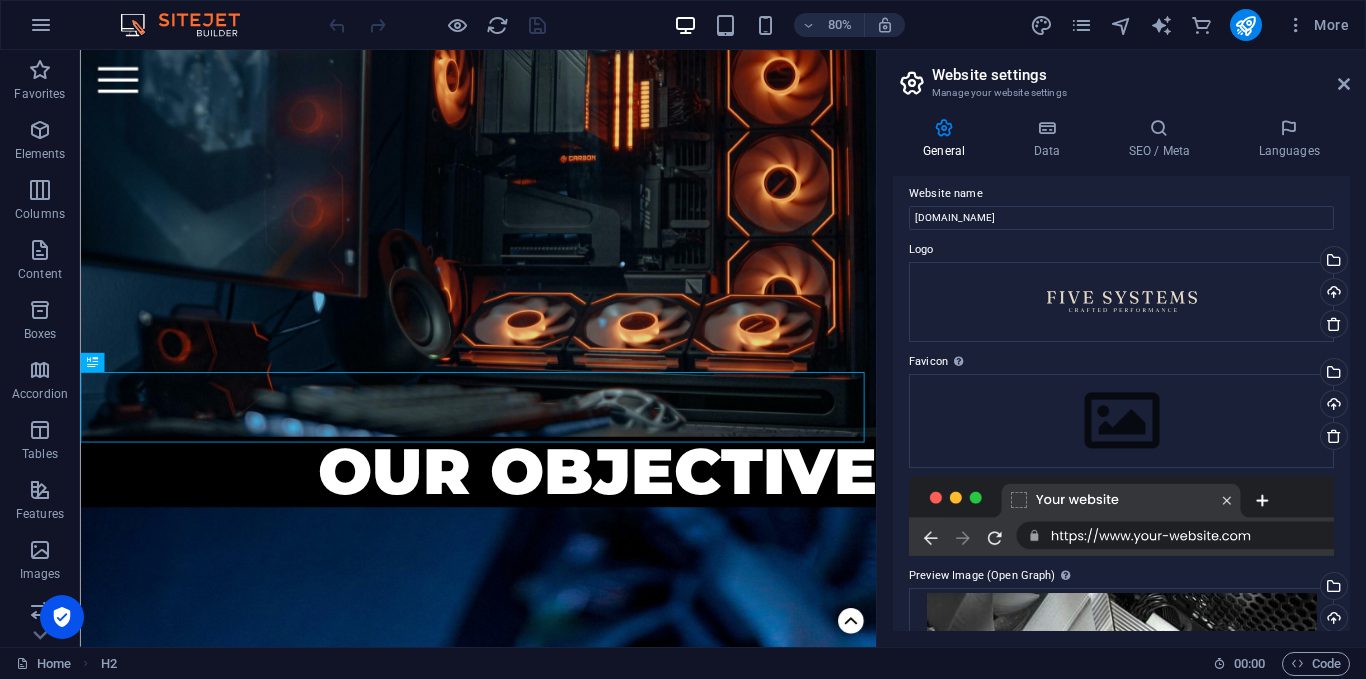 scroll, scrollTop: 0, scrollLeft: 0, axis: both 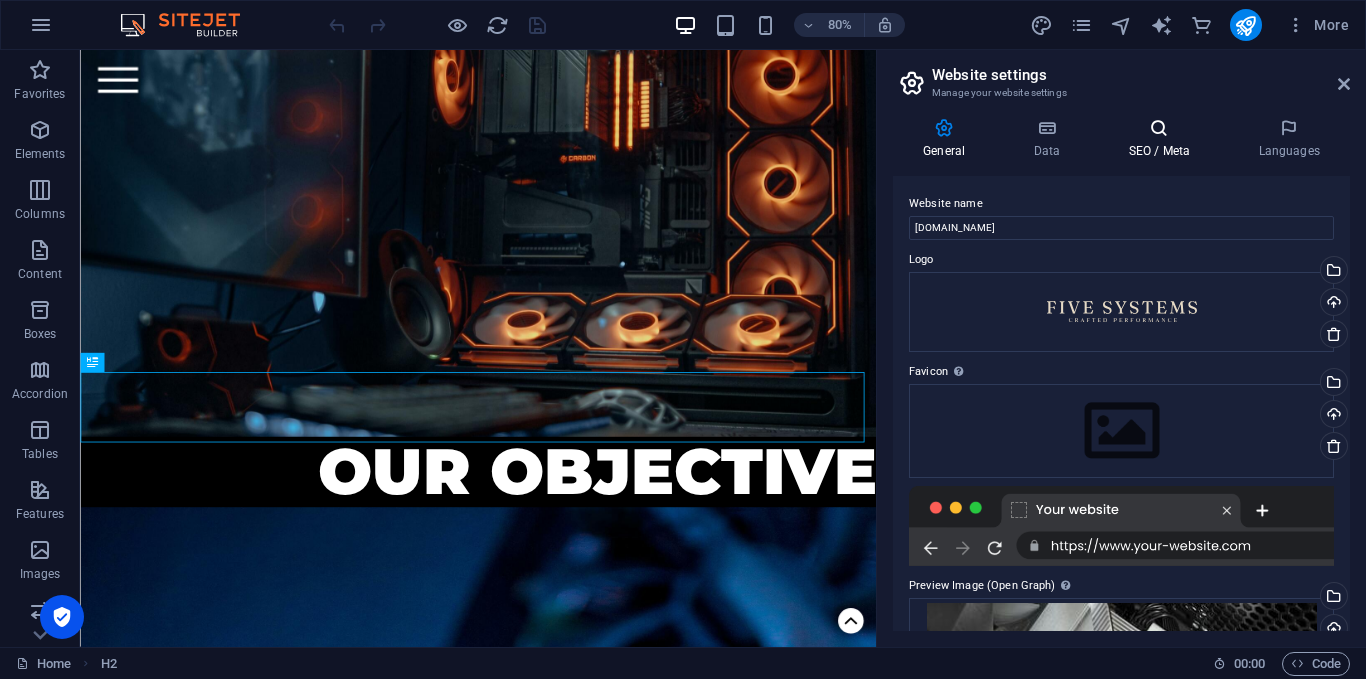 click on "SEO / Meta" at bounding box center [1163, 139] 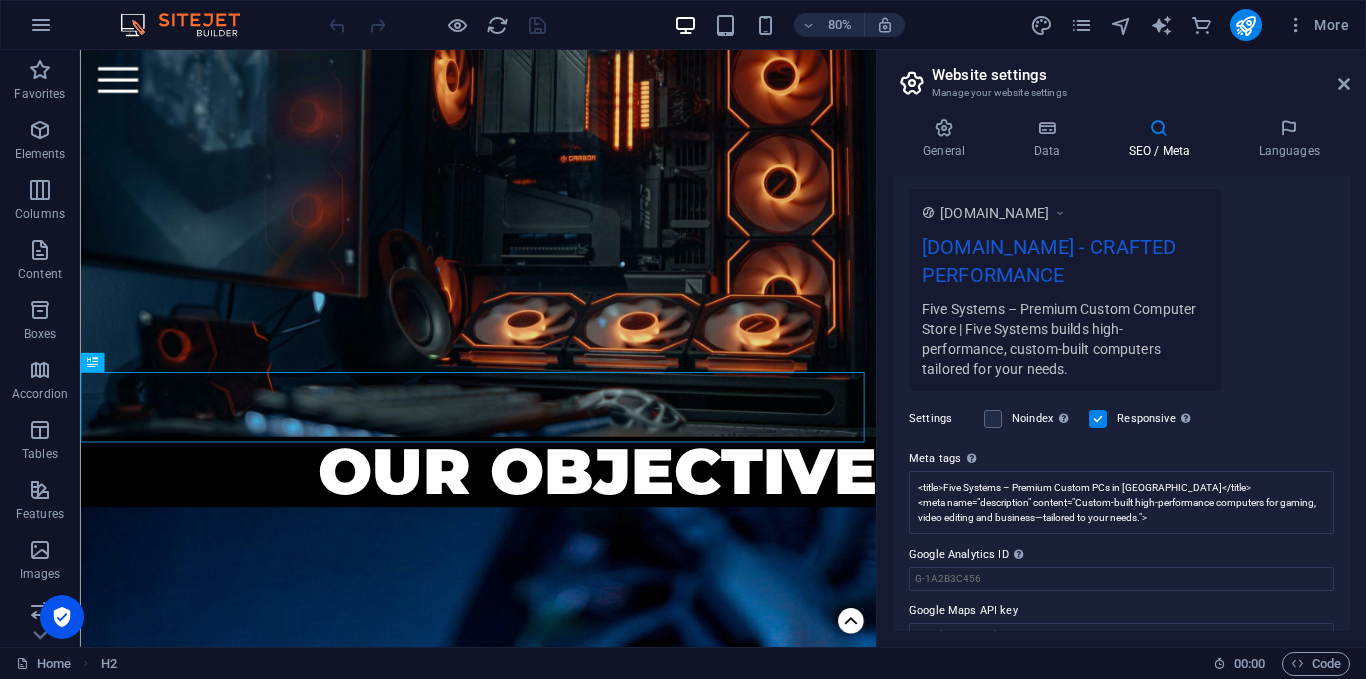 scroll, scrollTop: 369, scrollLeft: 0, axis: vertical 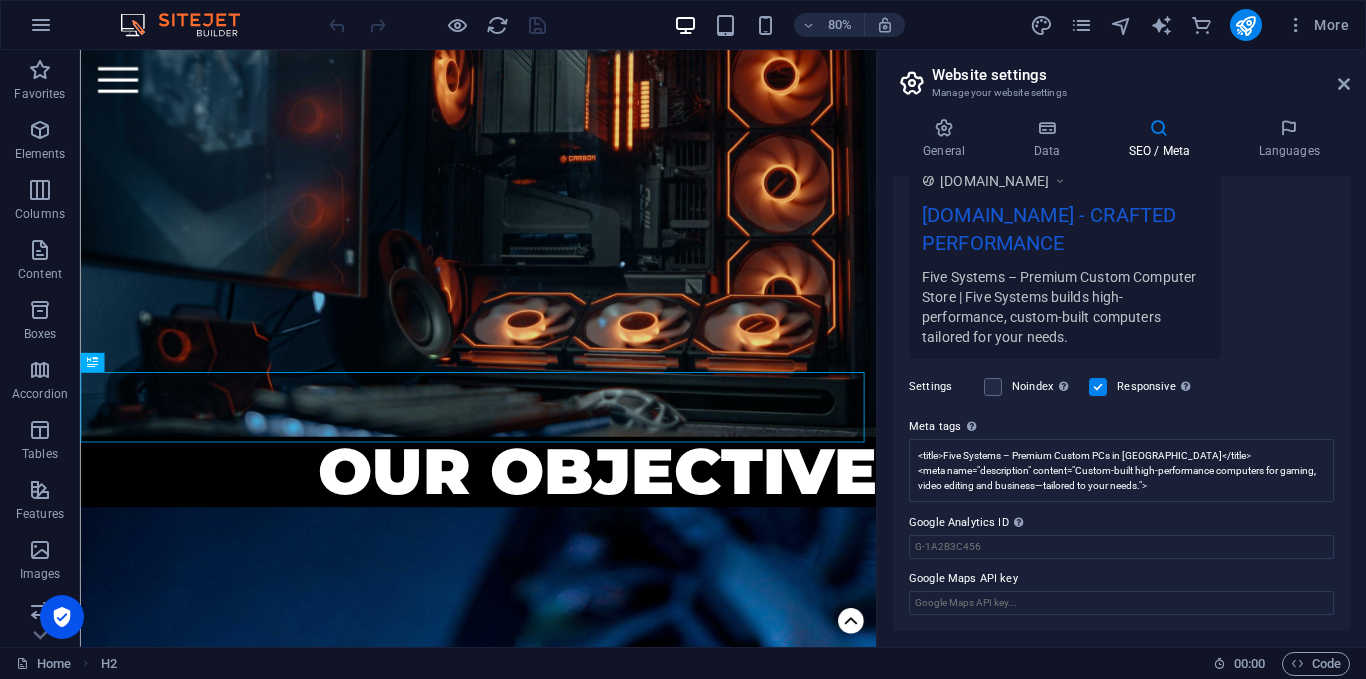 click on "SEO Title The title of your website - make it something that stands out in search engine results. AI [DOMAIN_NAME] 168 / 580 Px Slogan The slogan of your website. AI CRAFTED PERFORMANCE 258 / 580 Px SEO Keywords Comma-separated list of keywords representing your website. AI PC shop, graphic designing pc ,Video editing PC, Drones, Computer, Gaming, Designing, 3D animation, 3Ds Max, Custom Computer, computer shop nagpur, Nagpur computer, Five systems, five [DOMAIN_NAME], fivesystems, [DOMAIN_NAME], Gaming PC, nagpur computer shop, computer shop in [GEOGRAPHIC_DATA], gaming pc nagpur, AMD, INTEL, MSI, Motherboard, RAM, [GEOGRAPHIC_DATA] RAM, Graphics card, AI PC, AI computer, SEO Description Describe the contents of your website - this is crucial for search engines and SEO! AI Five Systems – Premium Custom Computer Store |
Five Systems builds high-performance, custom-built computers tailored for your needs. 874 / 990 Px Preview Mobile Desktop [DOMAIN_NAME] [DOMAIN_NAME] - CRAFTED PERFORMANCE Settings Noindex Responsive Meta tags" at bounding box center (1121, 403) 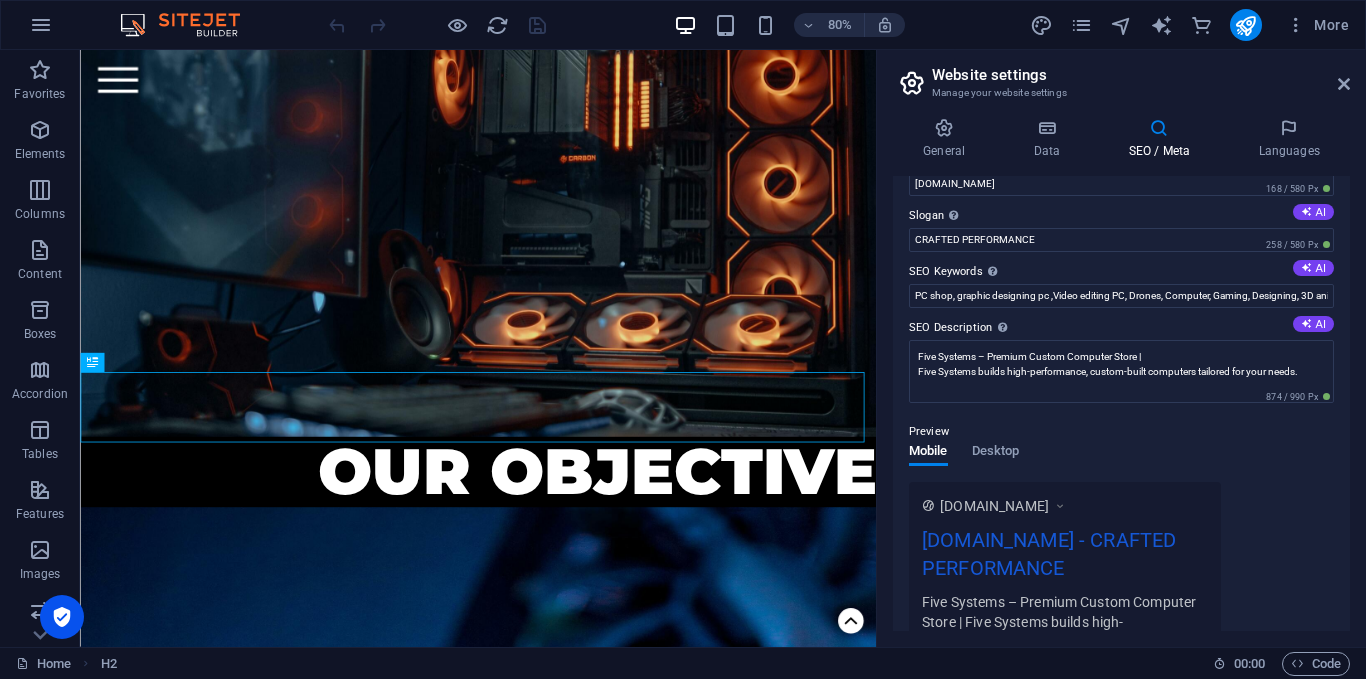scroll, scrollTop: 0, scrollLeft: 0, axis: both 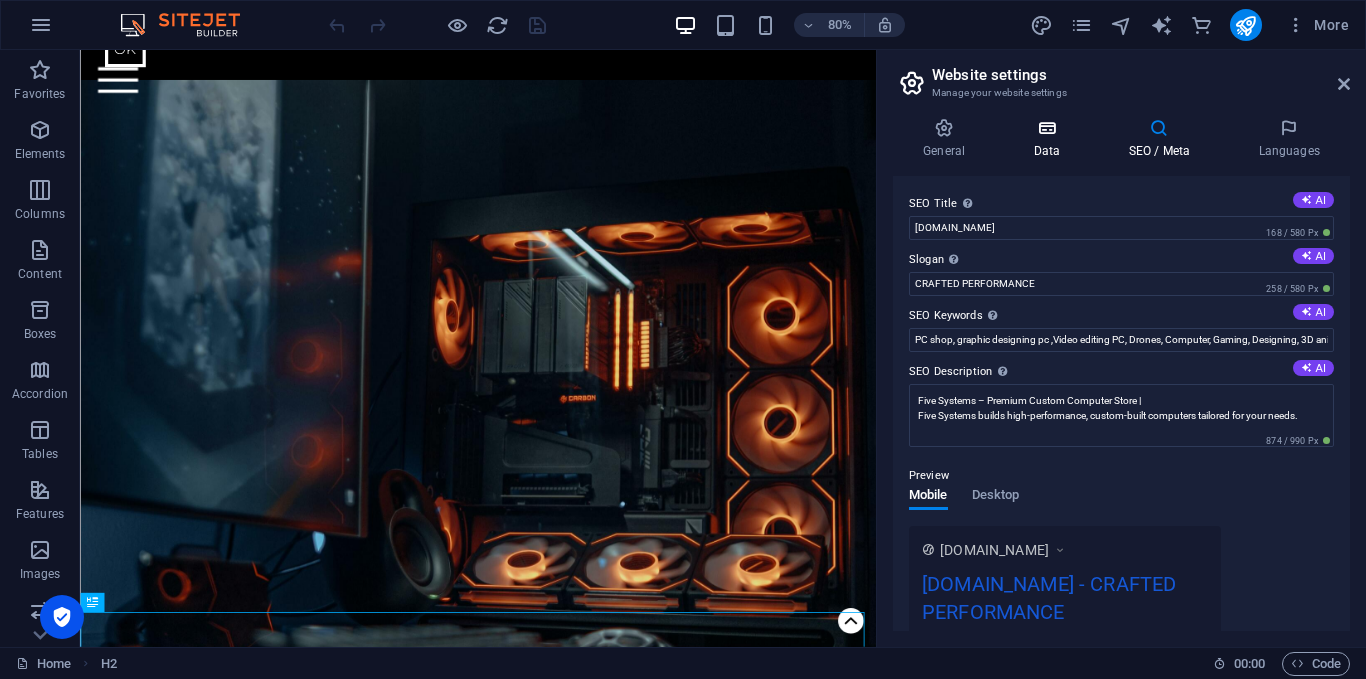 click on "Data" at bounding box center (1050, 139) 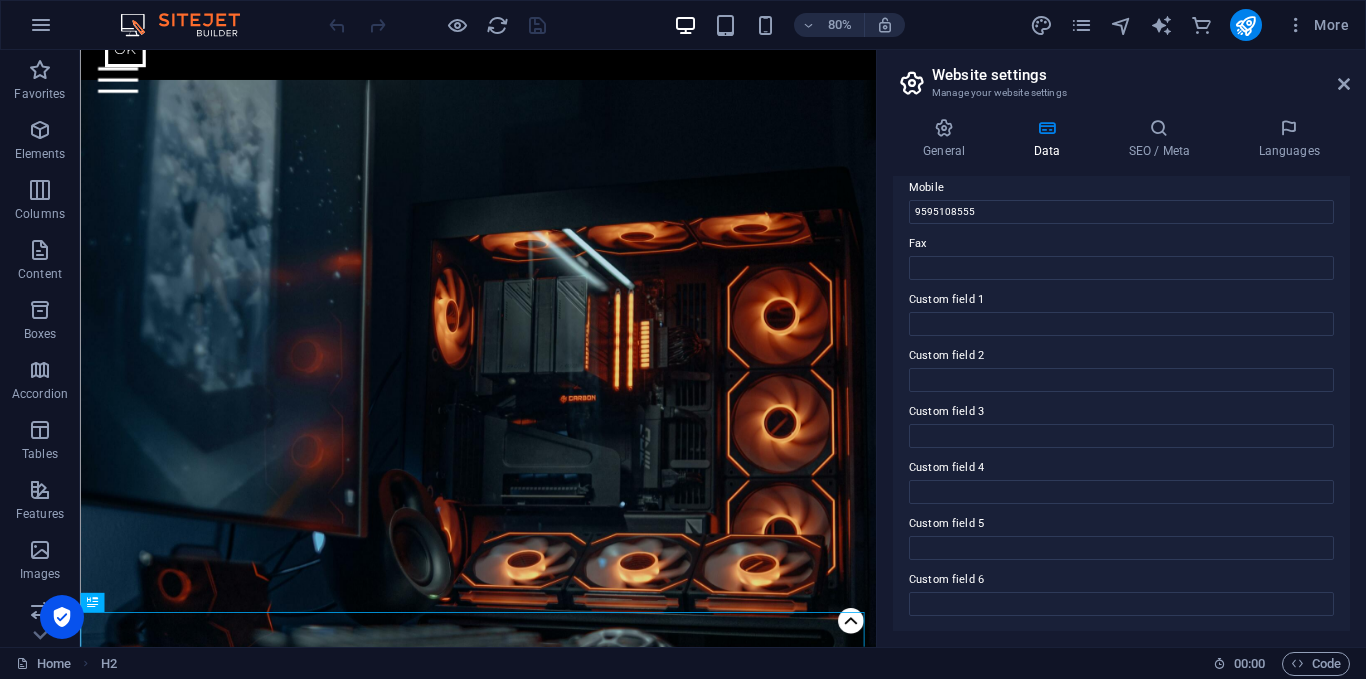 scroll, scrollTop: 506, scrollLeft: 0, axis: vertical 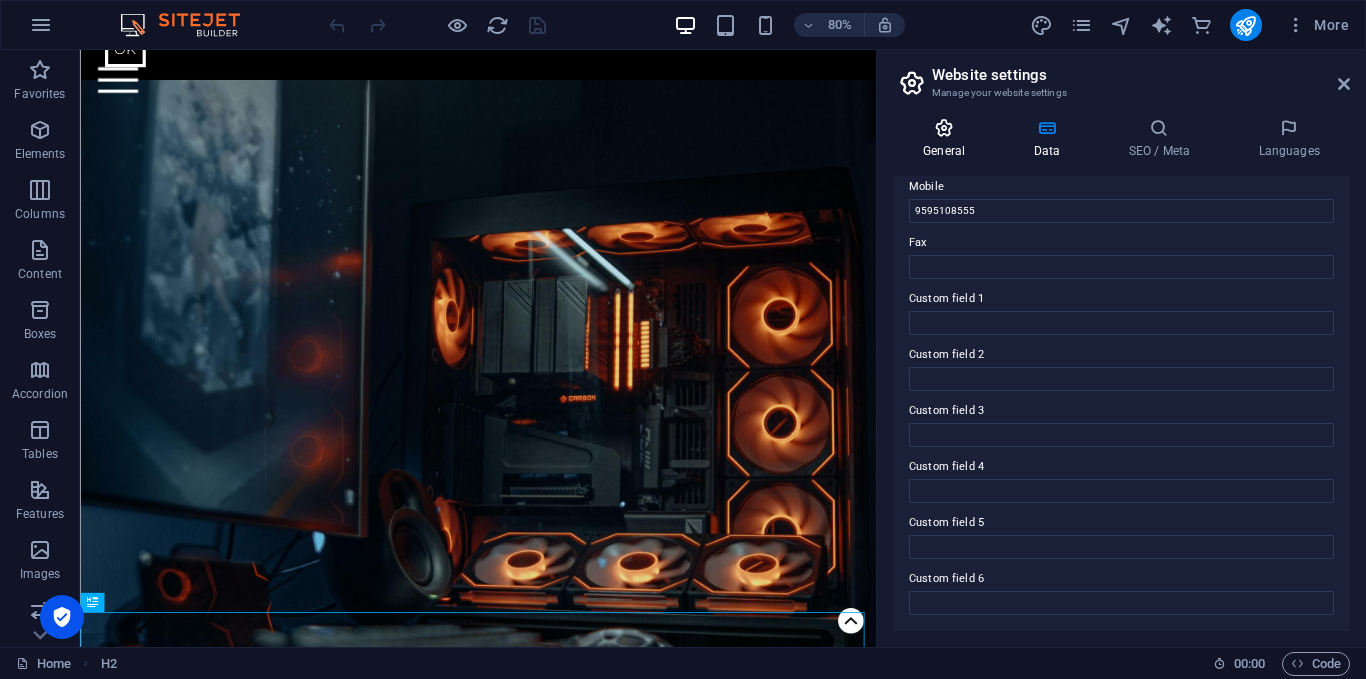 click at bounding box center [944, 128] 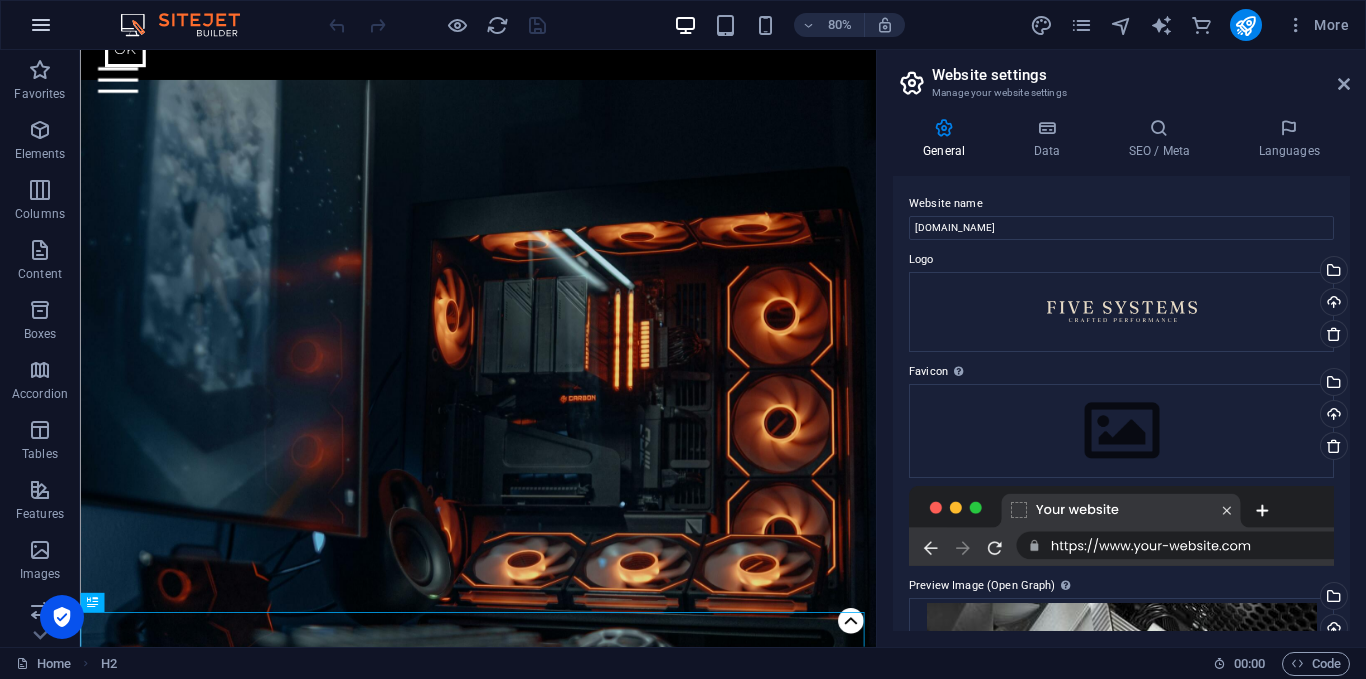 click at bounding box center (41, 25) 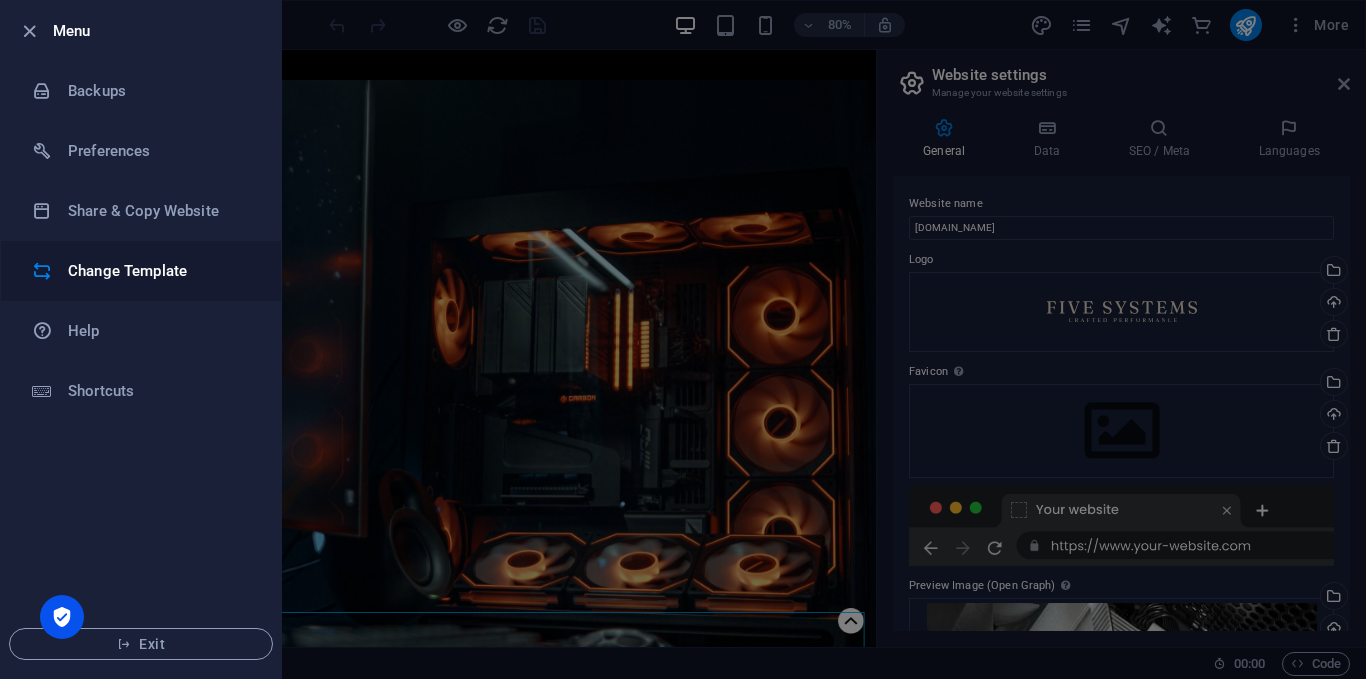 click on "Change Template" at bounding box center [160, 271] 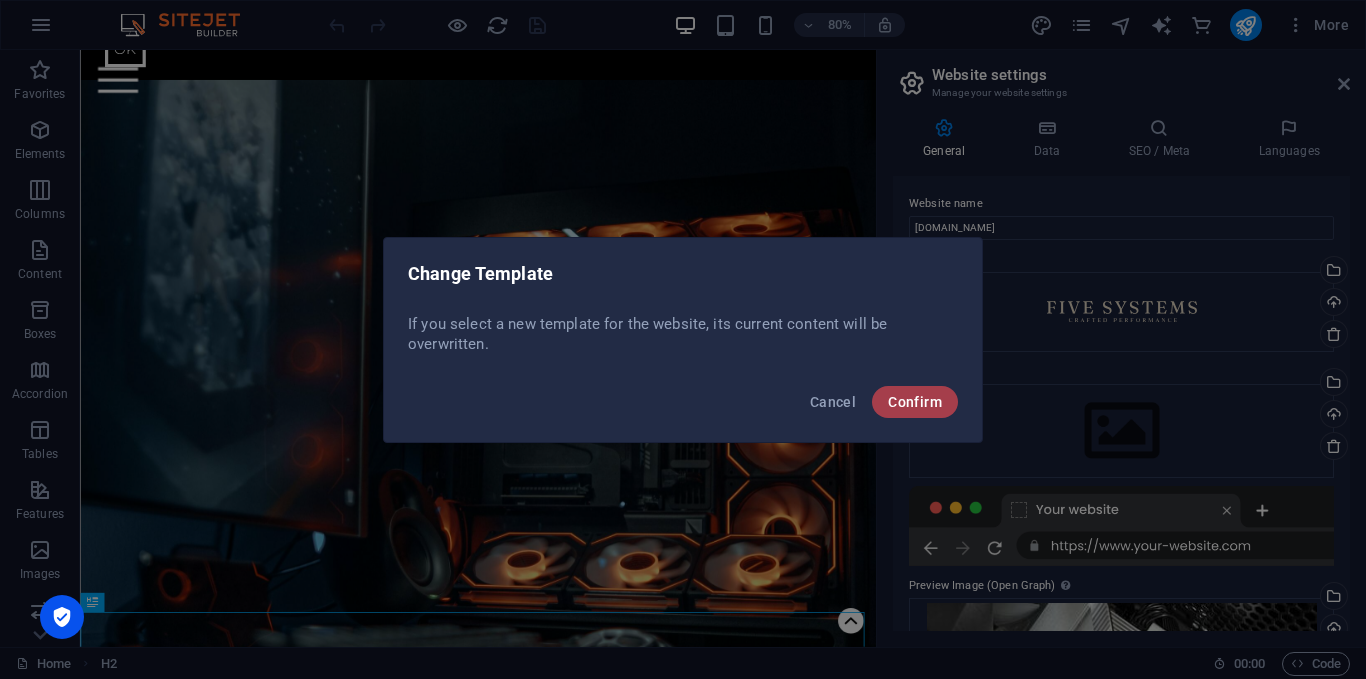 click on "Confirm" at bounding box center [915, 402] 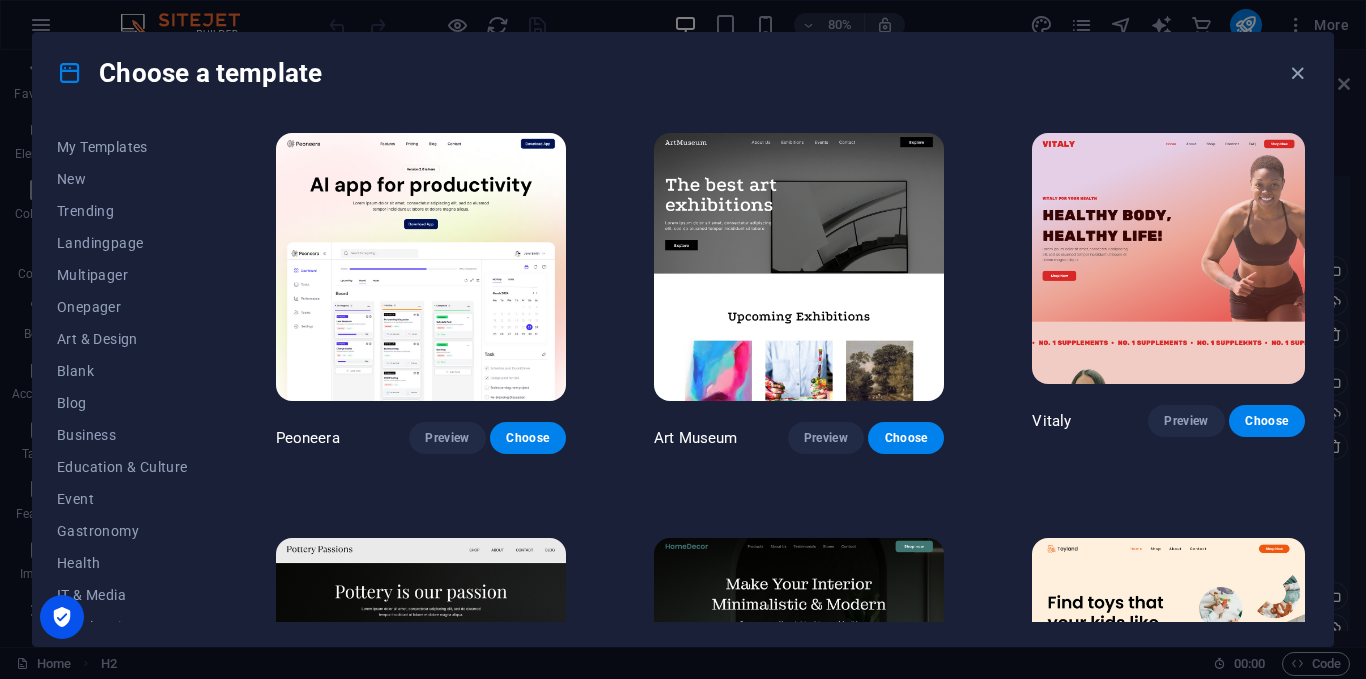 scroll, scrollTop: 0, scrollLeft: 0, axis: both 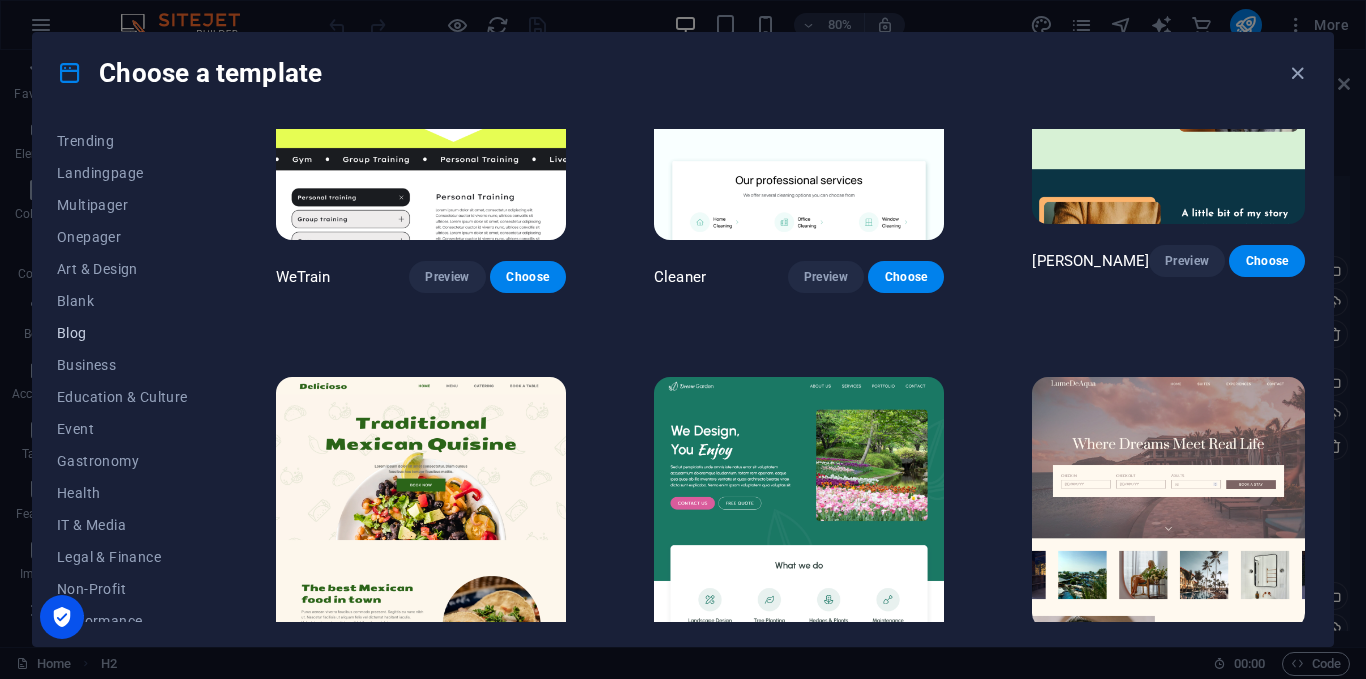 click on "Blog" at bounding box center (122, 333) 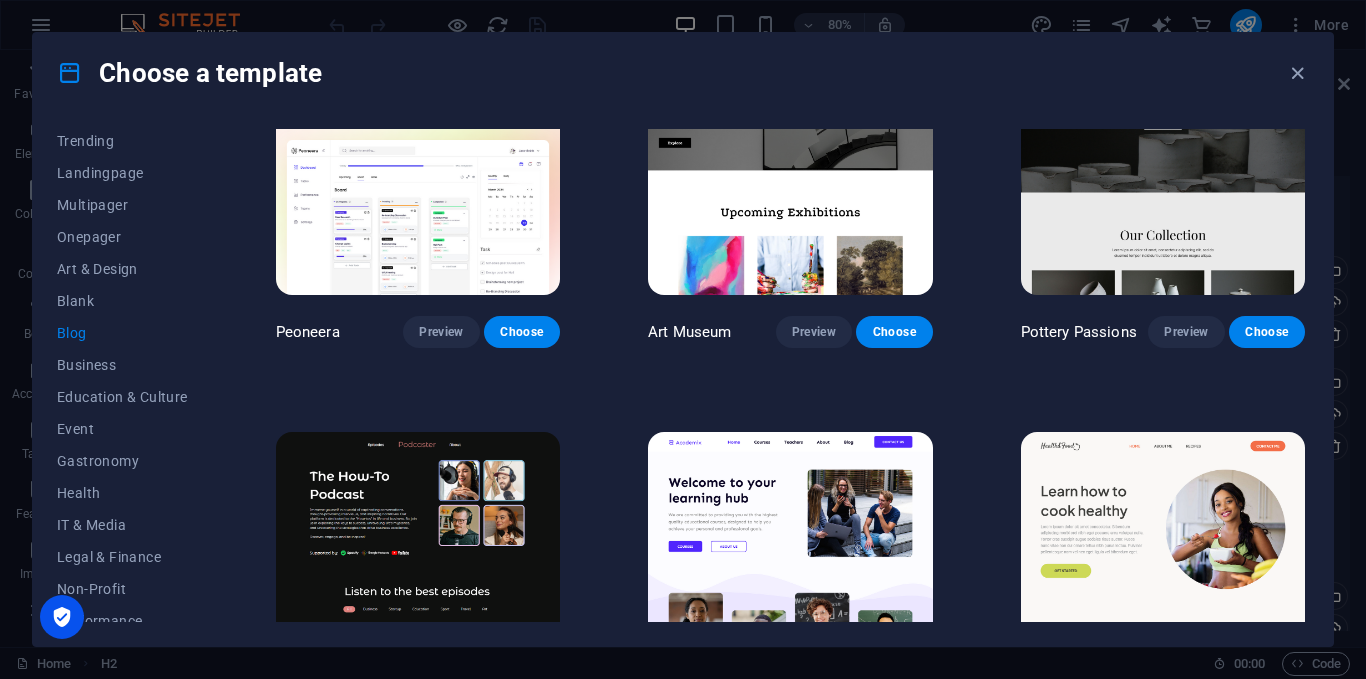 scroll, scrollTop: 200, scrollLeft: 0, axis: vertical 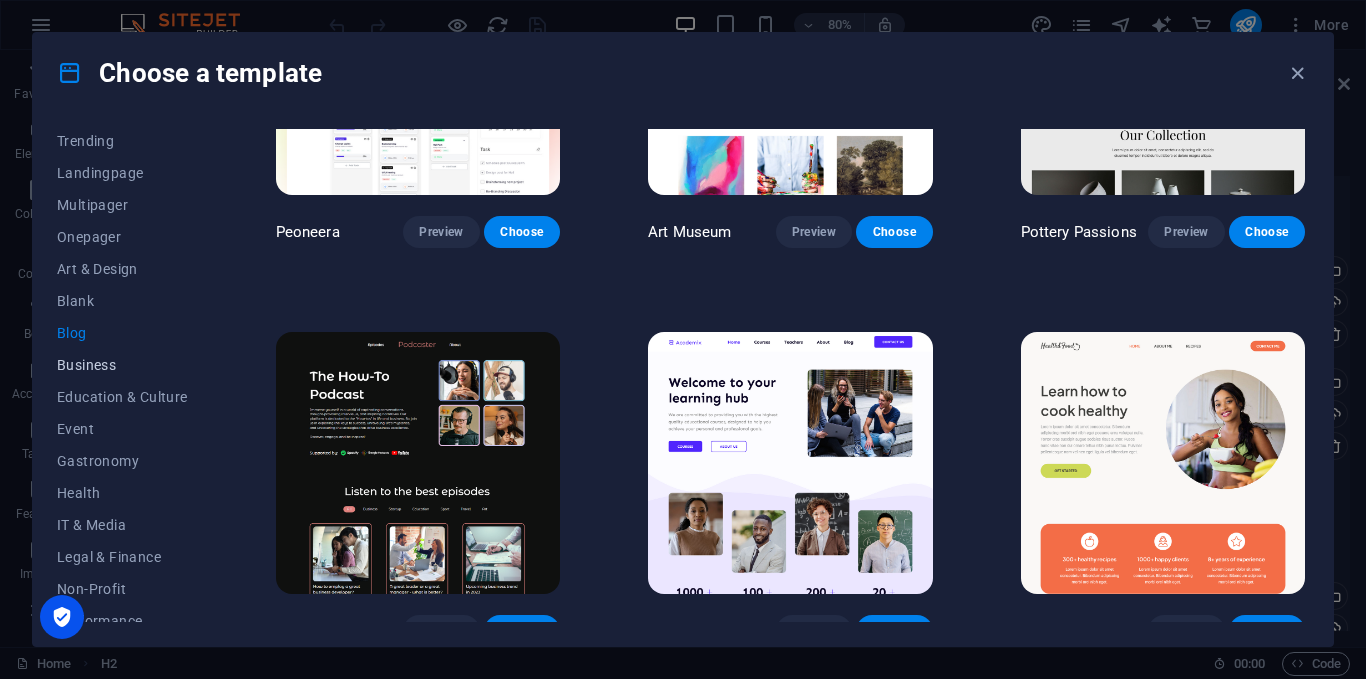 click on "Business" at bounding box center [122, 365] 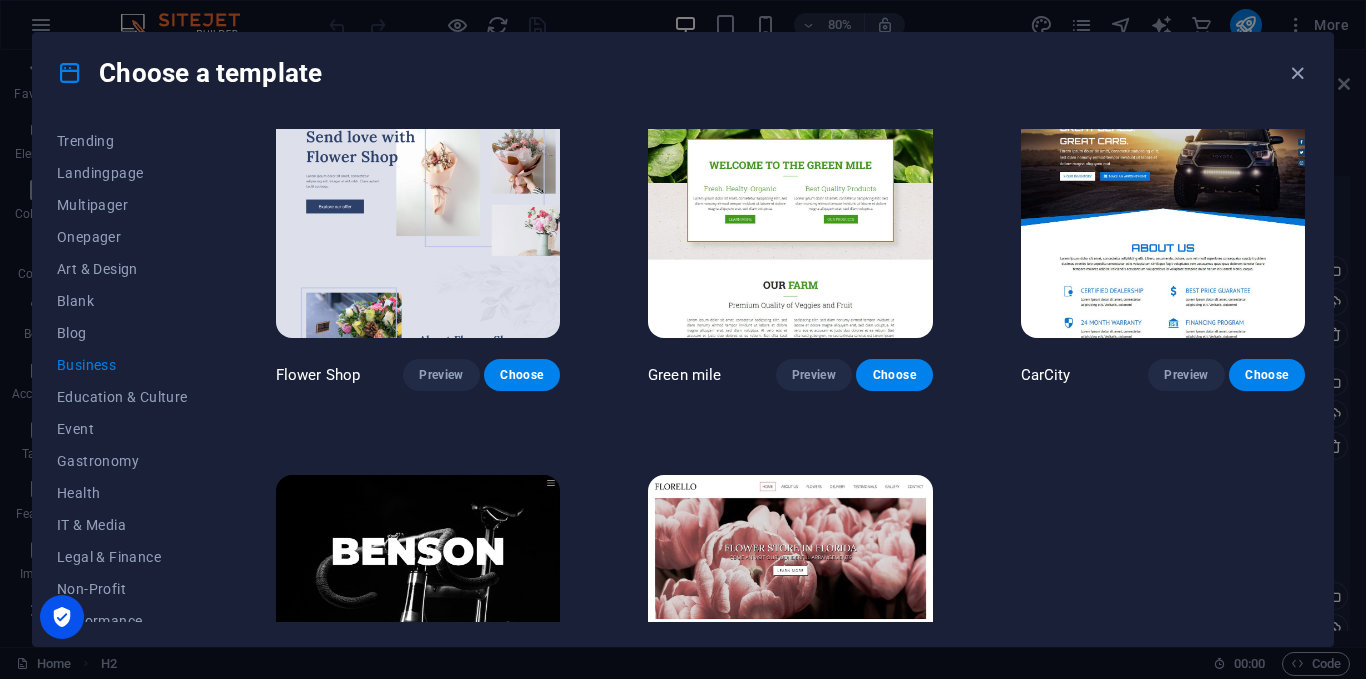 scroll, scrollTop: 617, scrollLeft: 0, axis: vertical 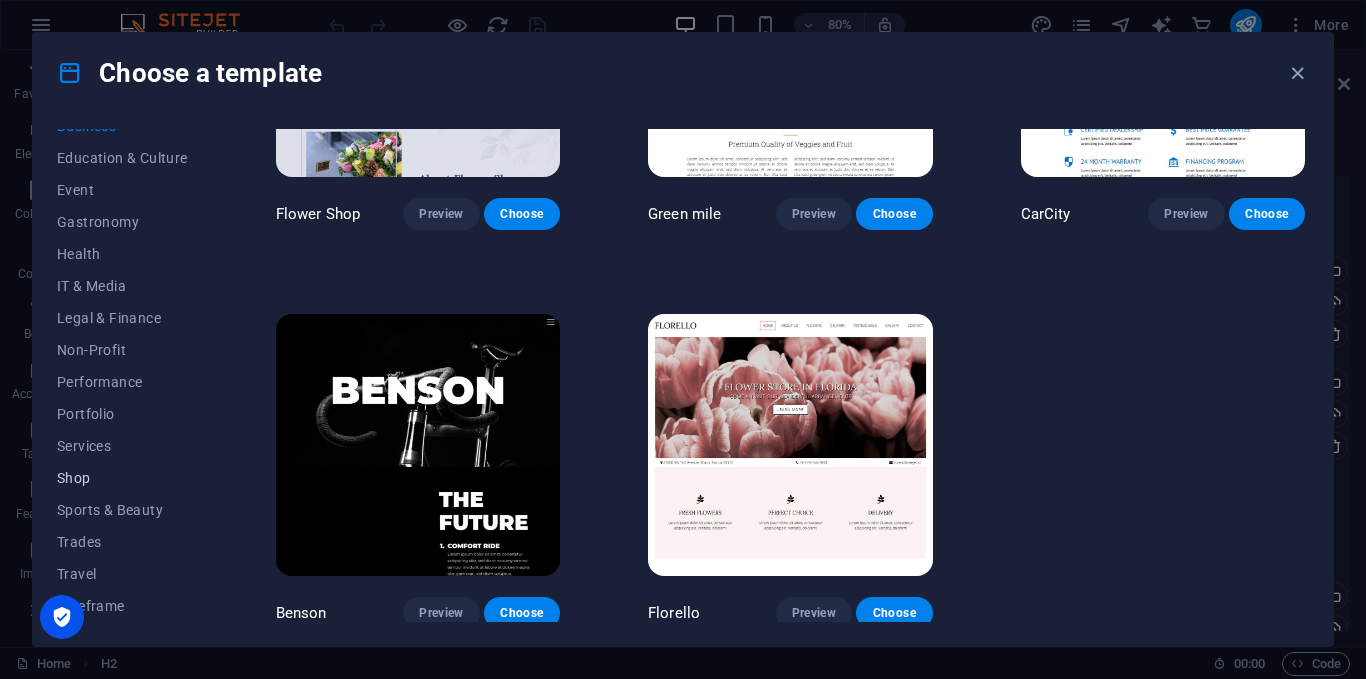 click on "Shop" at bounding box center [122, 478] 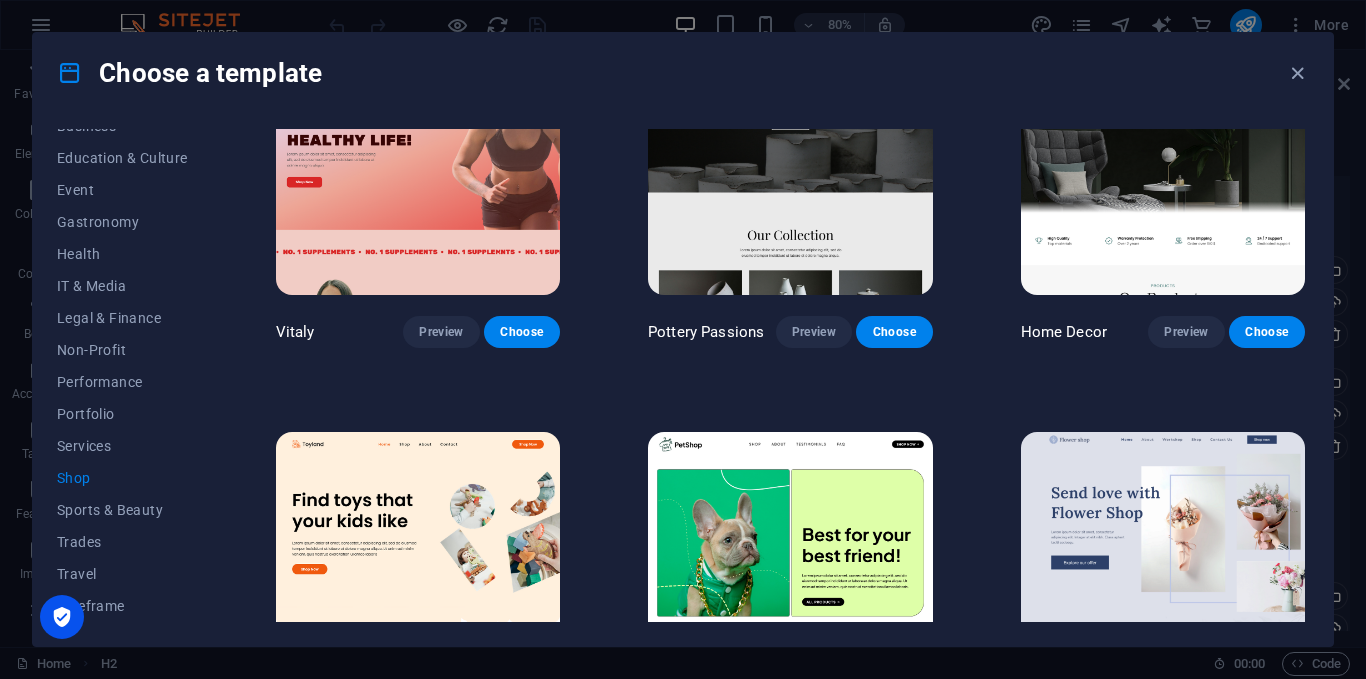 scroll, scrollTop: 0, scrollLeft: 0, axis: both 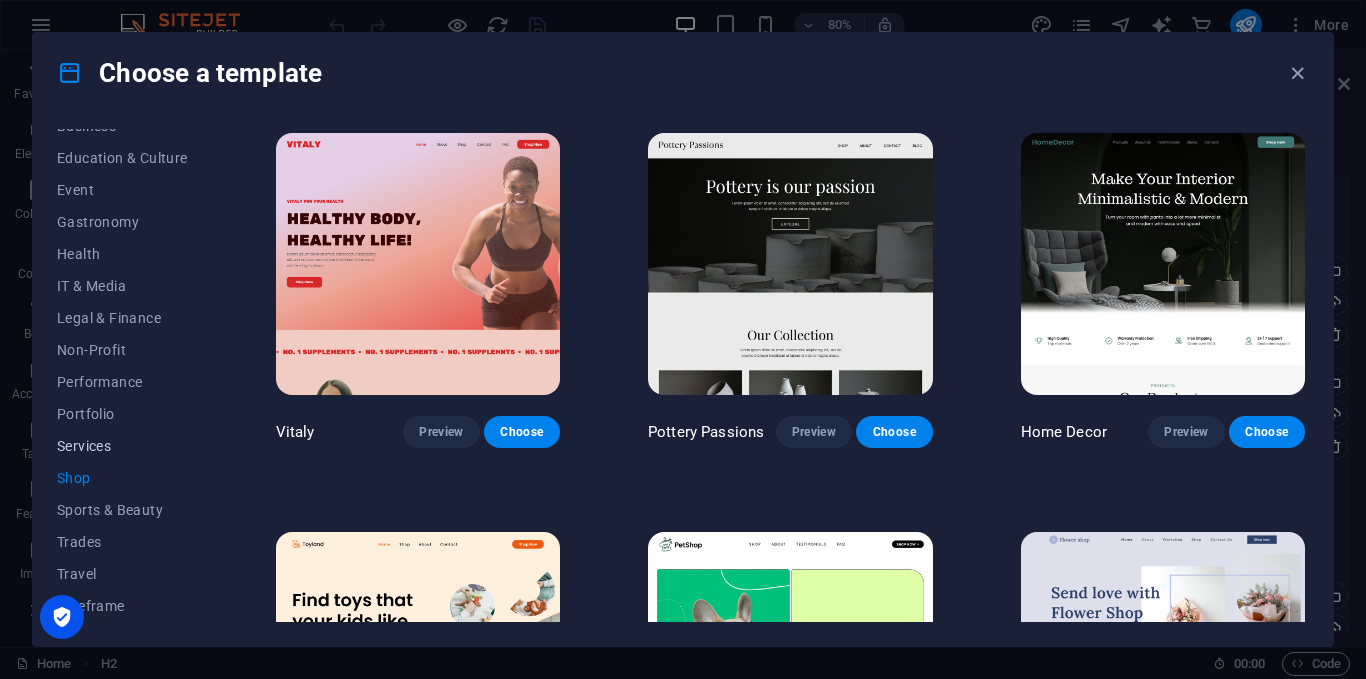 click on "Services" at bounding box center [122, 446] 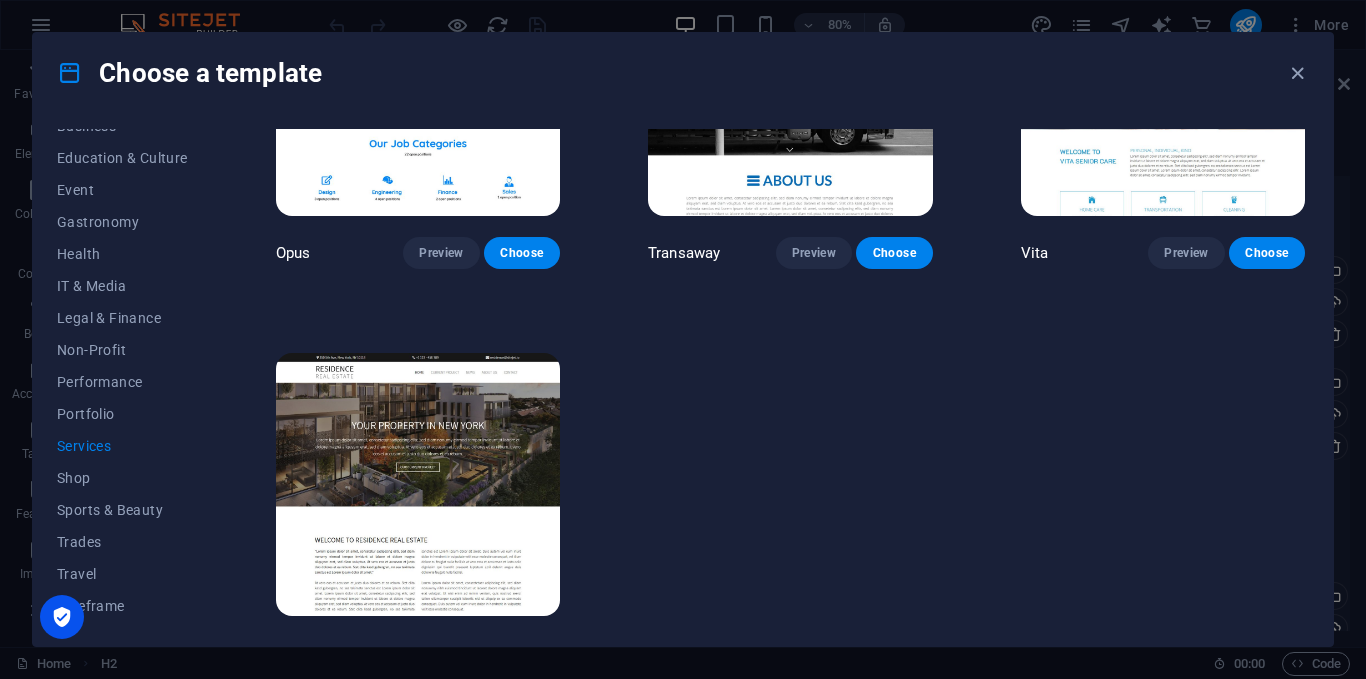scroll, scrollTop: 2221, scrollLeft: 0, axis: vertical 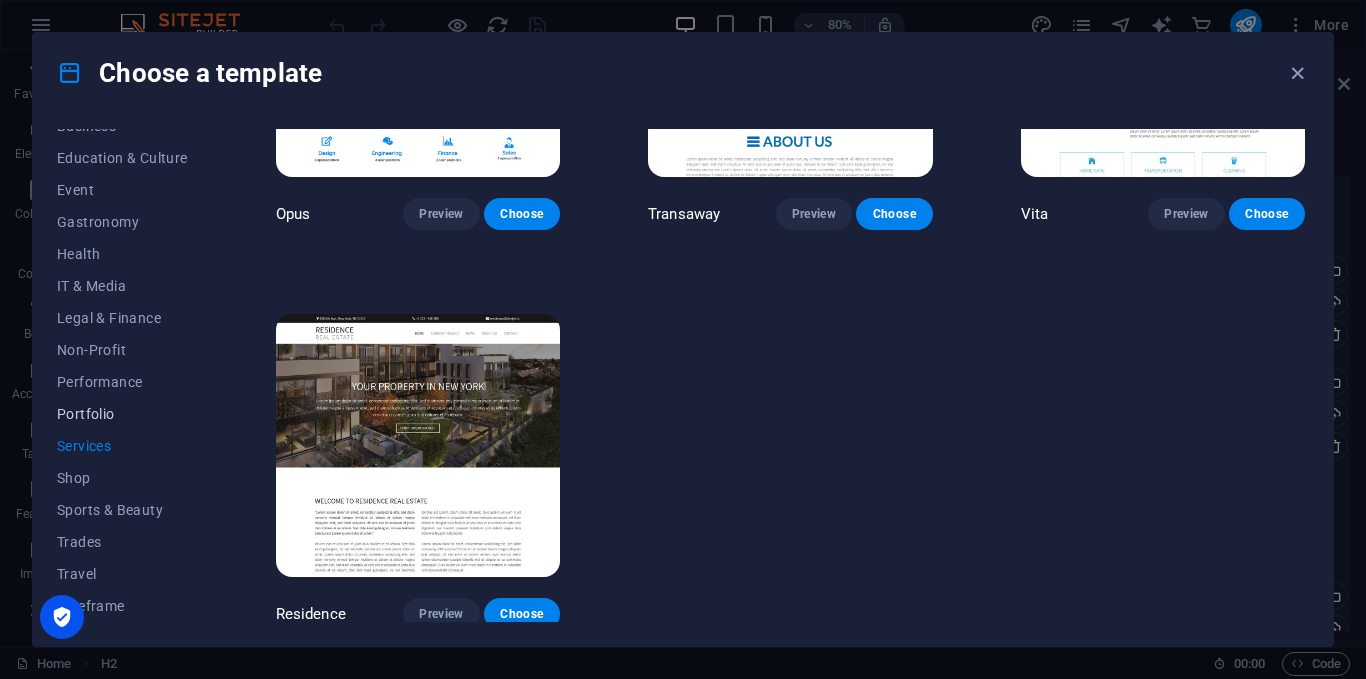 click on "Portfolio" at bounding box center (122, 414) 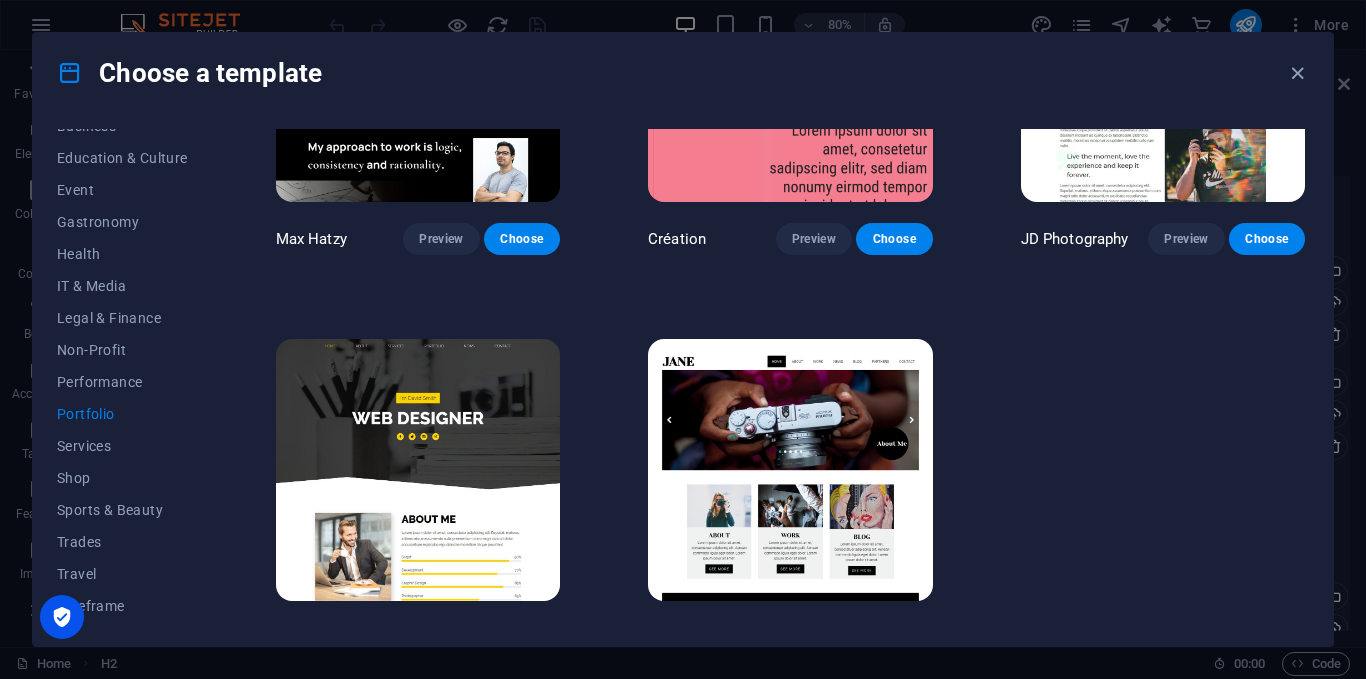 scroll, scrollTop: 625, scrollLeft: 0, axis: vertical 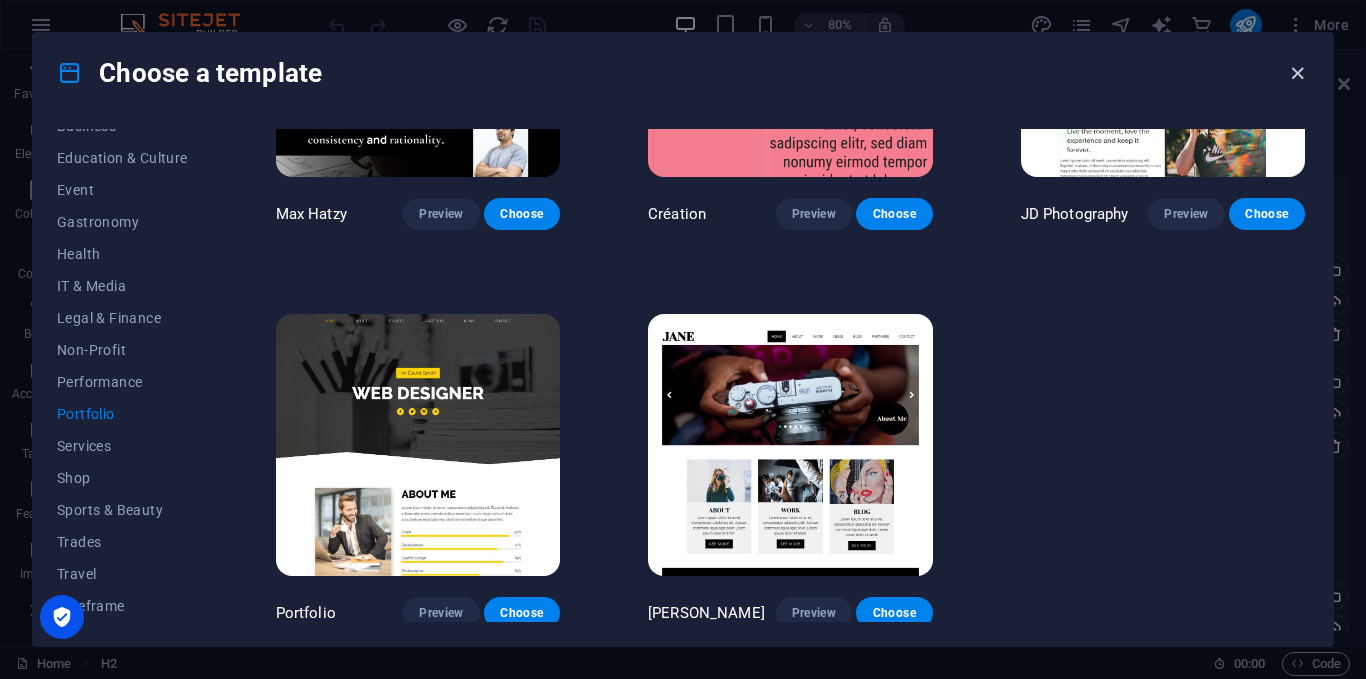 click at bounding box center [1297, 73] 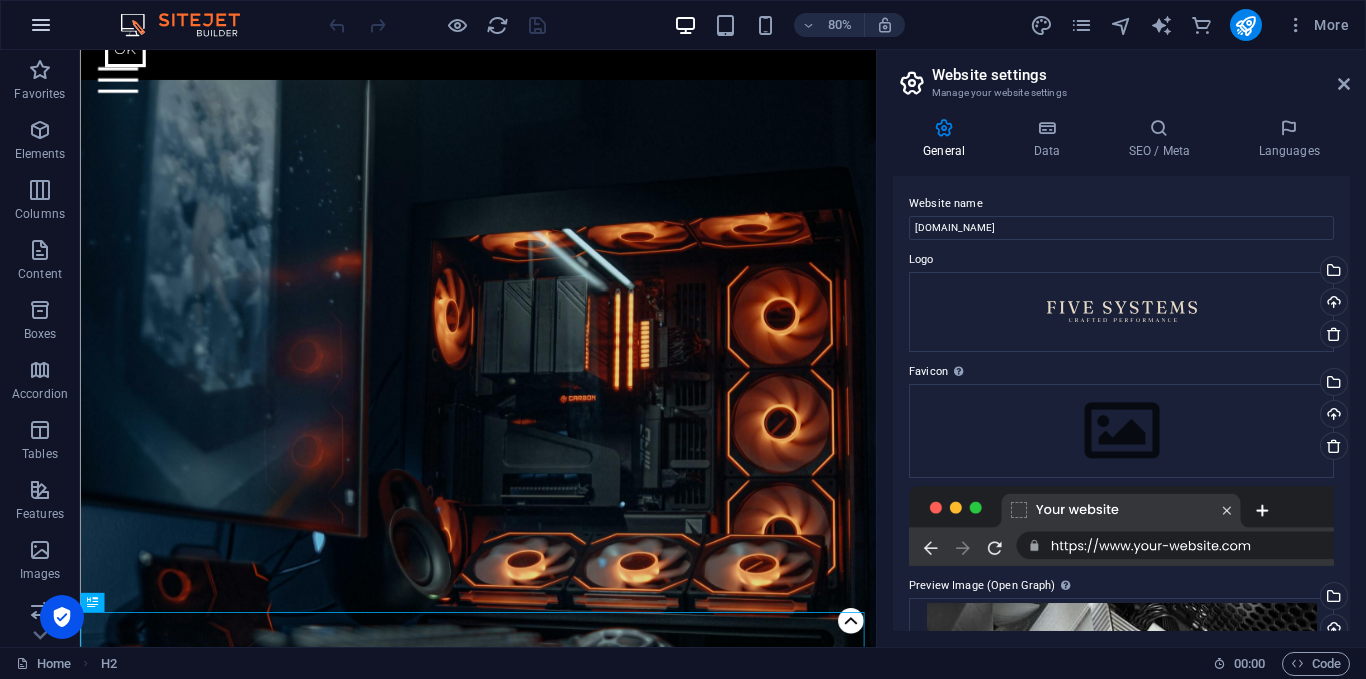 click at bounding box center [41, 25] 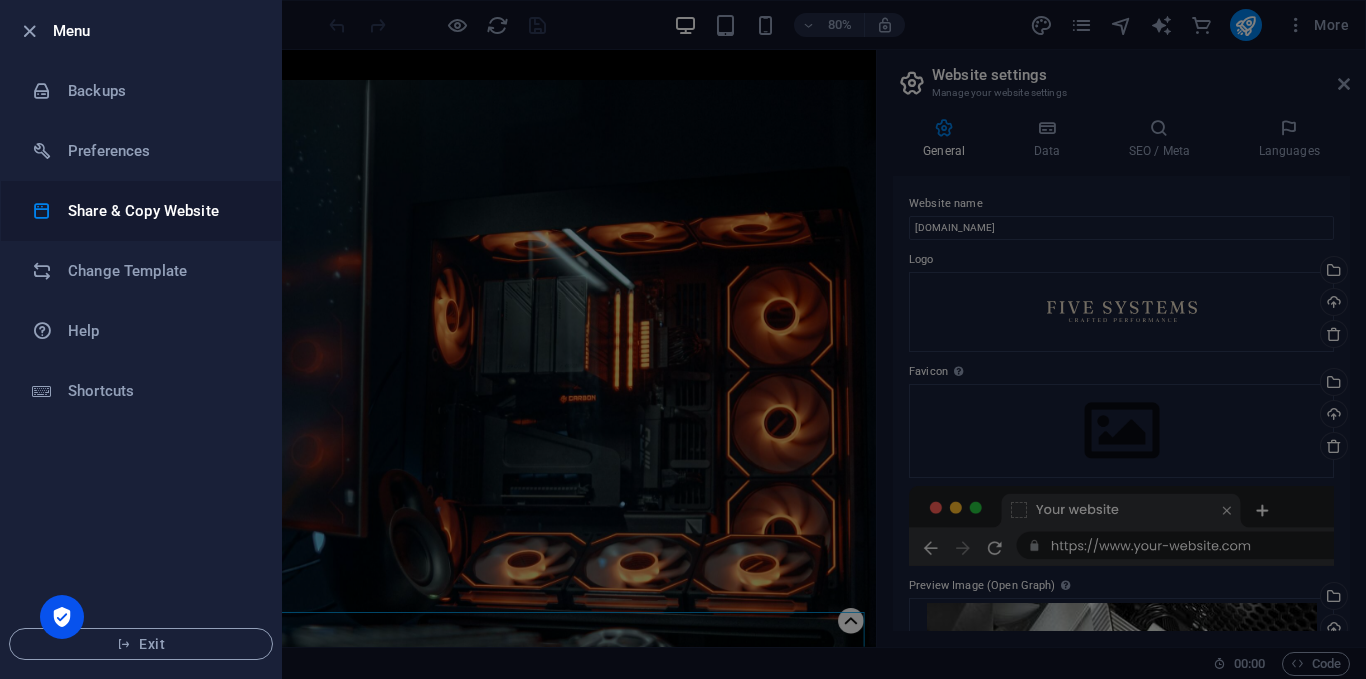 click on "Share & Copy Website" at bounding box center [160, 211] 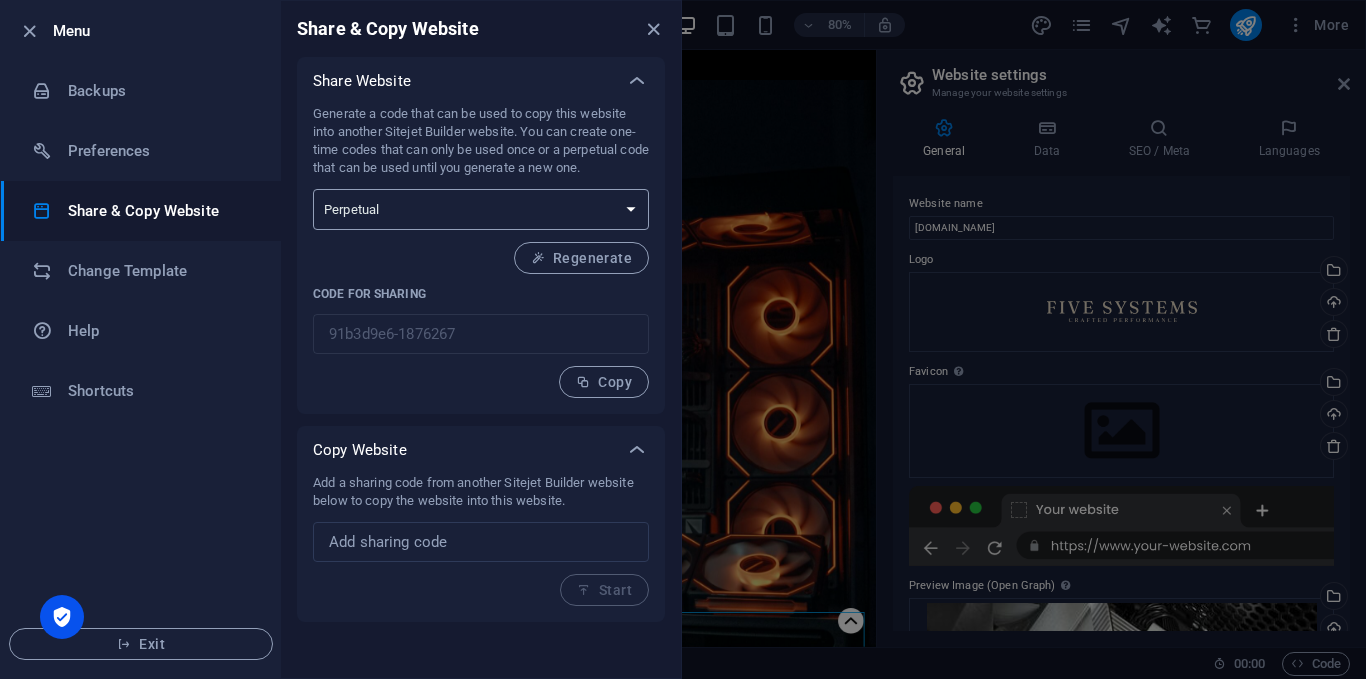 click on "One-time Perpetual" at bounding box center (481, 209) 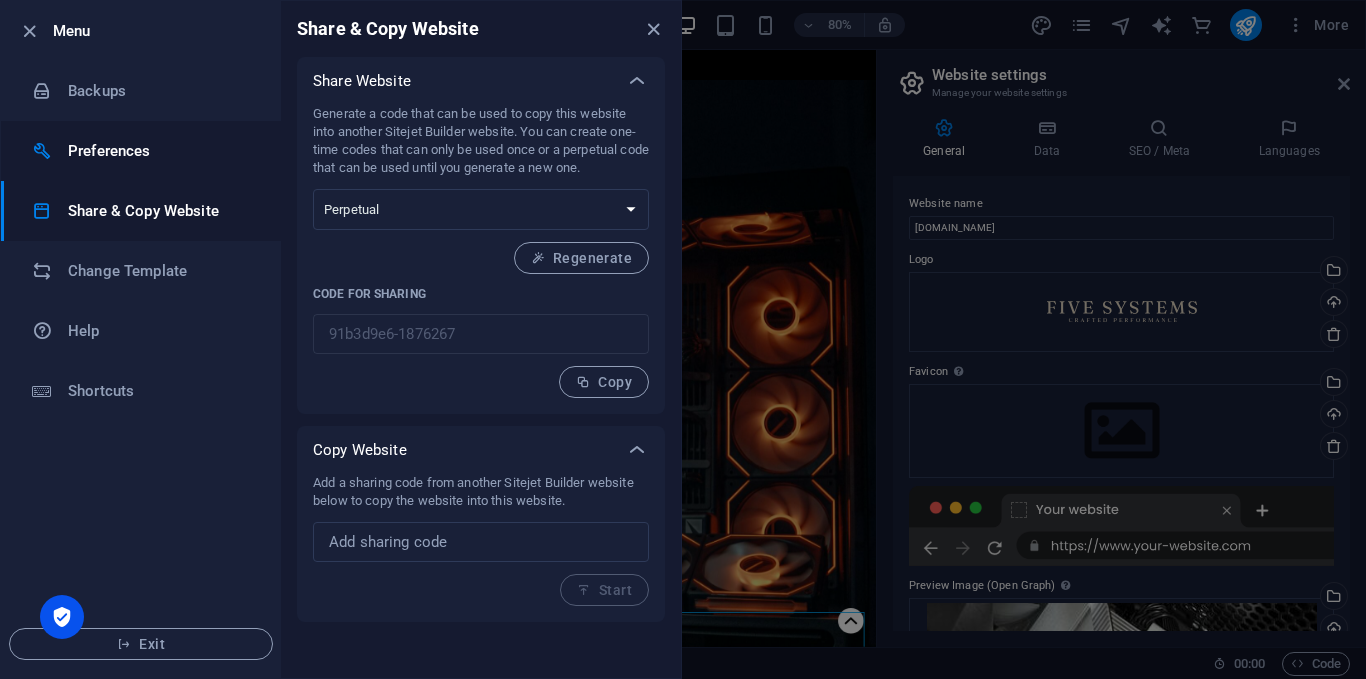 click on "Preferences" at bounding box center [160, 151] 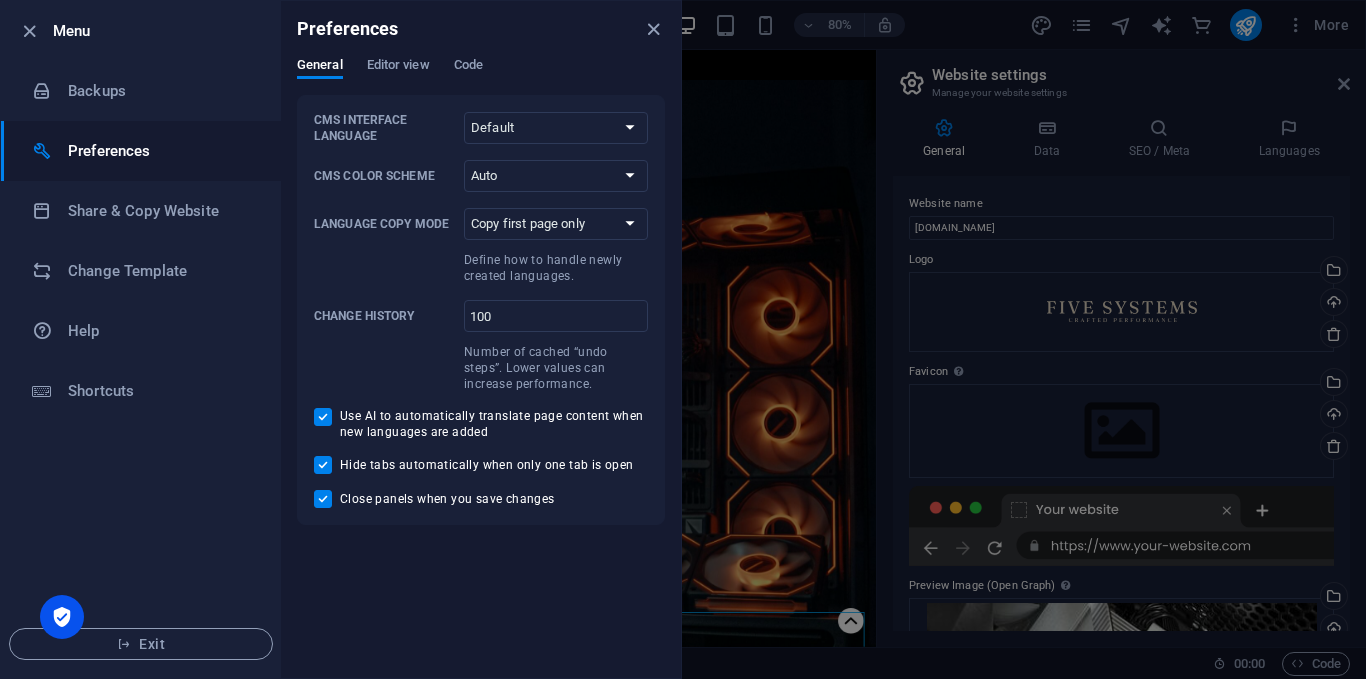 click on "General Editor view Code" at bounding box center (481, 76) 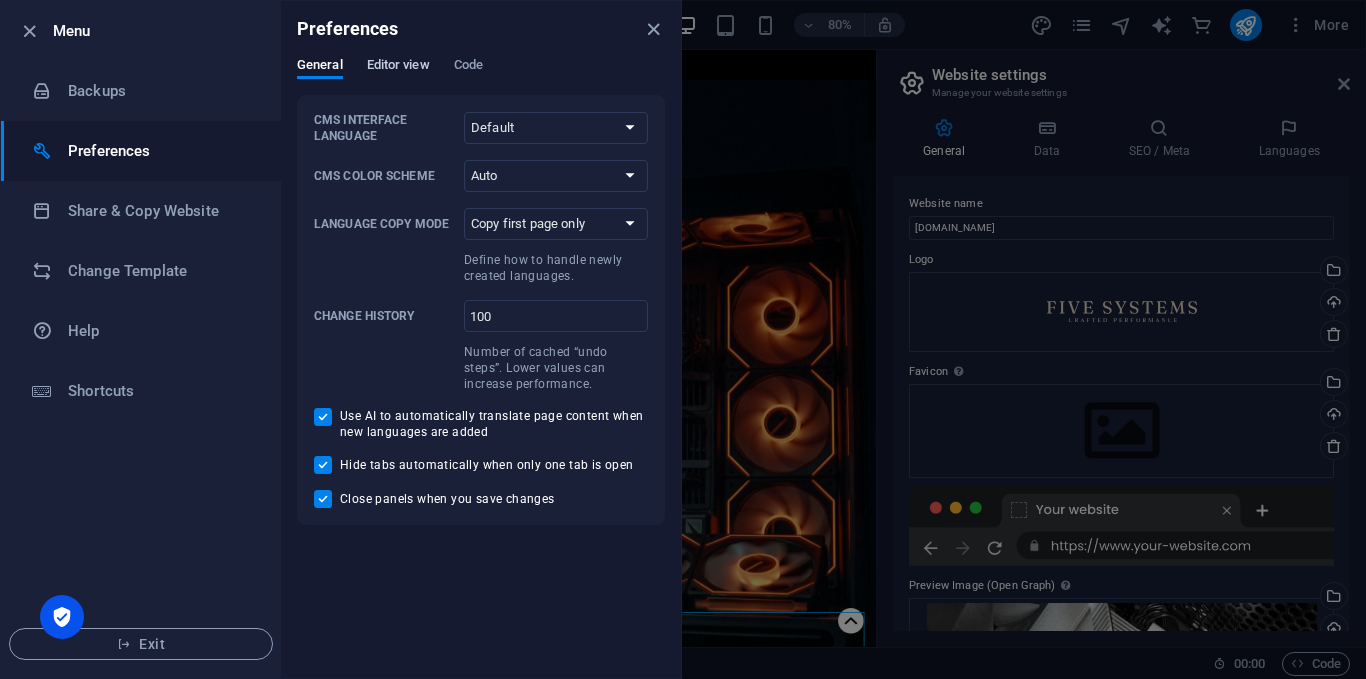 click on "Editor view" at bounding box center (398, 67) 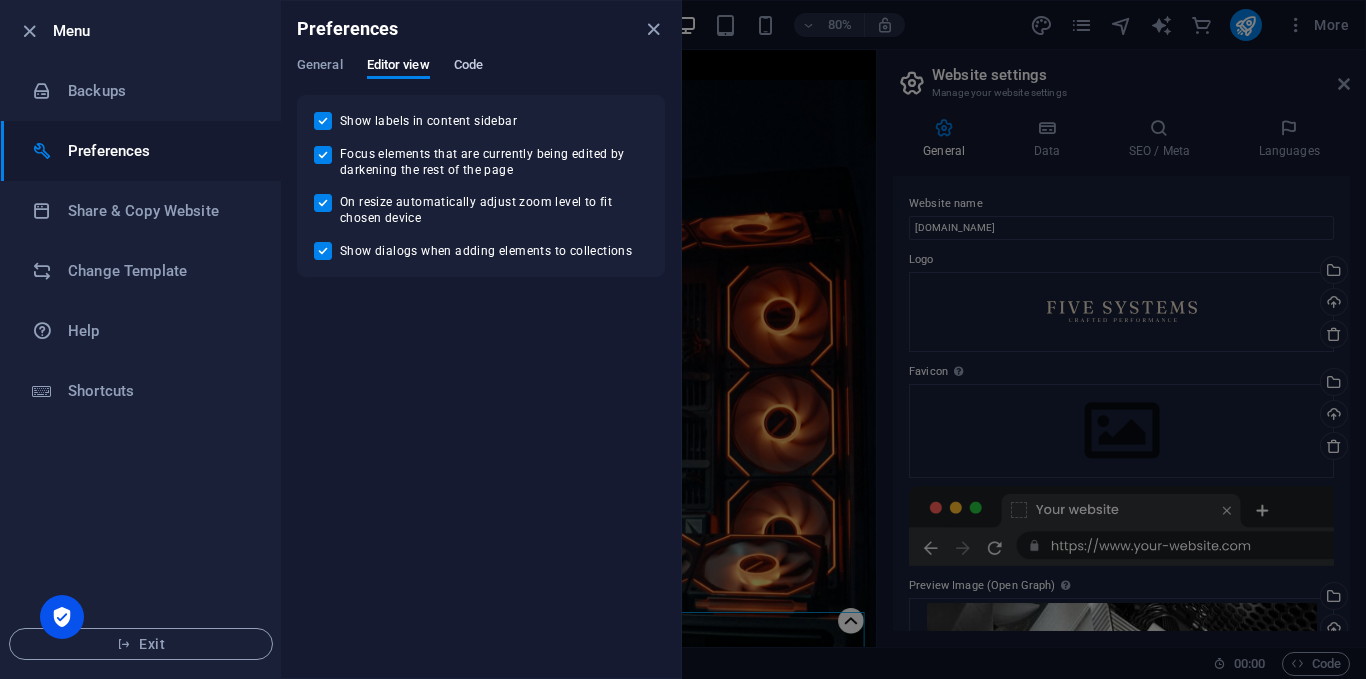 click on "General Editor view Code" at bounding box center [481, 76] 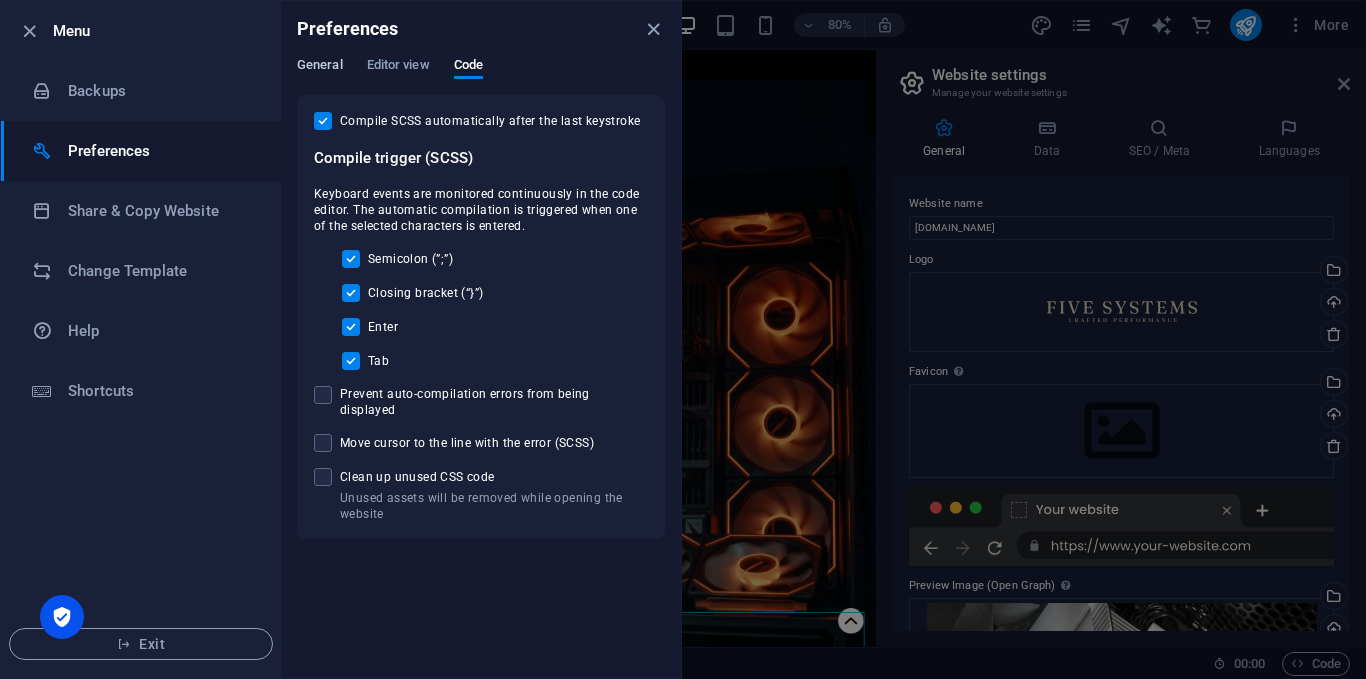 click on "General" at bounding box center [320, 67] 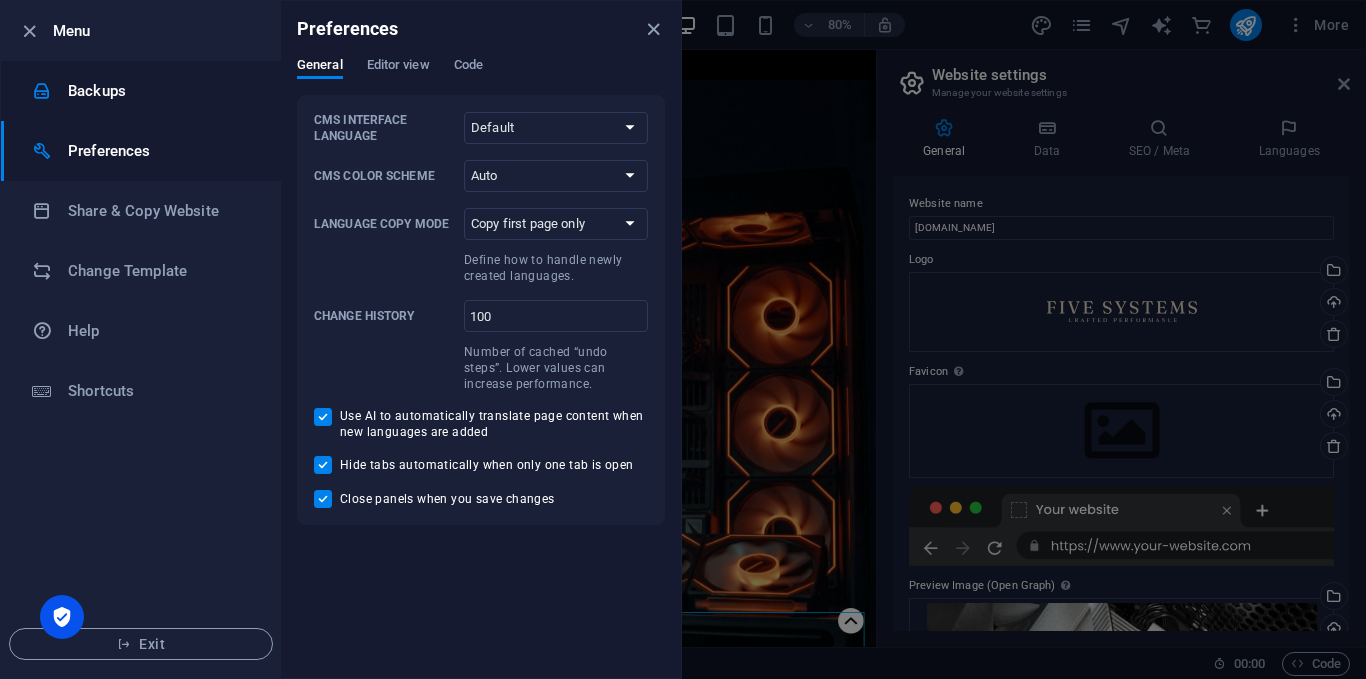 click on "Backups" at bounding box center [160, 91] 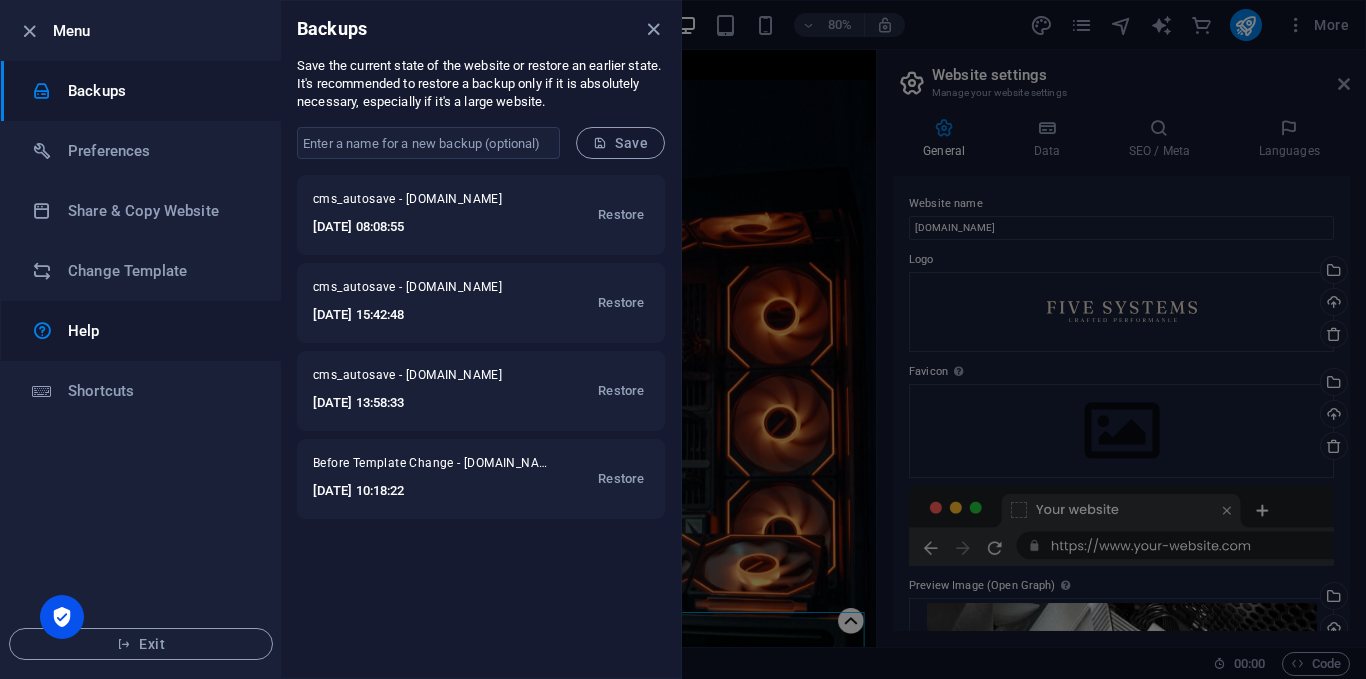 click on "Help" at bounding box center [160, 331] 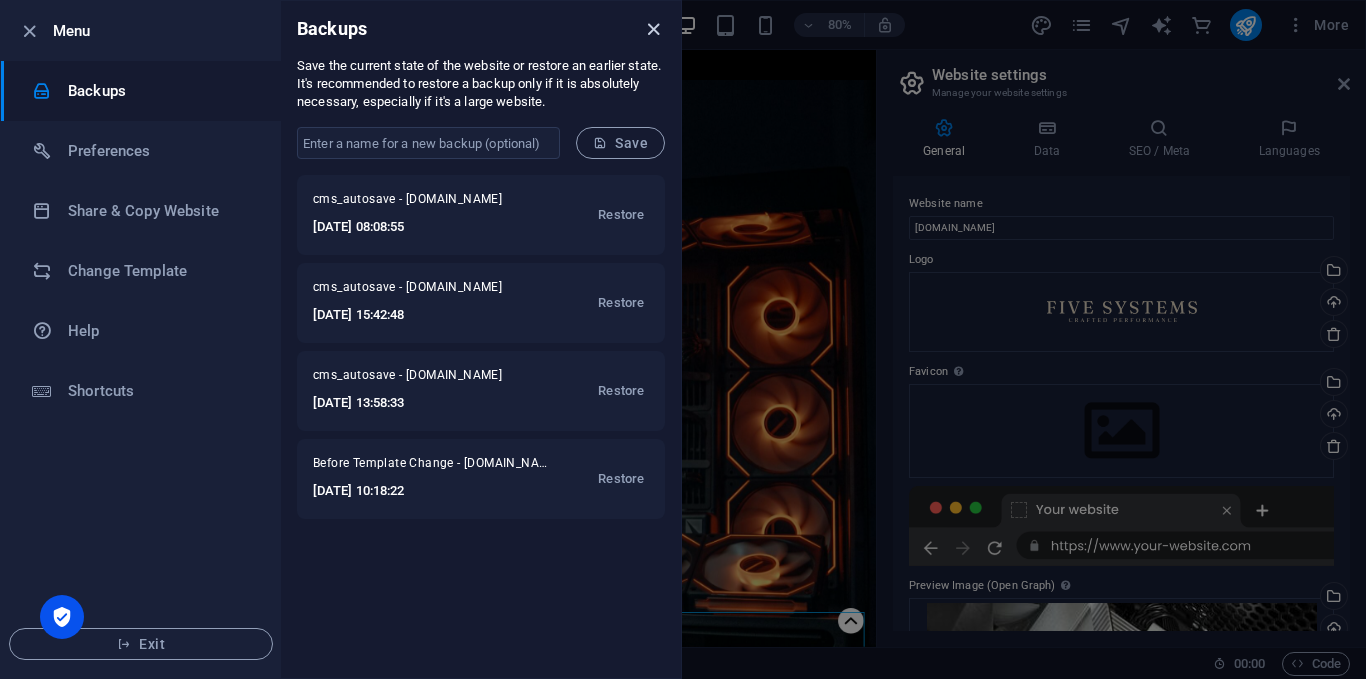 click at bounding box center [653, 29] 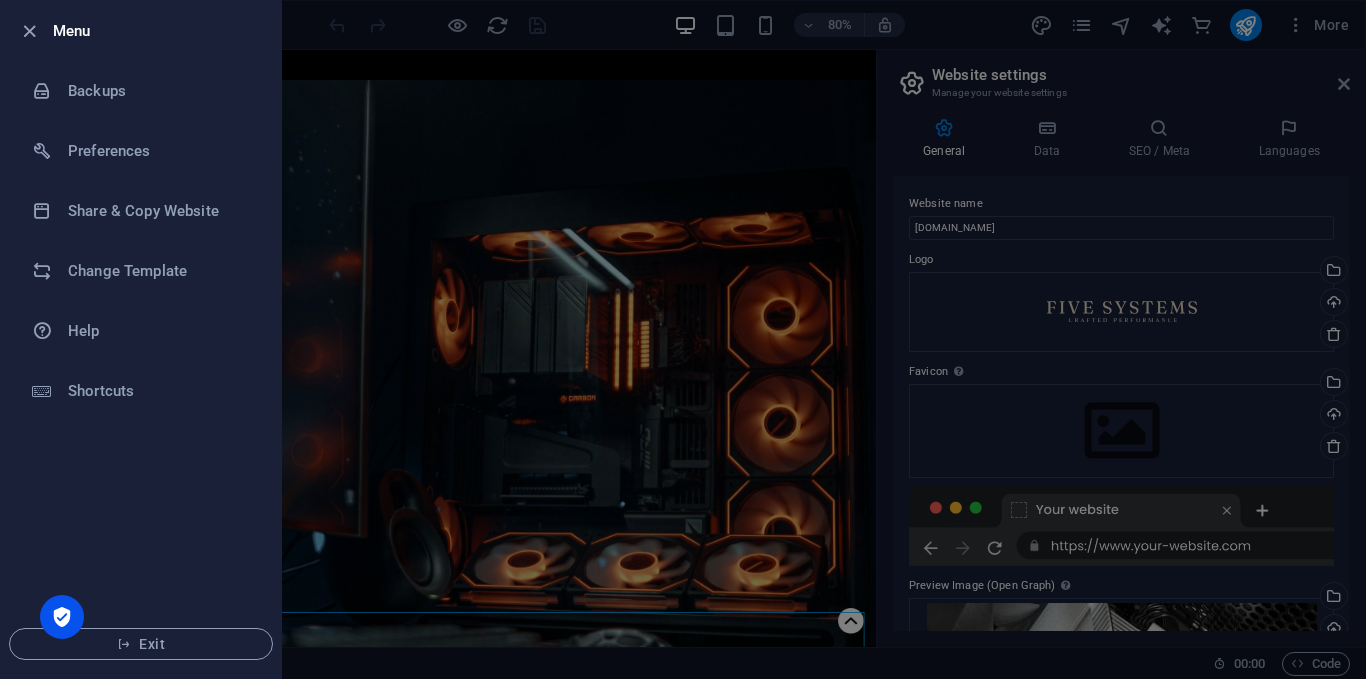 click at bounding box center (683, 339) 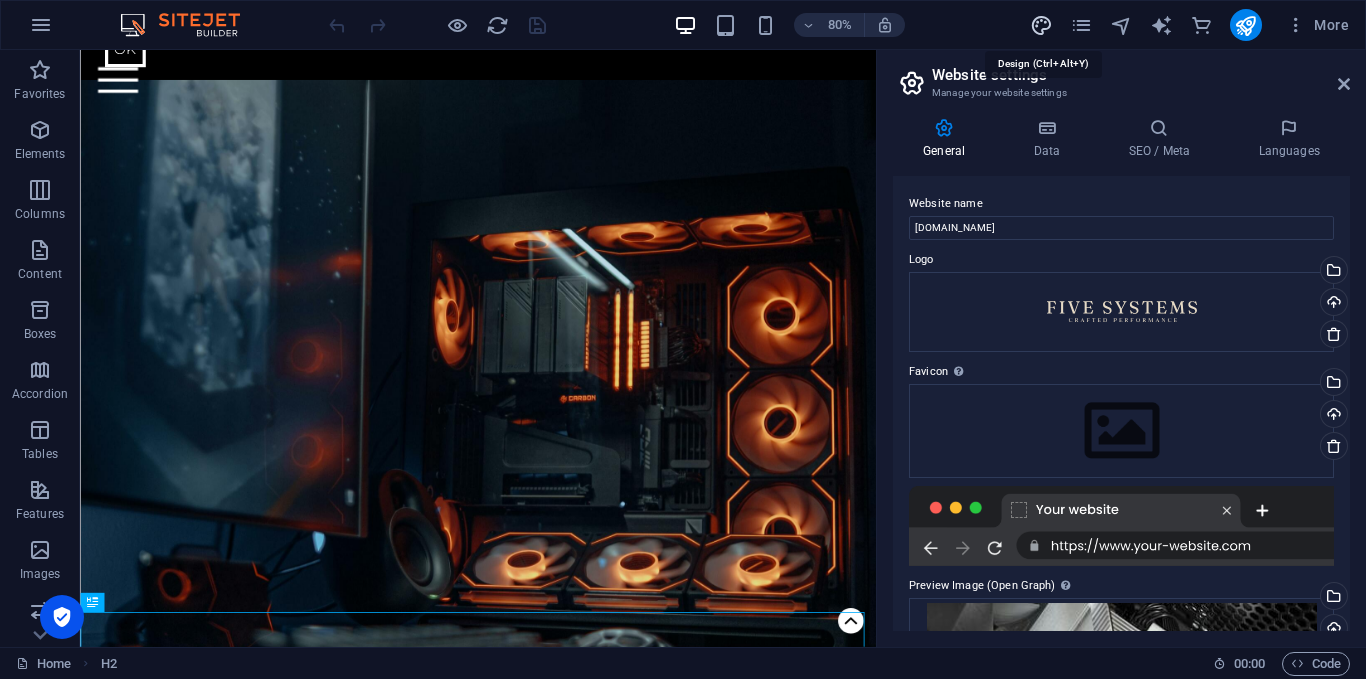 click at bounding box center [1041, 25] 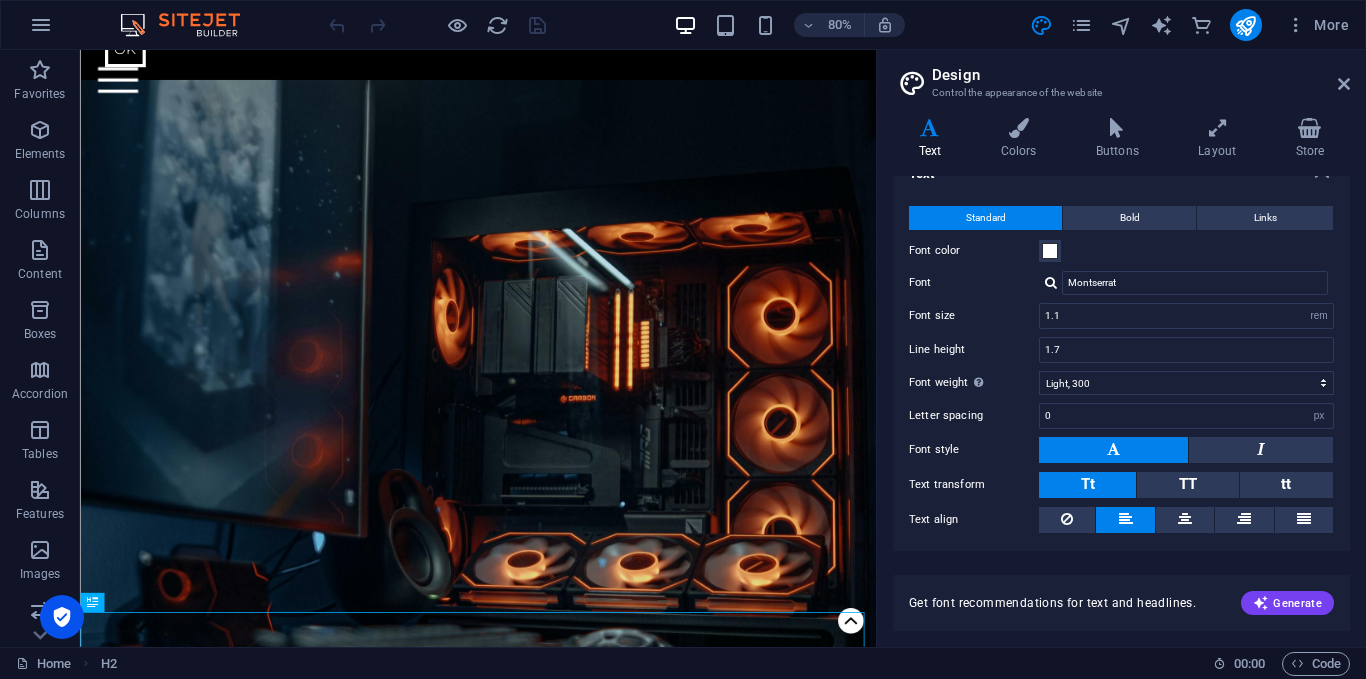scroll, scrollTop: 0, scrollLeft: 0, axis: both 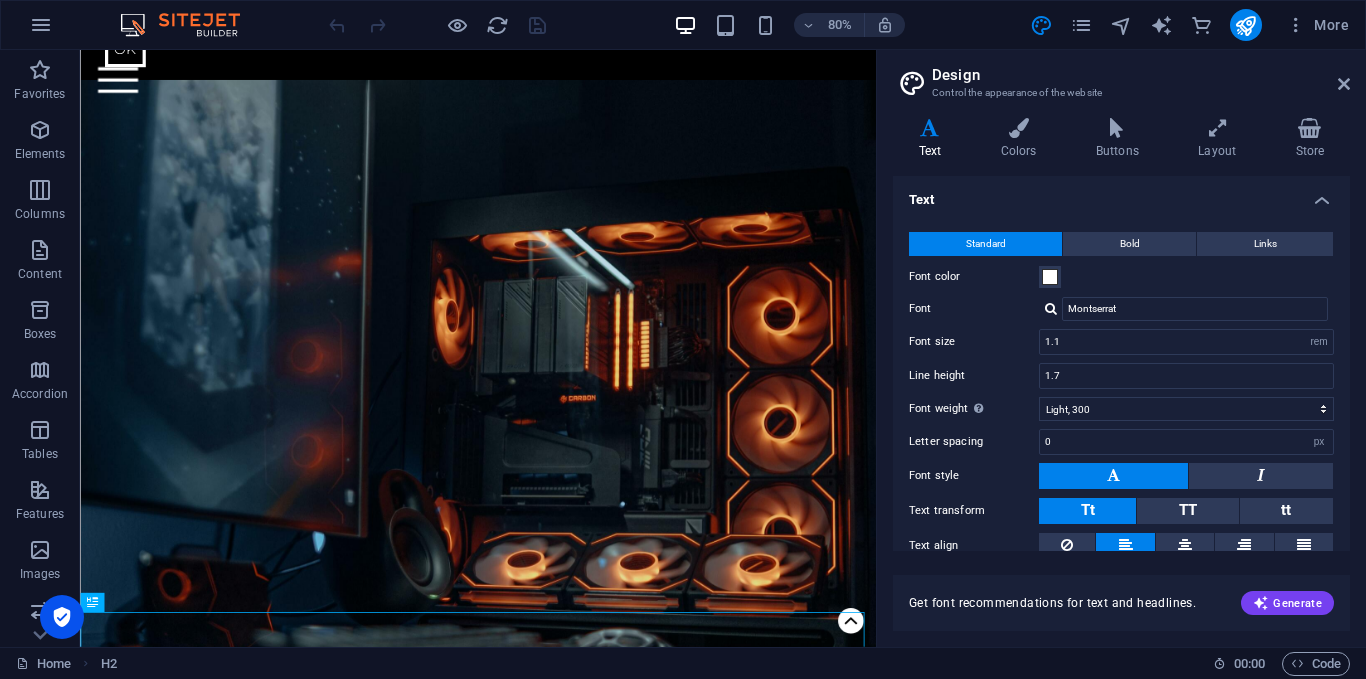 click on "Variants  Text  Colors  Buttons  Layout  Store Text Standard Bold Links Font color Font Montserrat Font size 1.1 rem px Line height 1.7 Font weight To display the font weight correctly, it may need to be enabled.  Manage Fonts Thin, 100 Extra-light, 200 Light, 300 Regular, 400 Medium, 500 Semi-bold, 600 Bold, 700 Extra-bold, 800 Black, 900 Letter spacing 0 rem px Font style Text transform Tt TT tt Text align Font weight To display the font weight correctly, it may need to be enabled.  Manage Fonts Thin, 100 Extra-light, 200 Light, 300 Regular, 400 Medium, 500 Semi-bold, 600 Bold, 700 Extra-bold, 800 Black, 900 Default Hover / Active Font color Font color Decoration Decoration Transition duration 0.3 s Transition function Ease Ease In Ease Out Ease In/Ease Out Linear Headlines All H1 / Textlogo H2 H3 H4 H5 H6 Font color Font Montserrat Line height 1.1 Font weight To display the font weight correctly, it may need to be enabled.  Manage Fonts Thin, 100 Extra-light, 200 Light, 300 Regular, 400 Medium, 500 0 rem 0" at bounding box center (1121, 374) 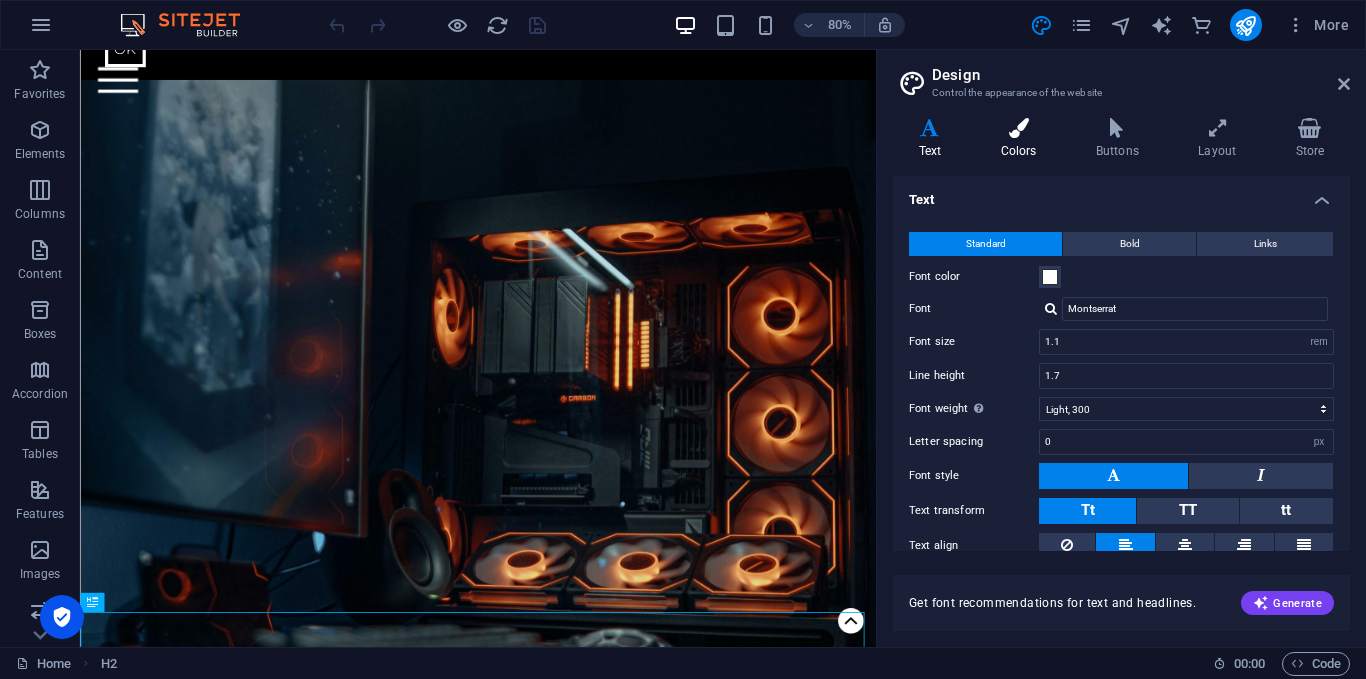 click on "Colors" at bounding box center (1022, 139) 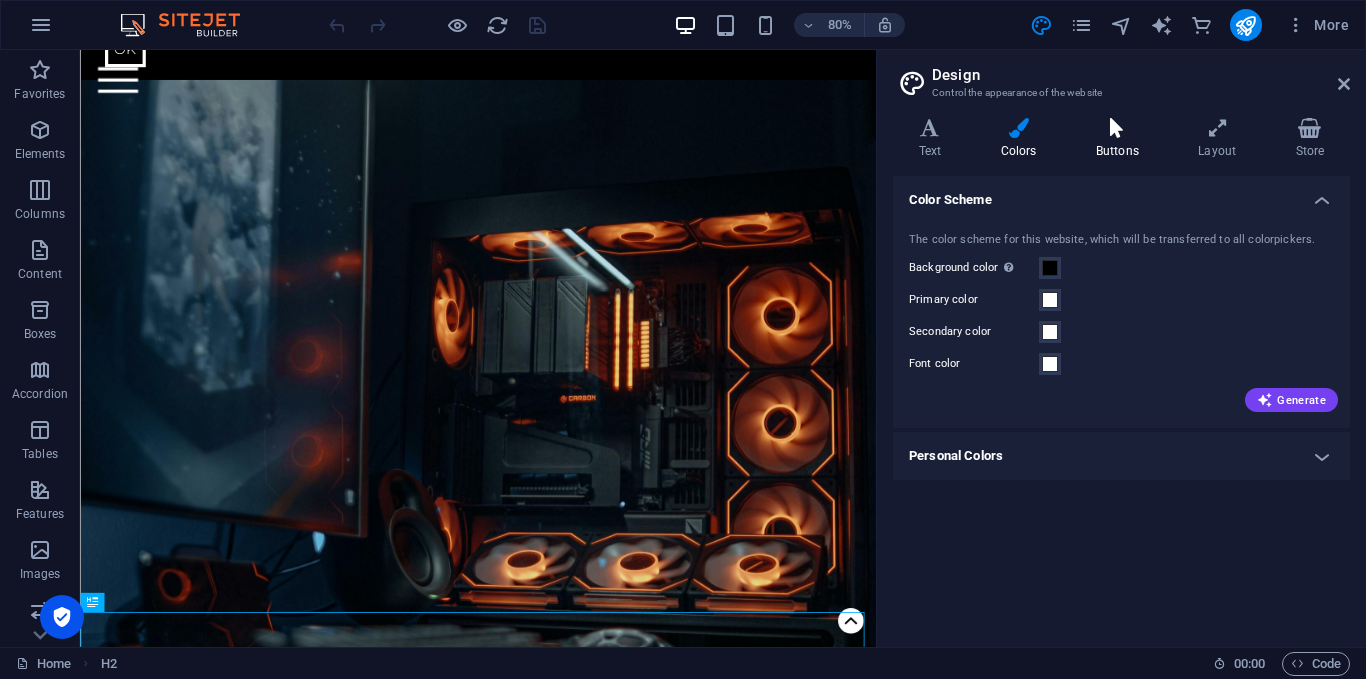 click on "Buttons" at bounding box center [1121, 139] 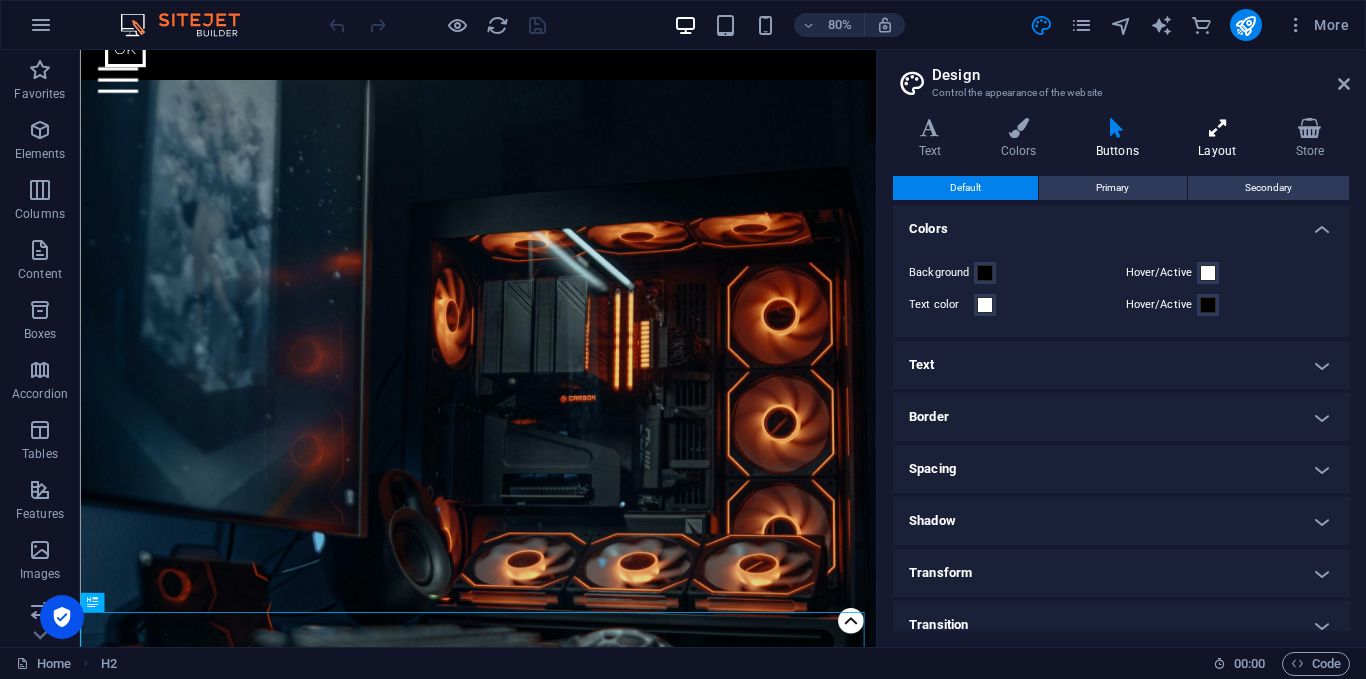 click at bounding box center [1217, 128] 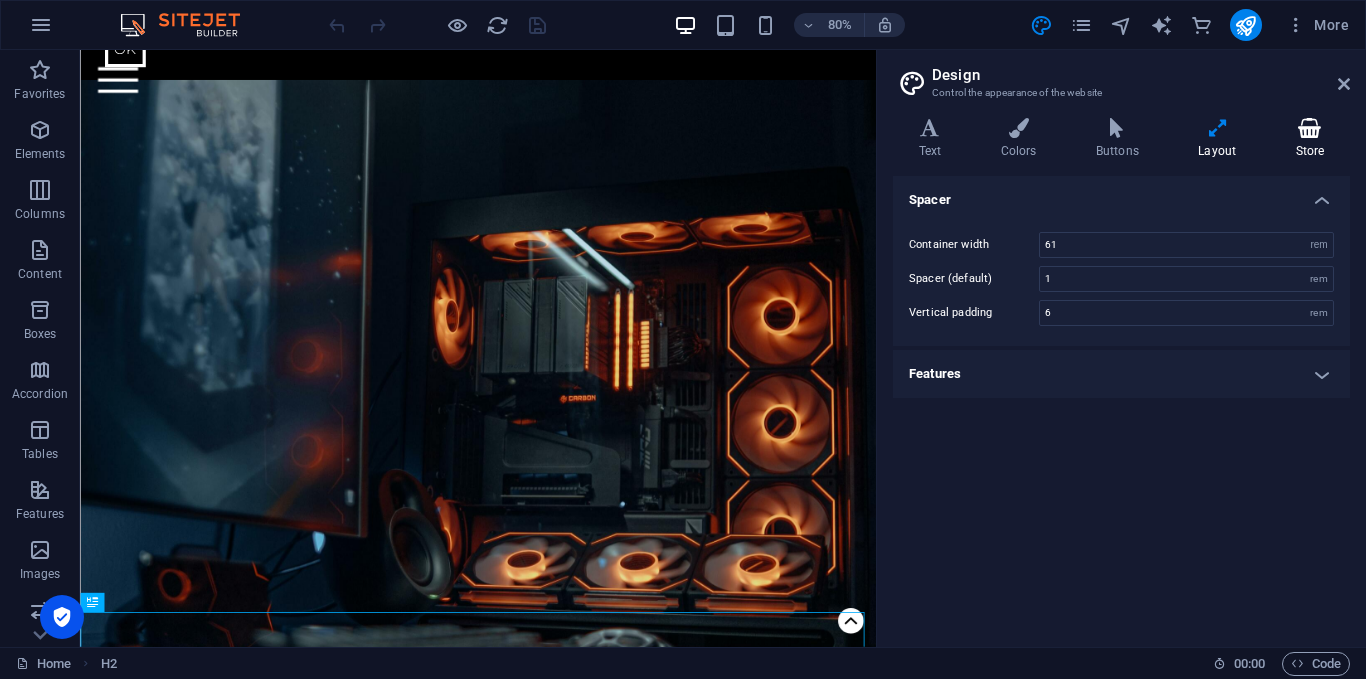 click at bounding box center (1310, 128) 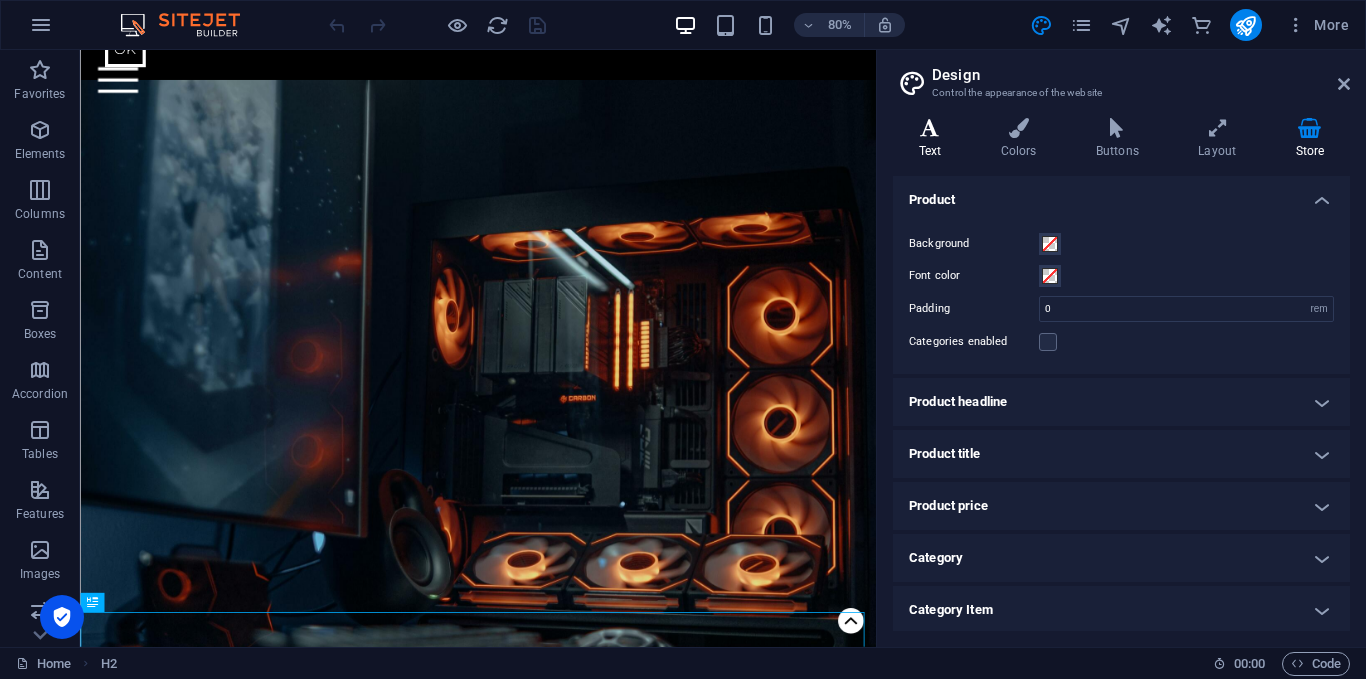 click on "Text" at bounding box center [934, 139] 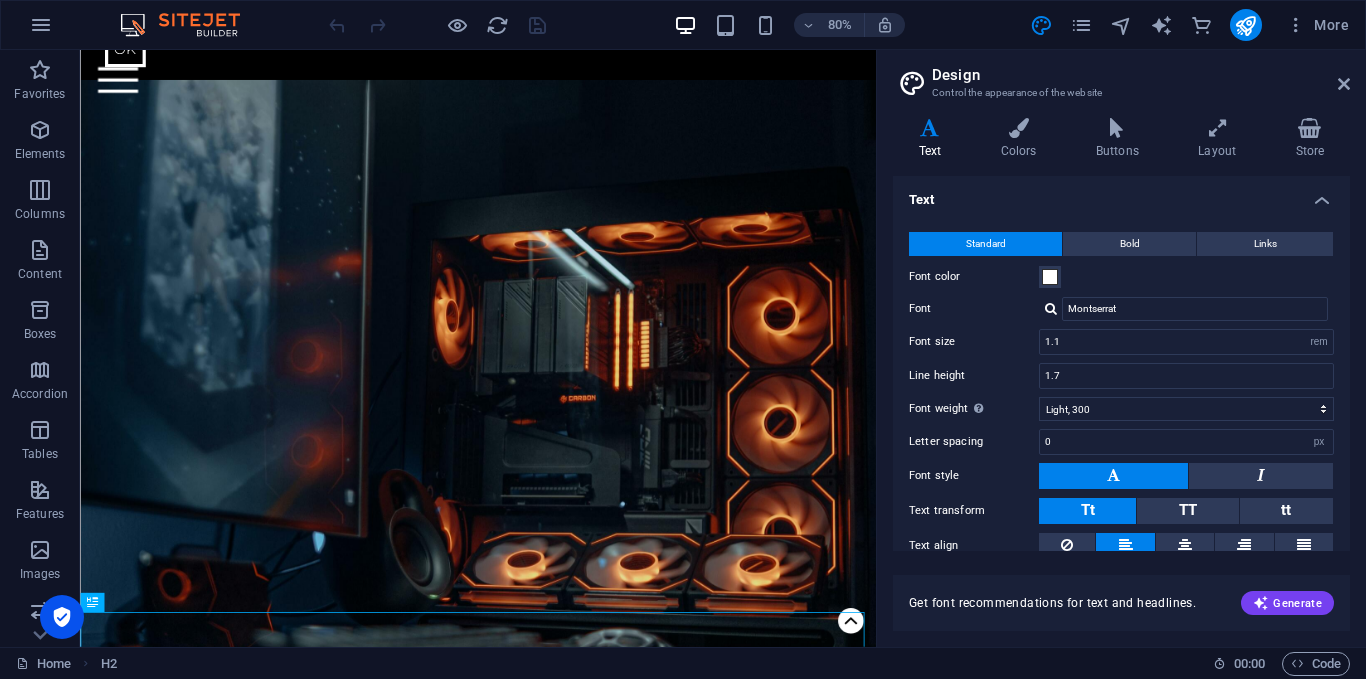click on "Text" at bounding box center (1121, 194) 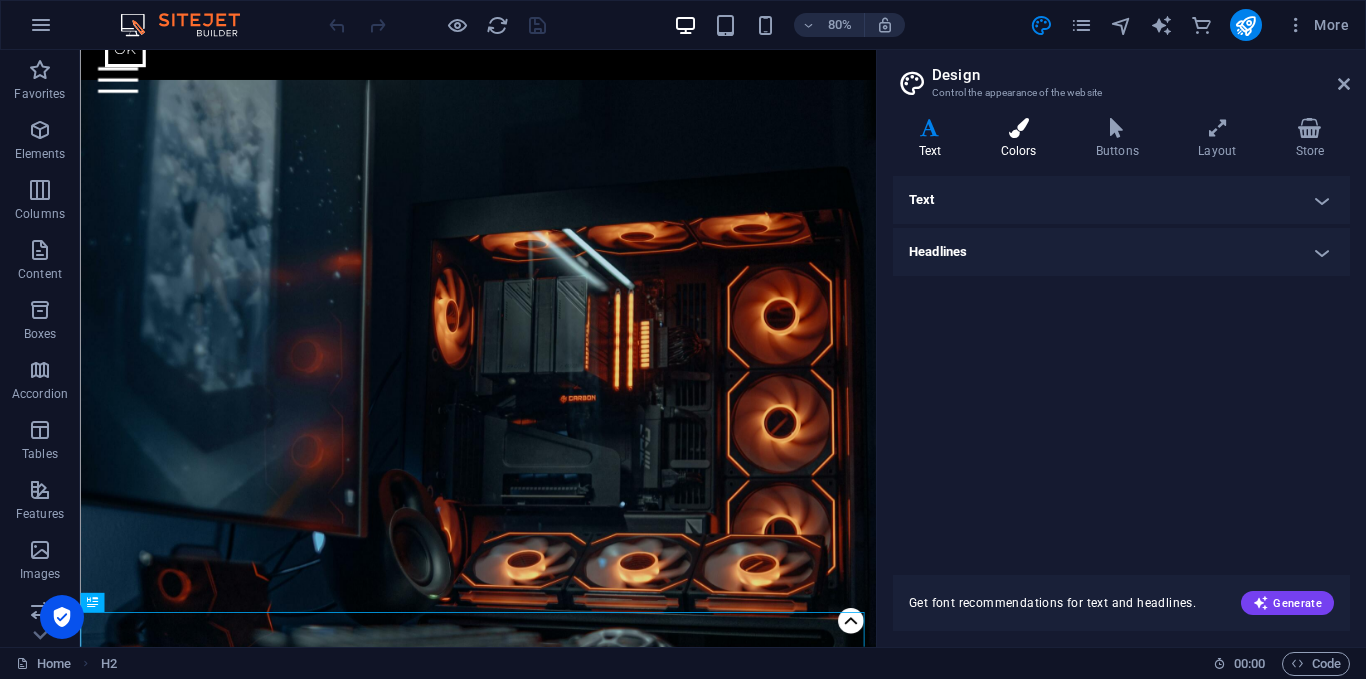 click at bounding box center [1018, 128] 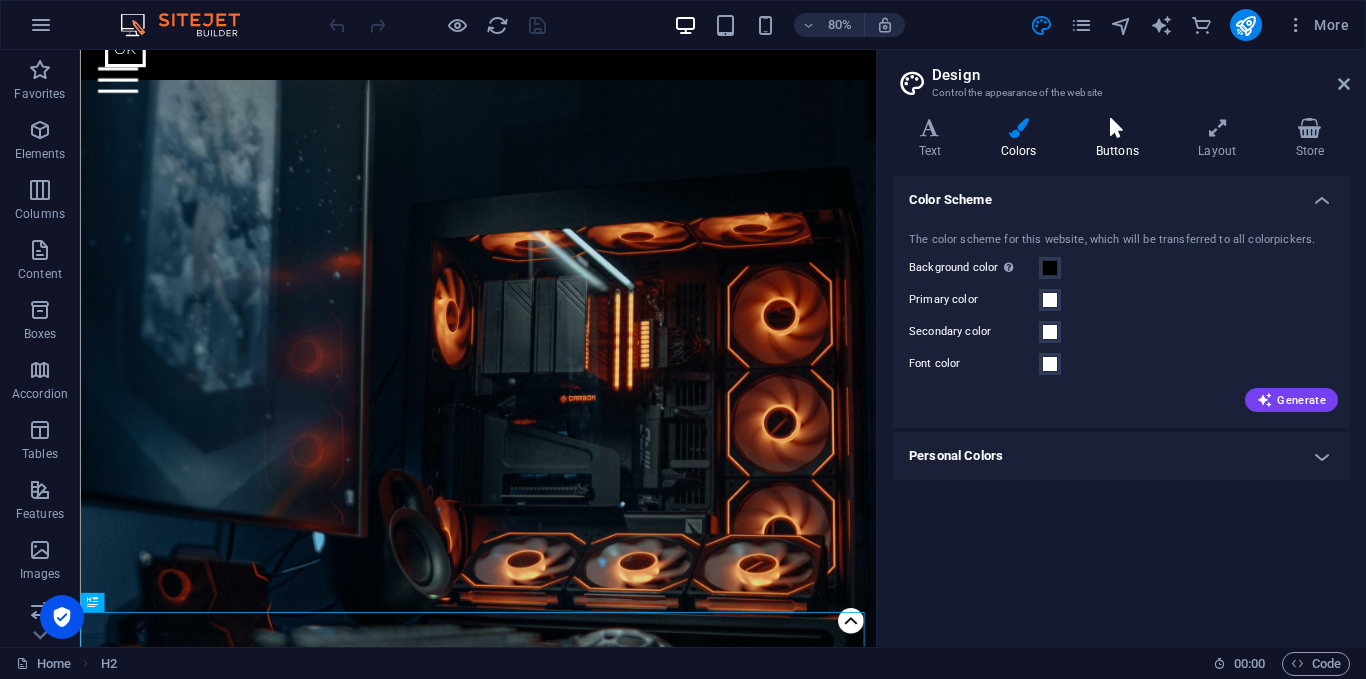 click on "Buttons" at bounding box center [1121, 139] 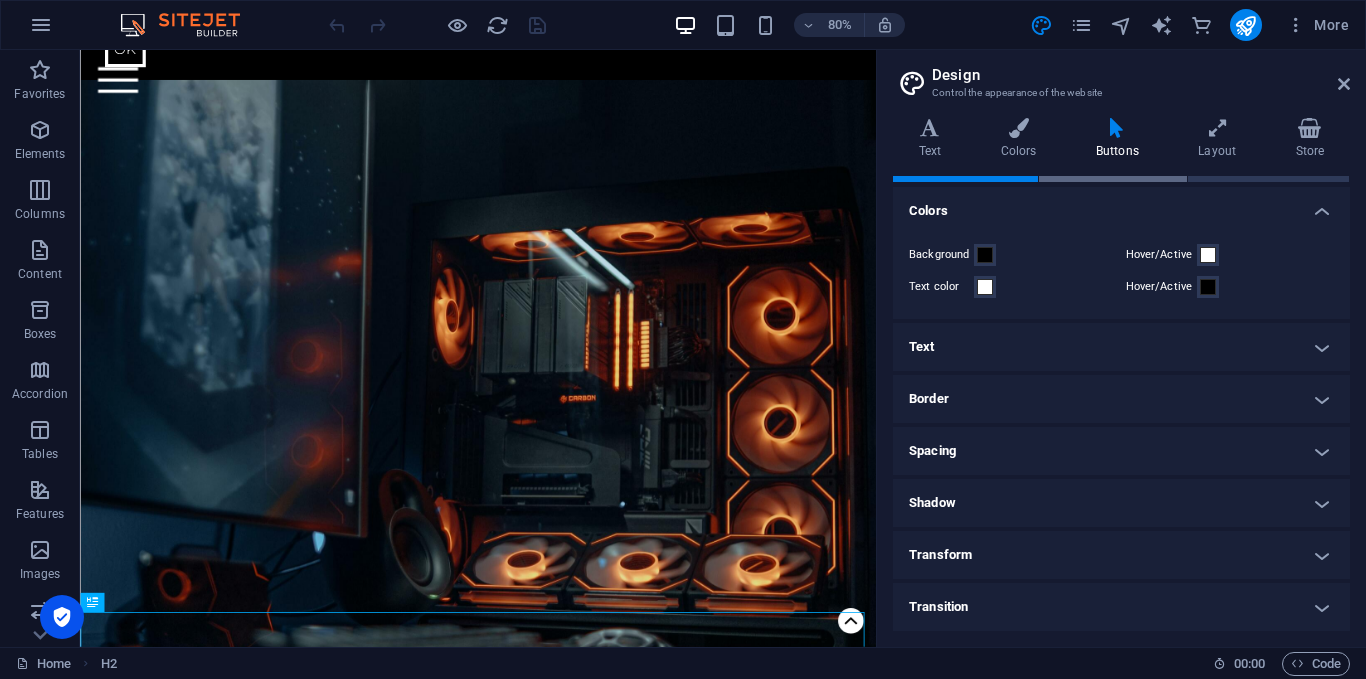 scroll, scrollTop: 0, scrollLeft: 0, axis: both 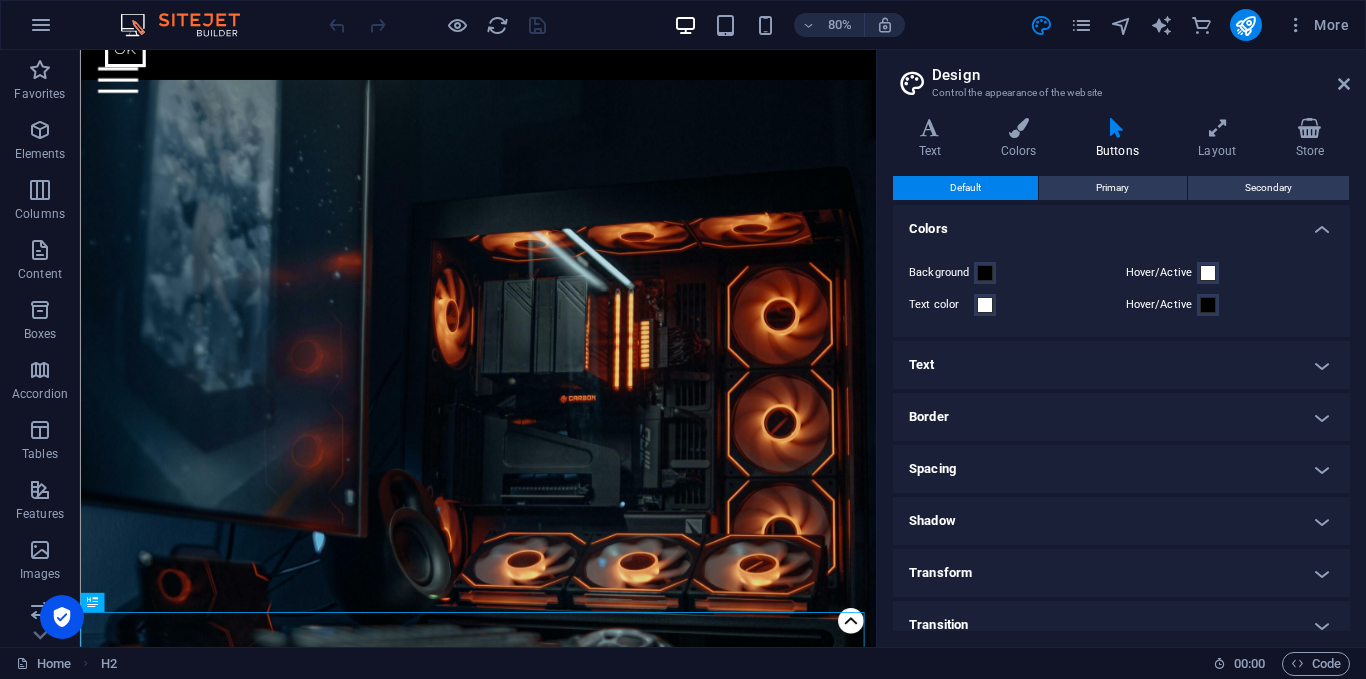 click on "More" at bounding box center (1193, 25) 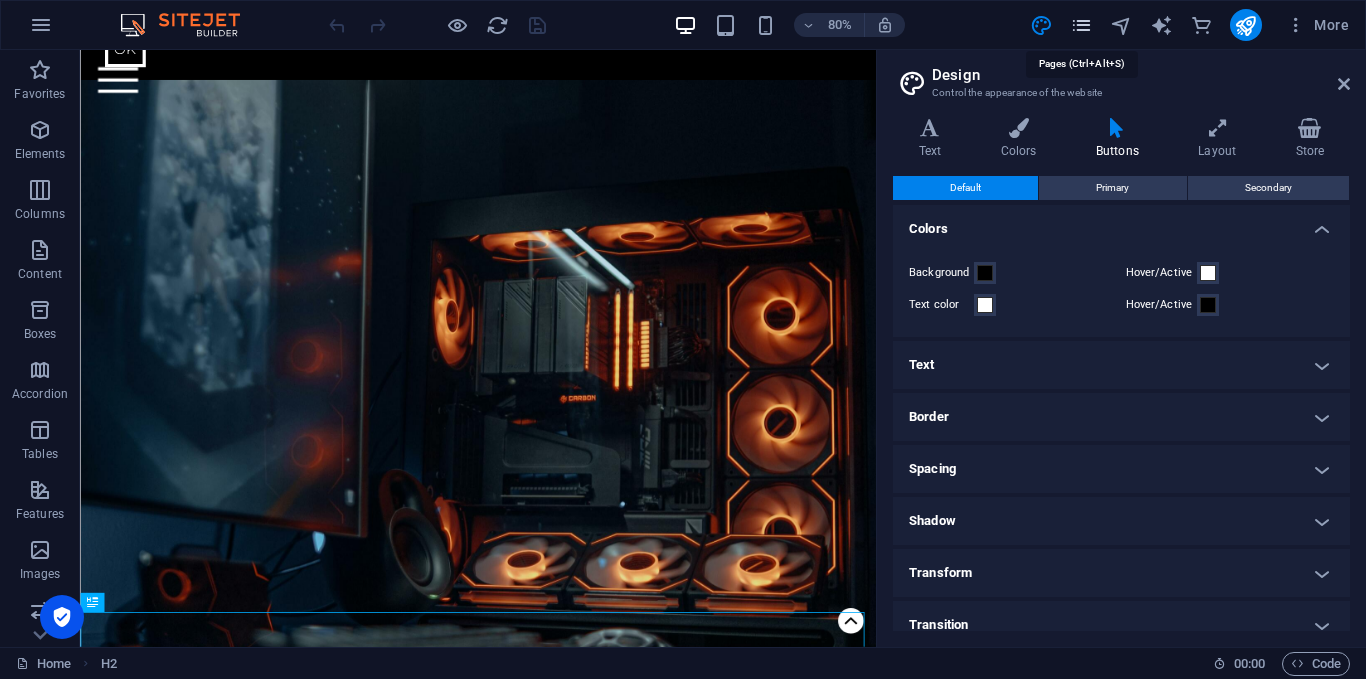 click at bounding box center [1081, 25] 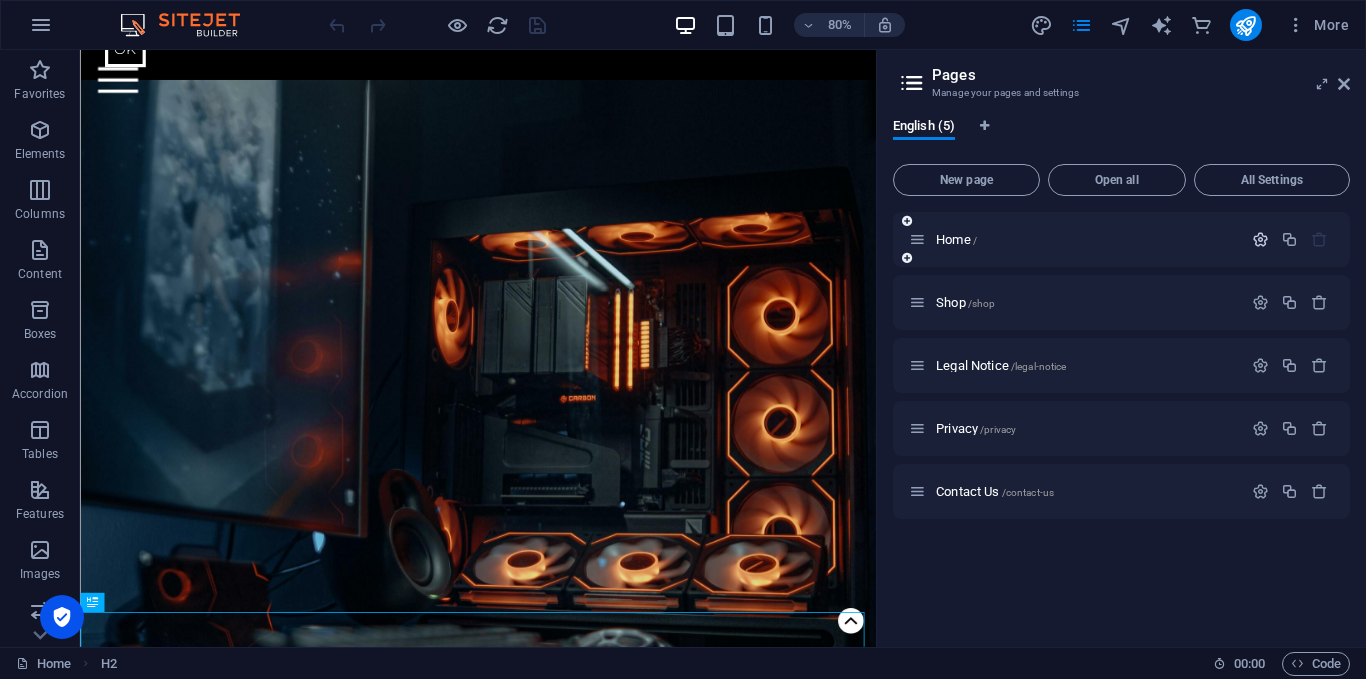 click at bounding box center (1260, 239) 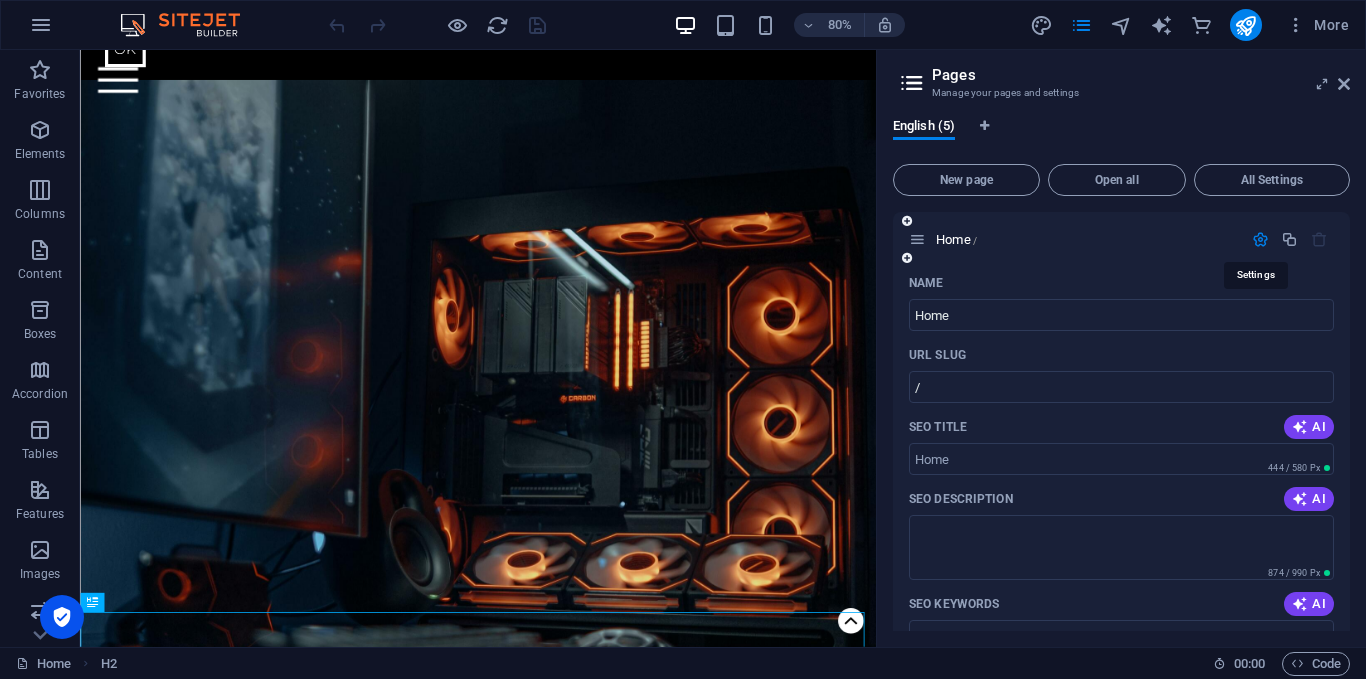 click at bounding box center (1260, 239) 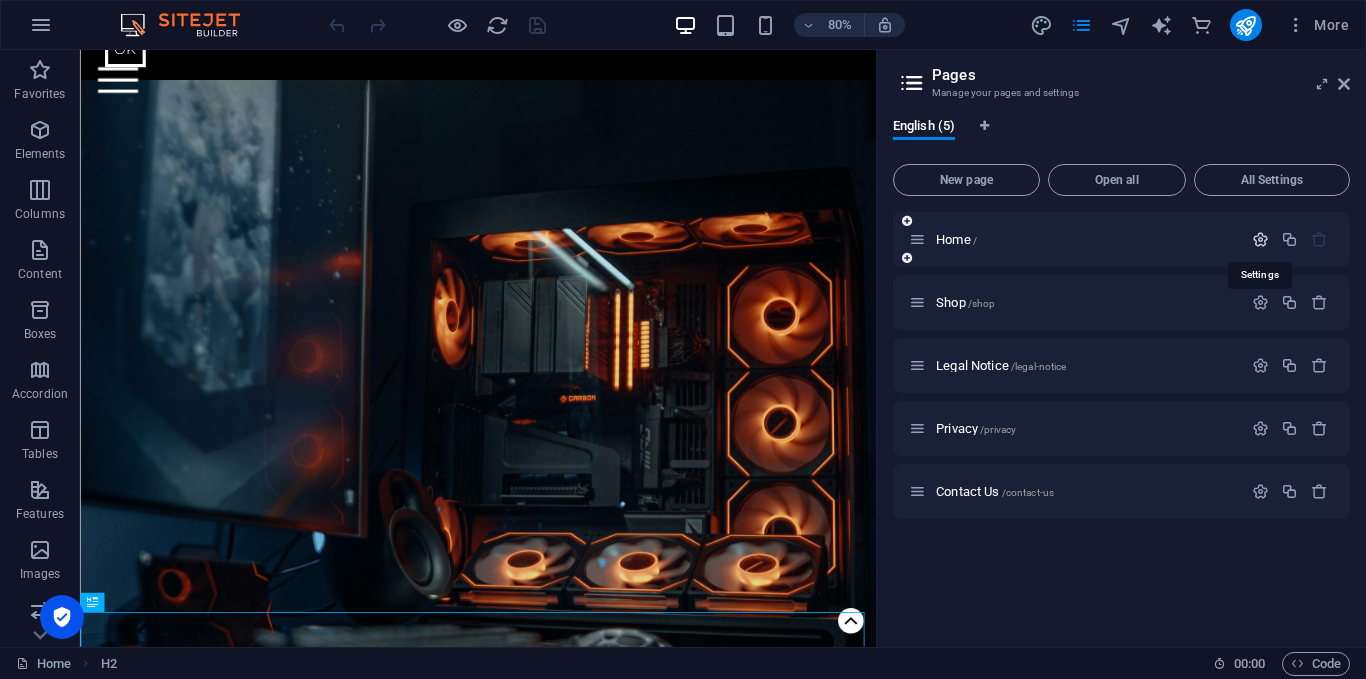 click at bounding box center [1260, 239] 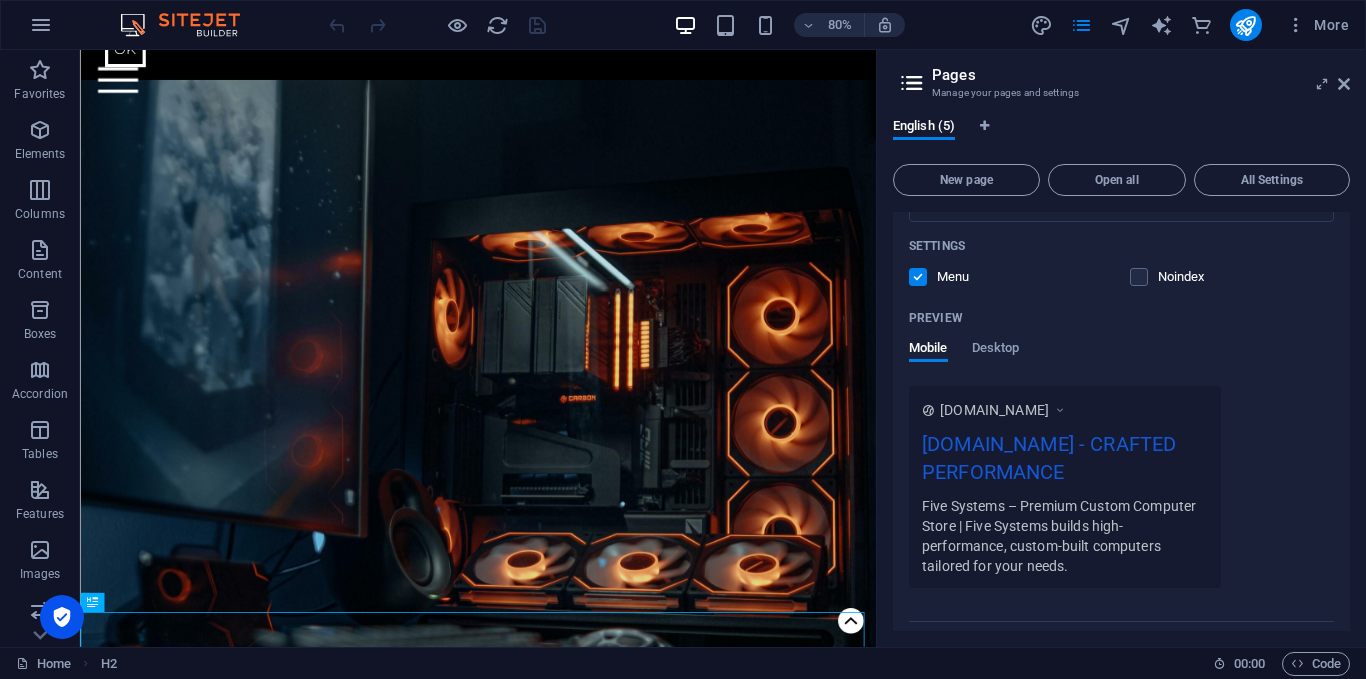 scroll, scrollTop: 400, scrollLeft: 0, axis: vertical 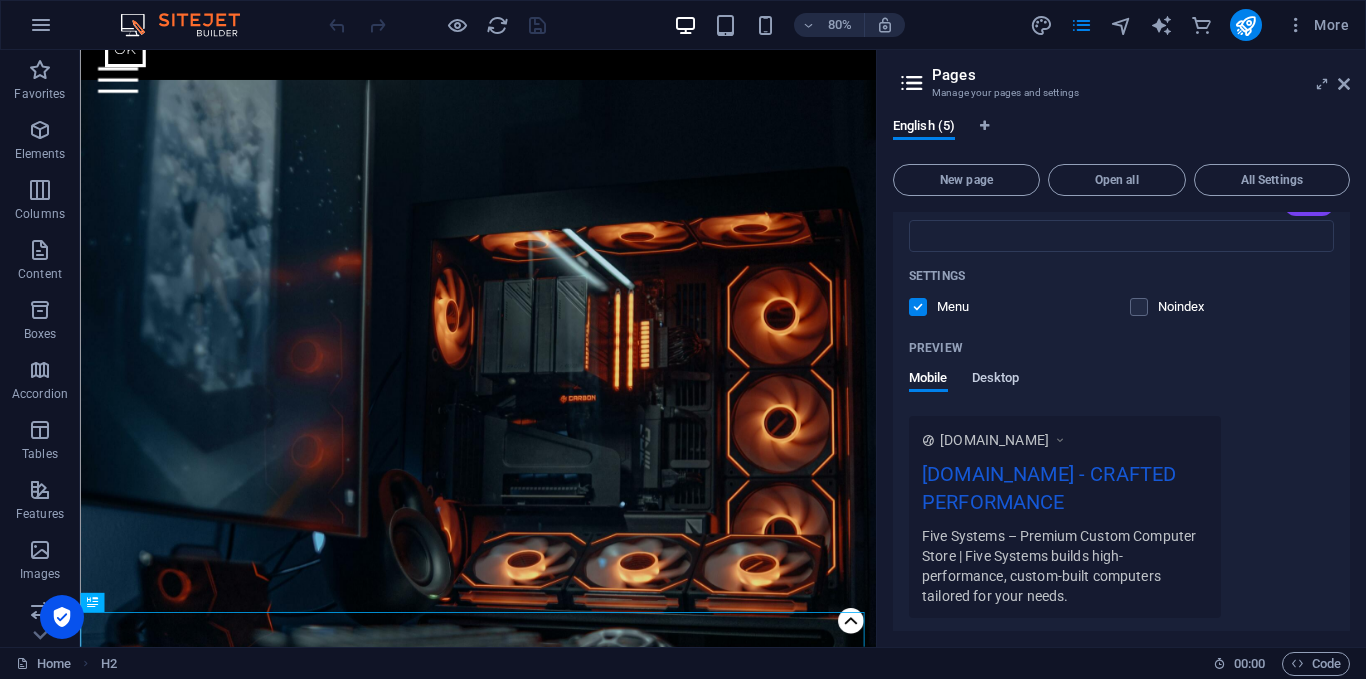 click on "Desktop" at bounding box center [996, 380] 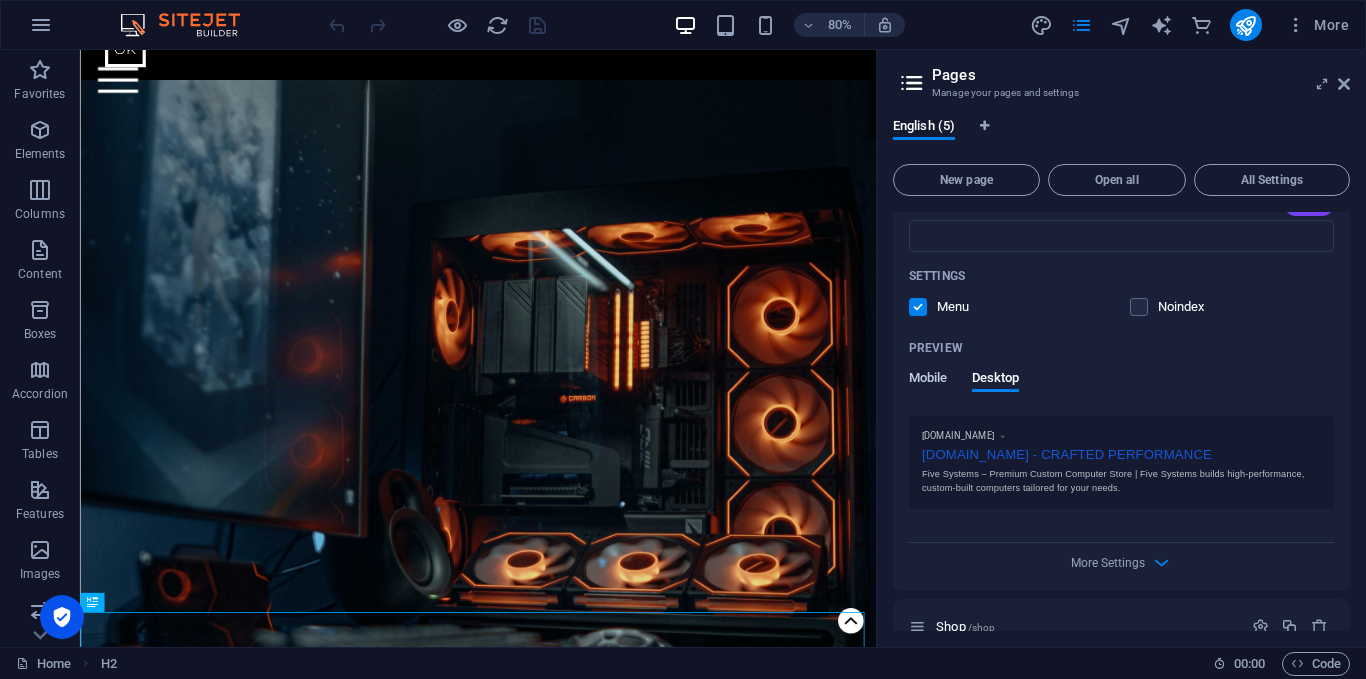 click on "Mobile" at bounding box center (928, 380) 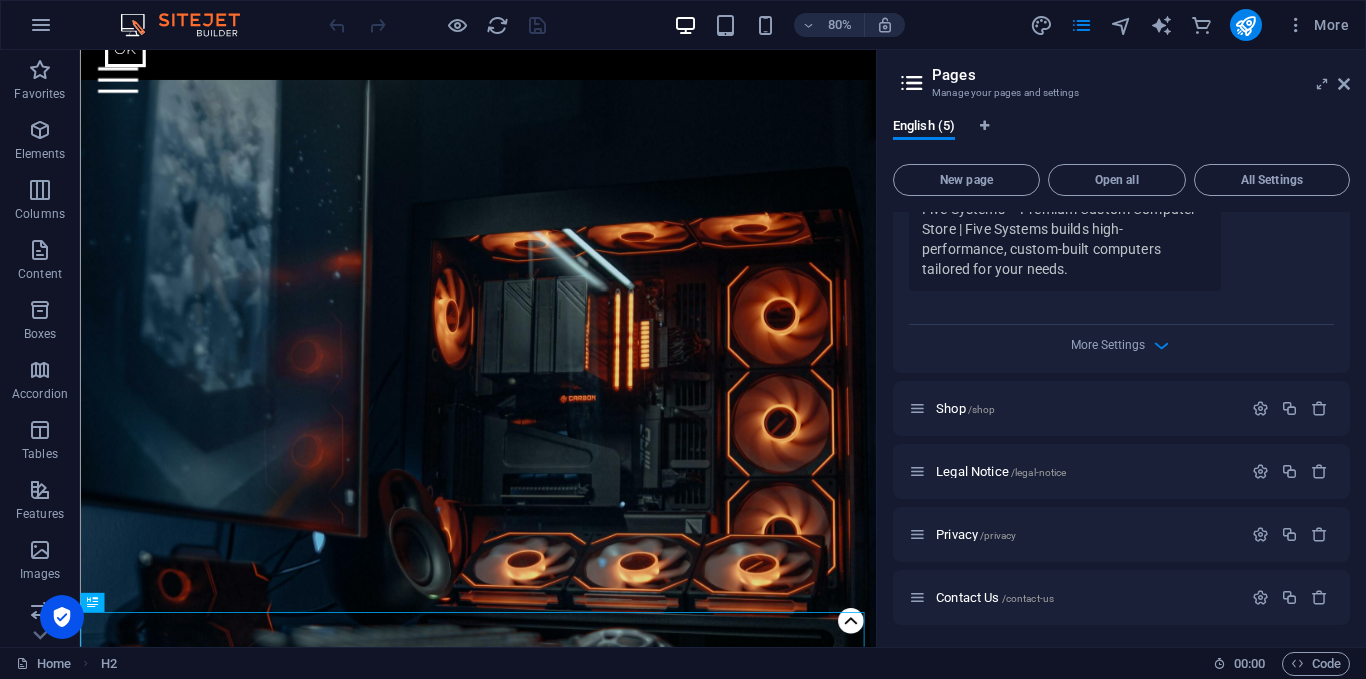 scroll, scrollTop: 729, scrollLeft: 0, axis: vertical 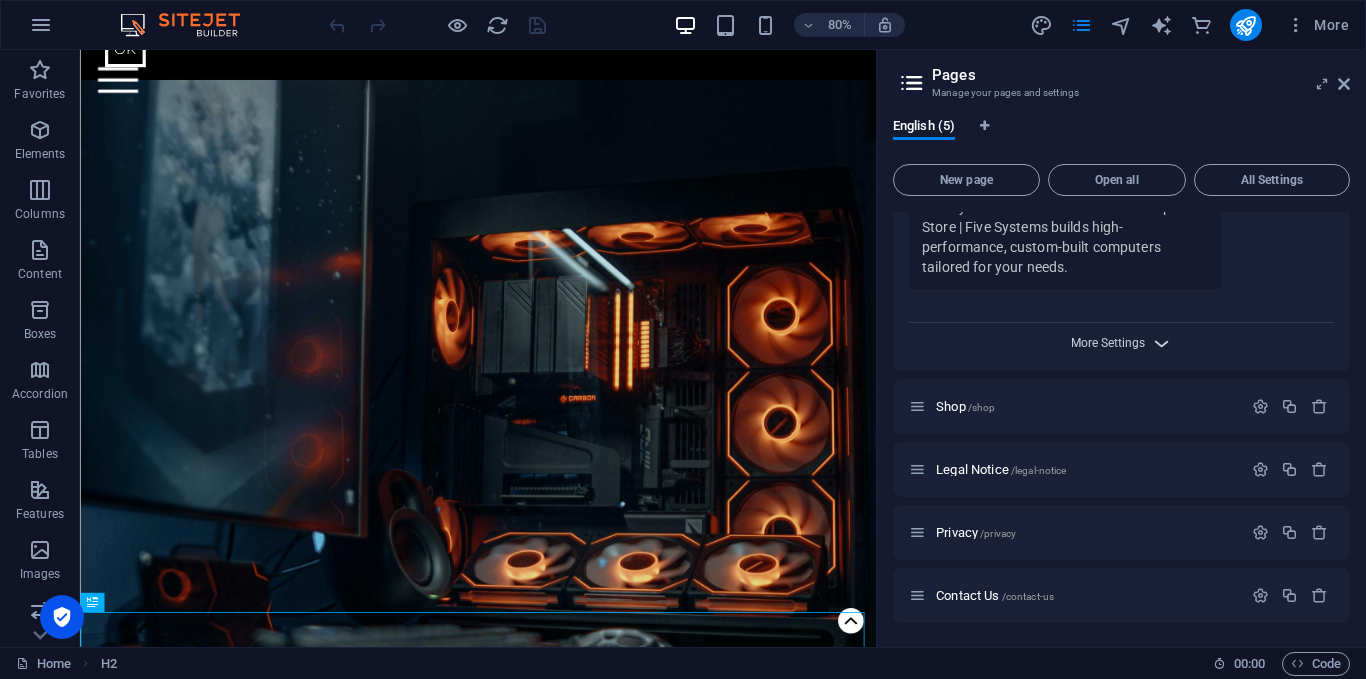 click on "More Settings" at bounding box center (1108, 343) 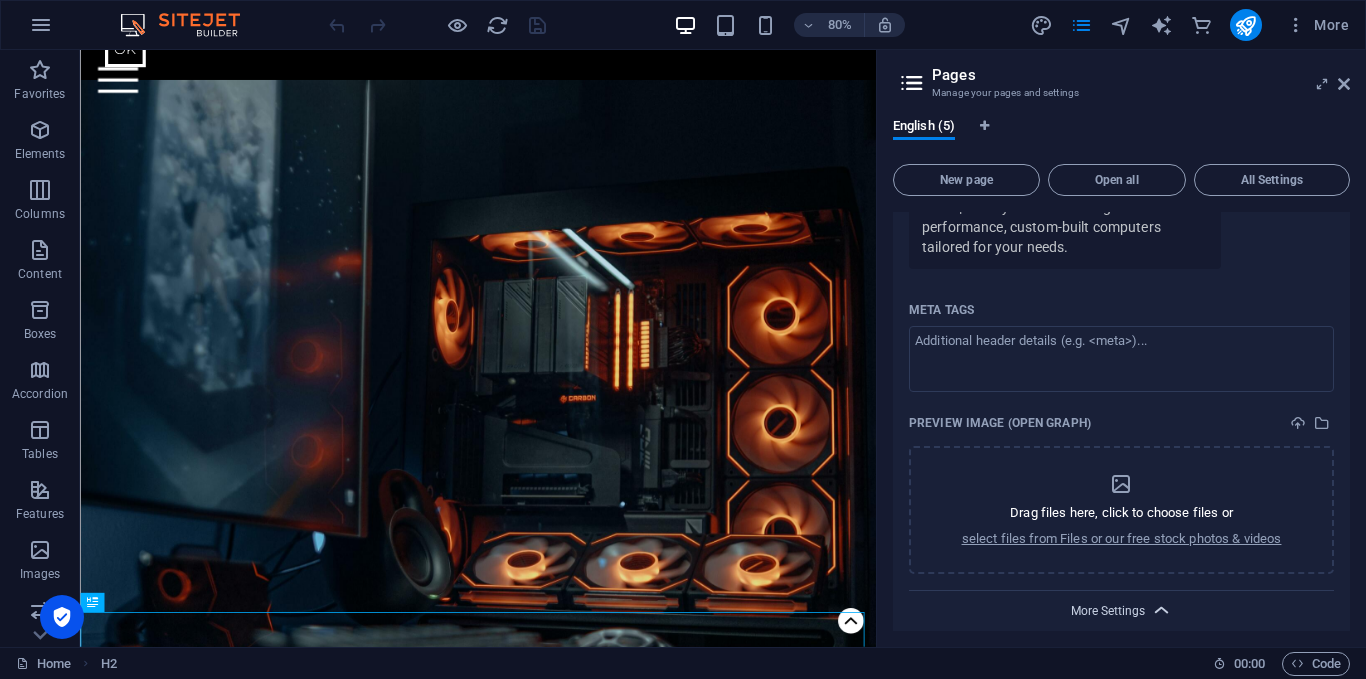 scroll, scrollTop: 729, scrollLeft: 0, axis: vertical 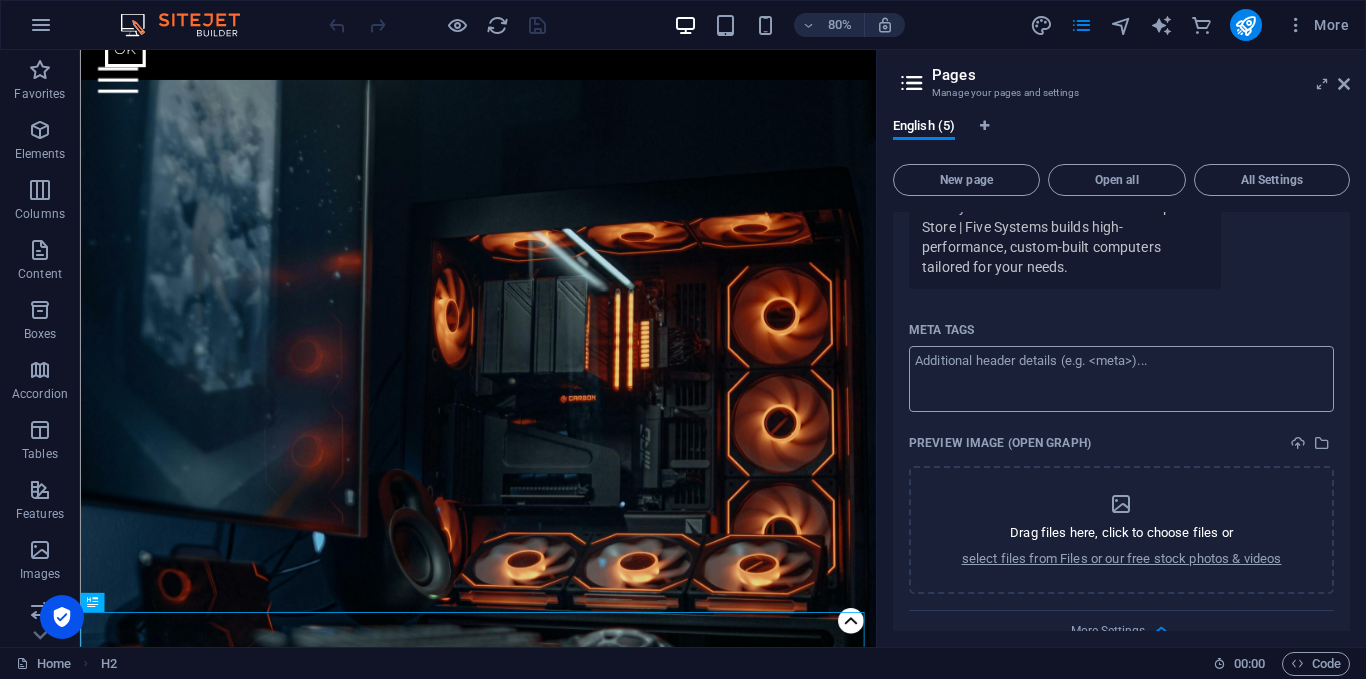 click on "Meta tags ​" at bounding box center [1121, 378] 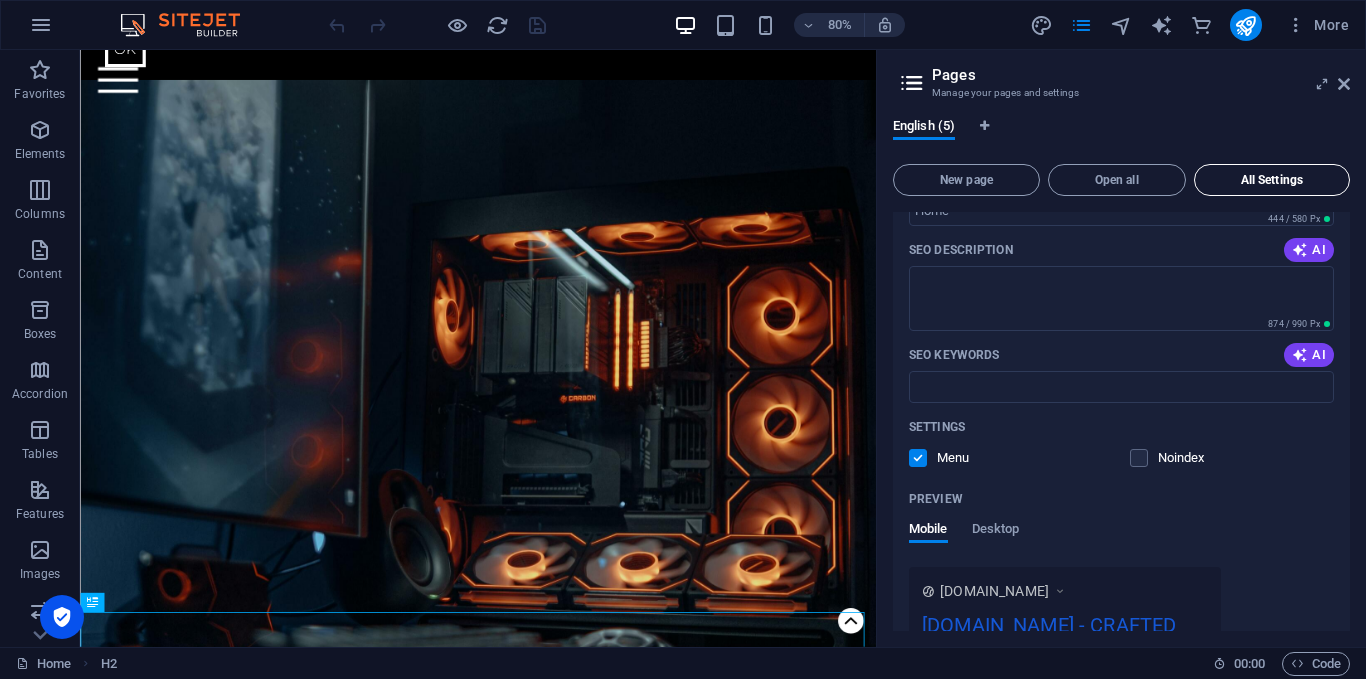 scroll, scrollTop: 229, scrollLeft: 0, axis: vertical 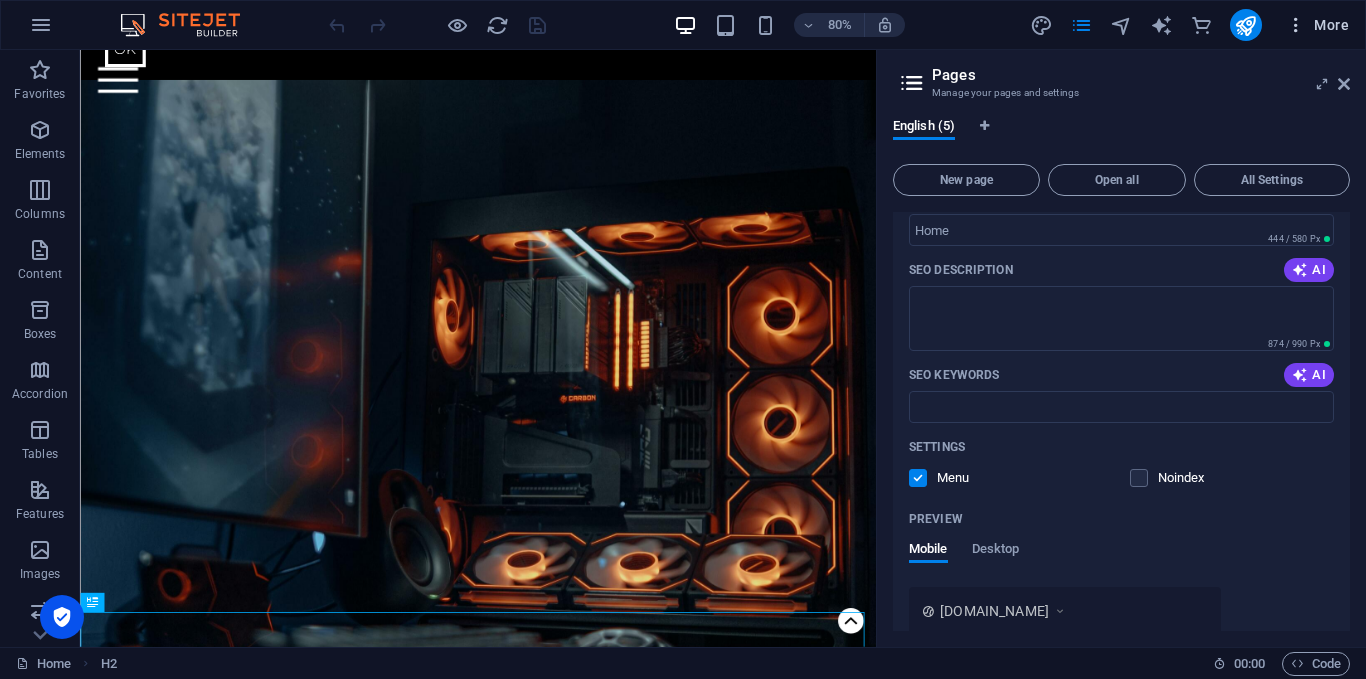 click on "More" at bounding box center [1317, 25] 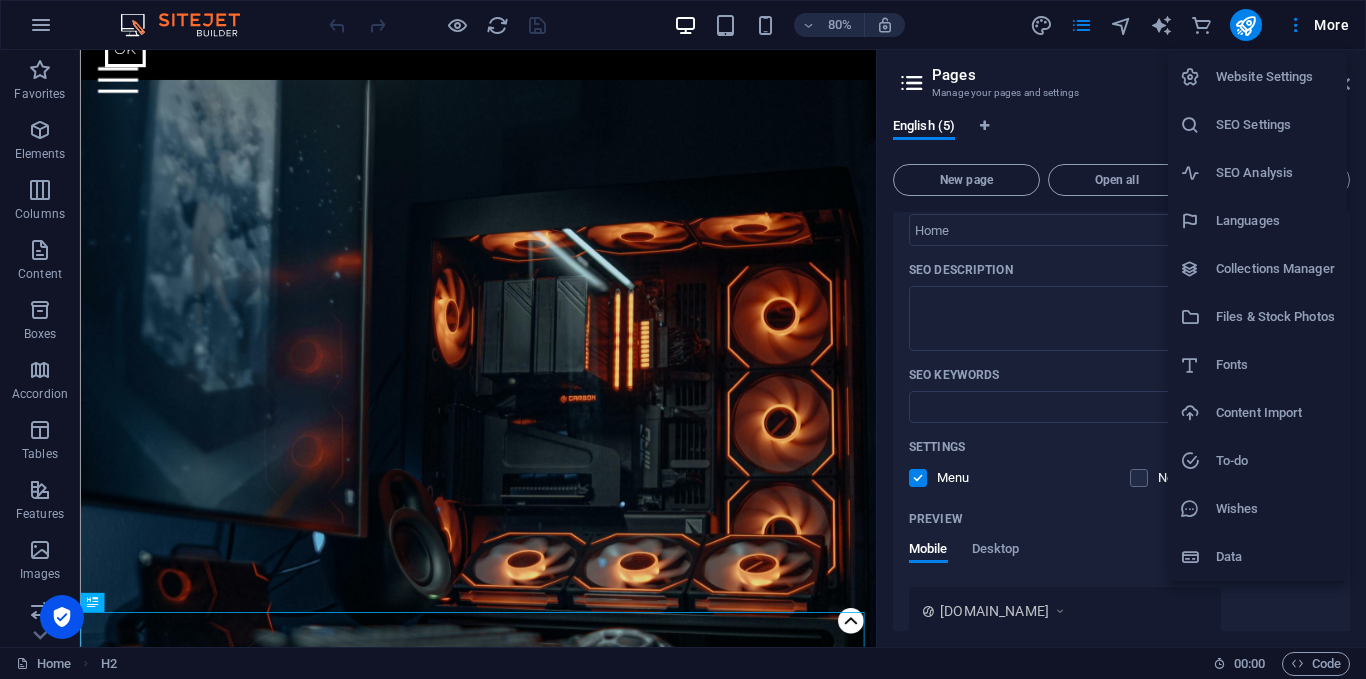 click on "SEO Settings" at bounding box center (1275, 125) 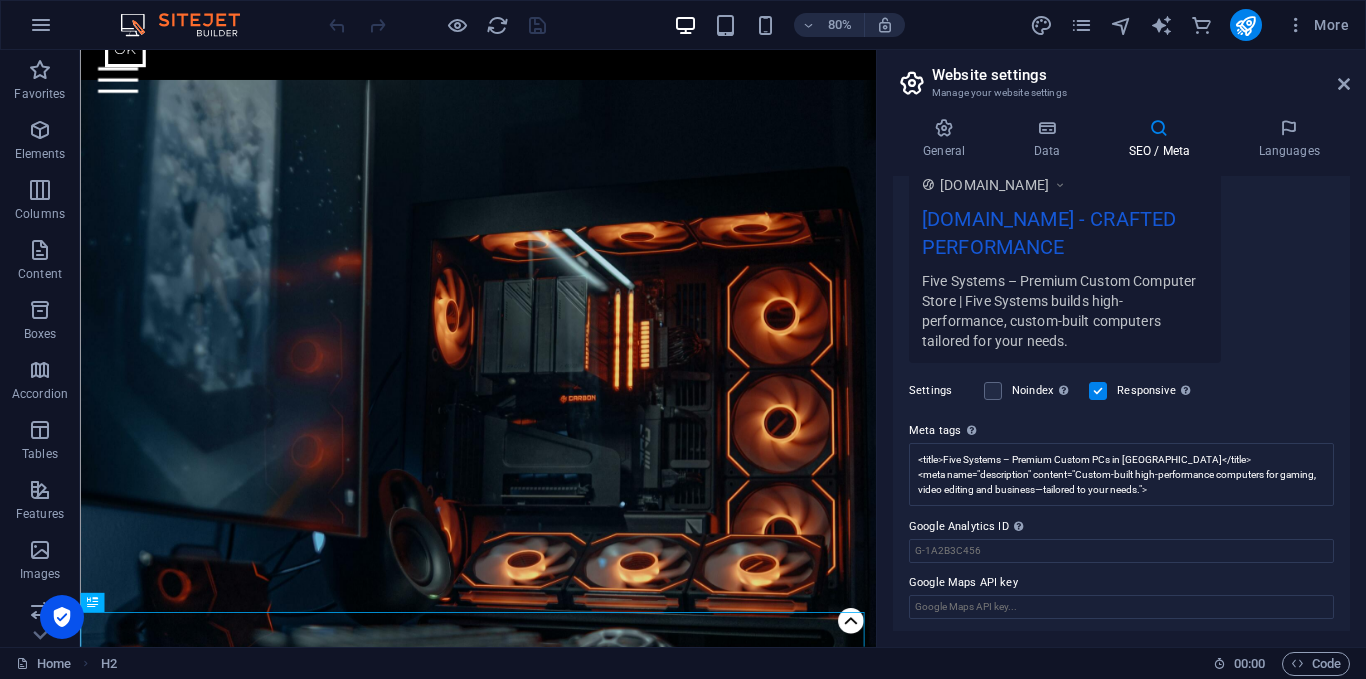 scroll, scrollTop: 369, scrollLeft: 0, axis: vertical 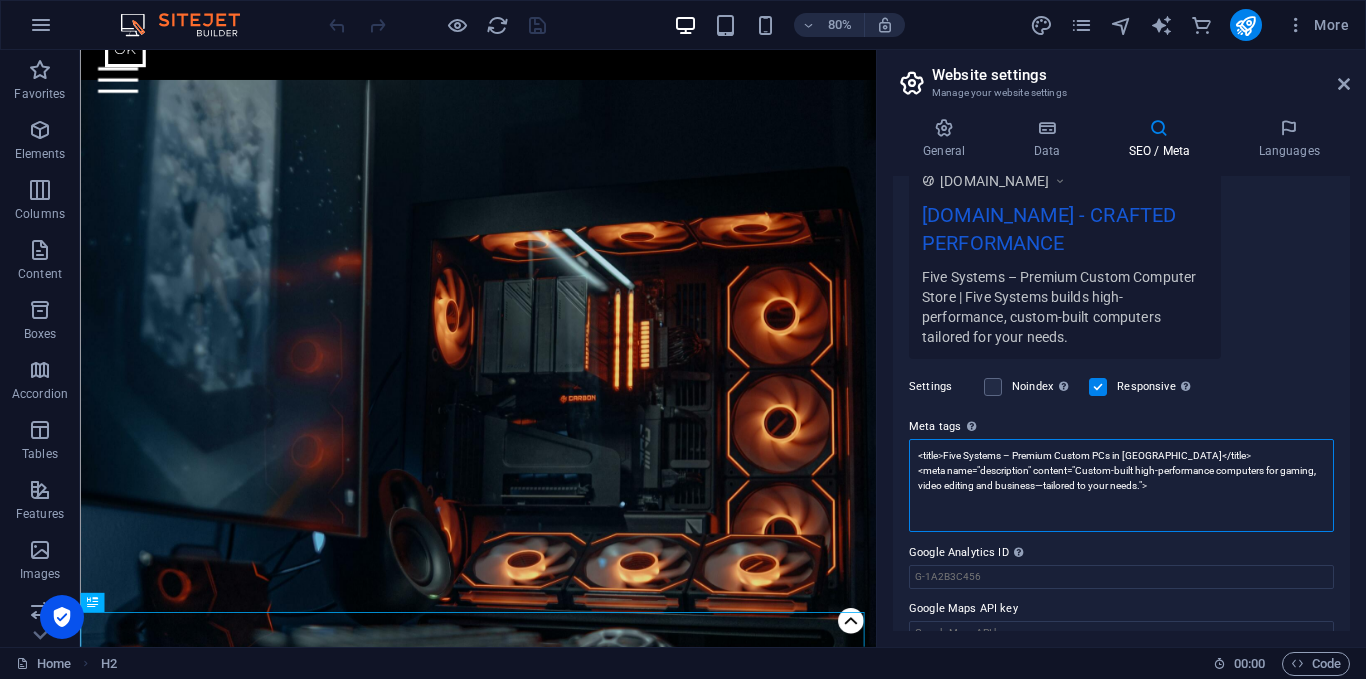 drag, startPoint x: 1174, startPoint y: 488, endPoint x: 886, endPoint y: 457, distance: 289.6636 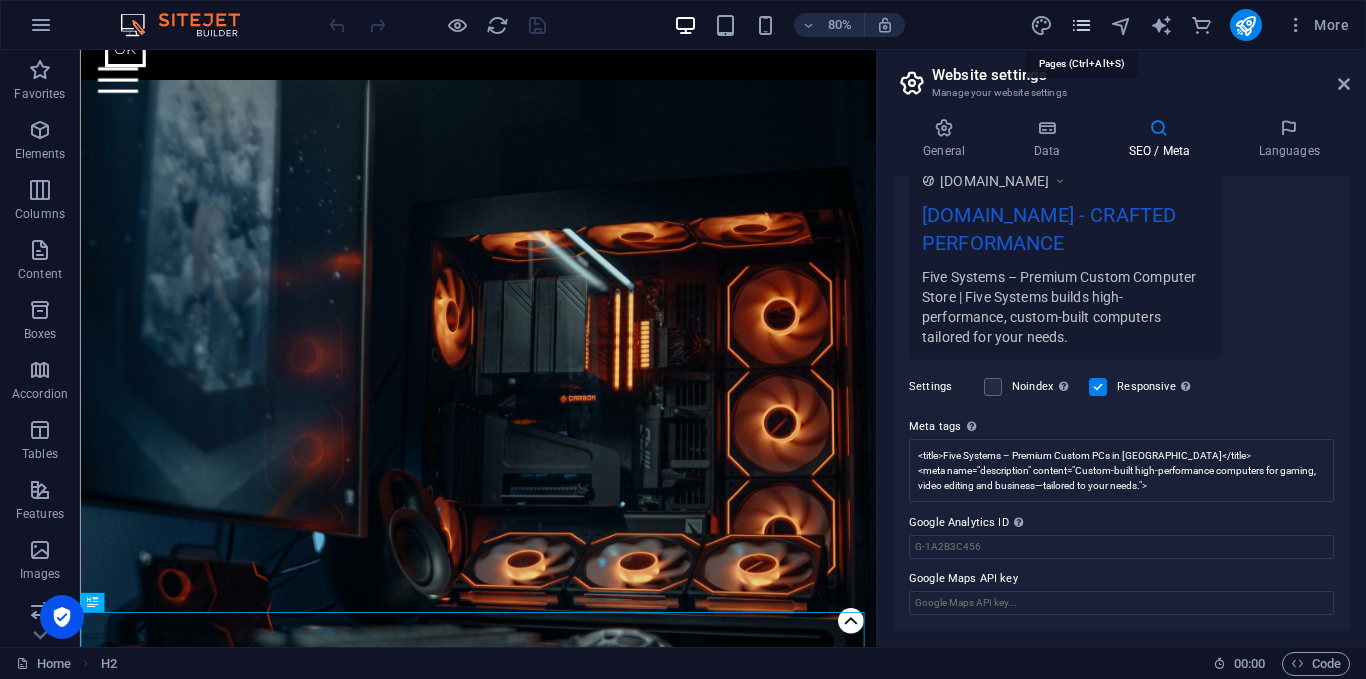 click at bounding box center (1081, 25) 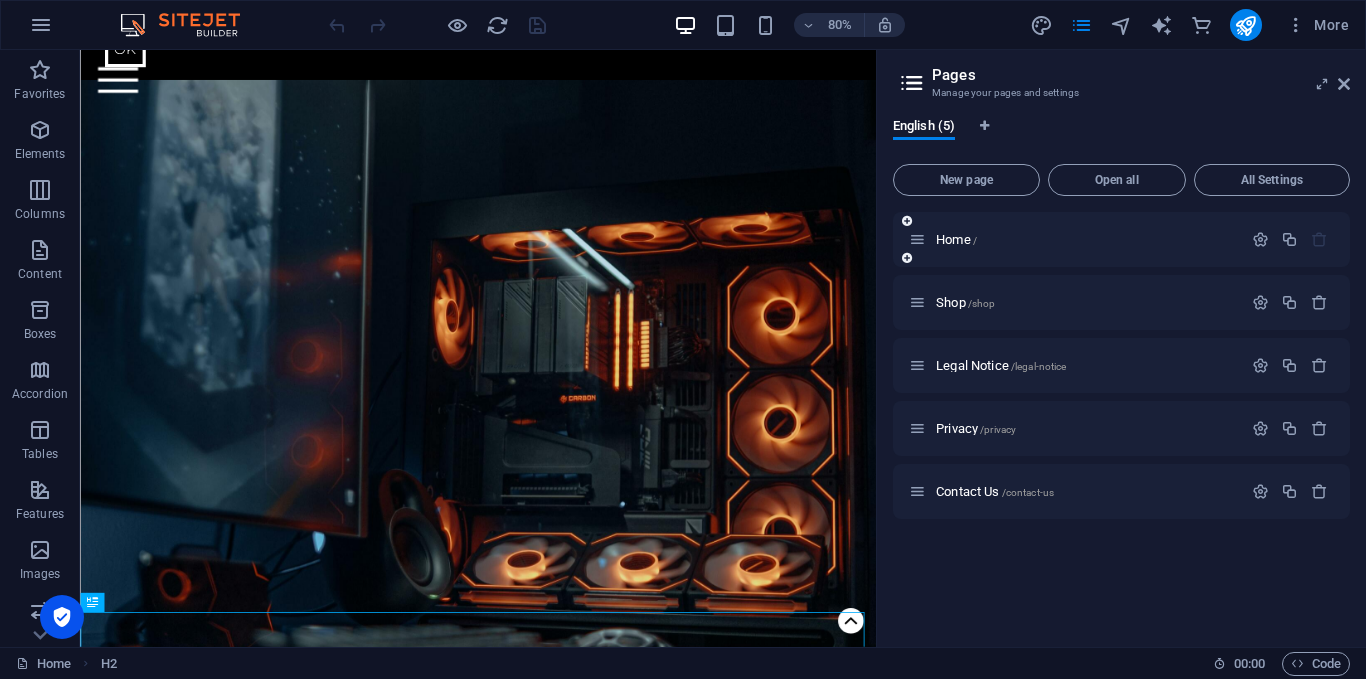 click at bounding box center (917, 239) 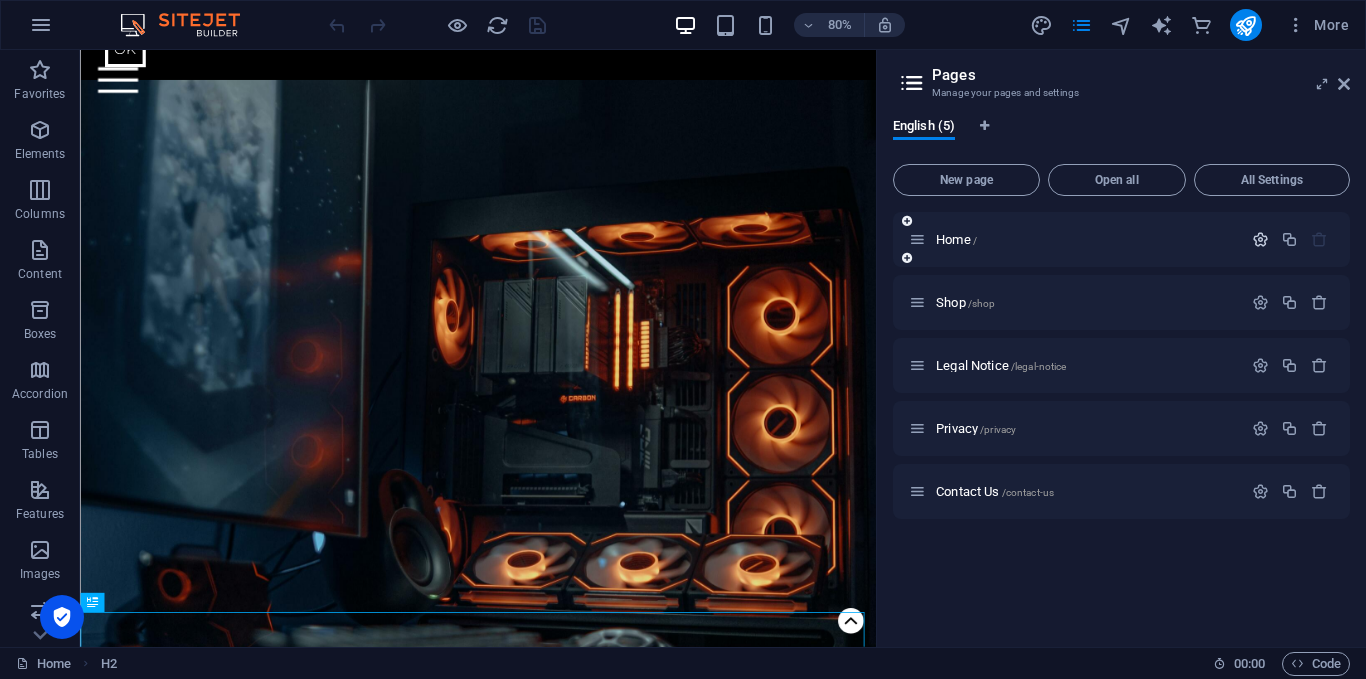 click at bounding box center (1260, 239) 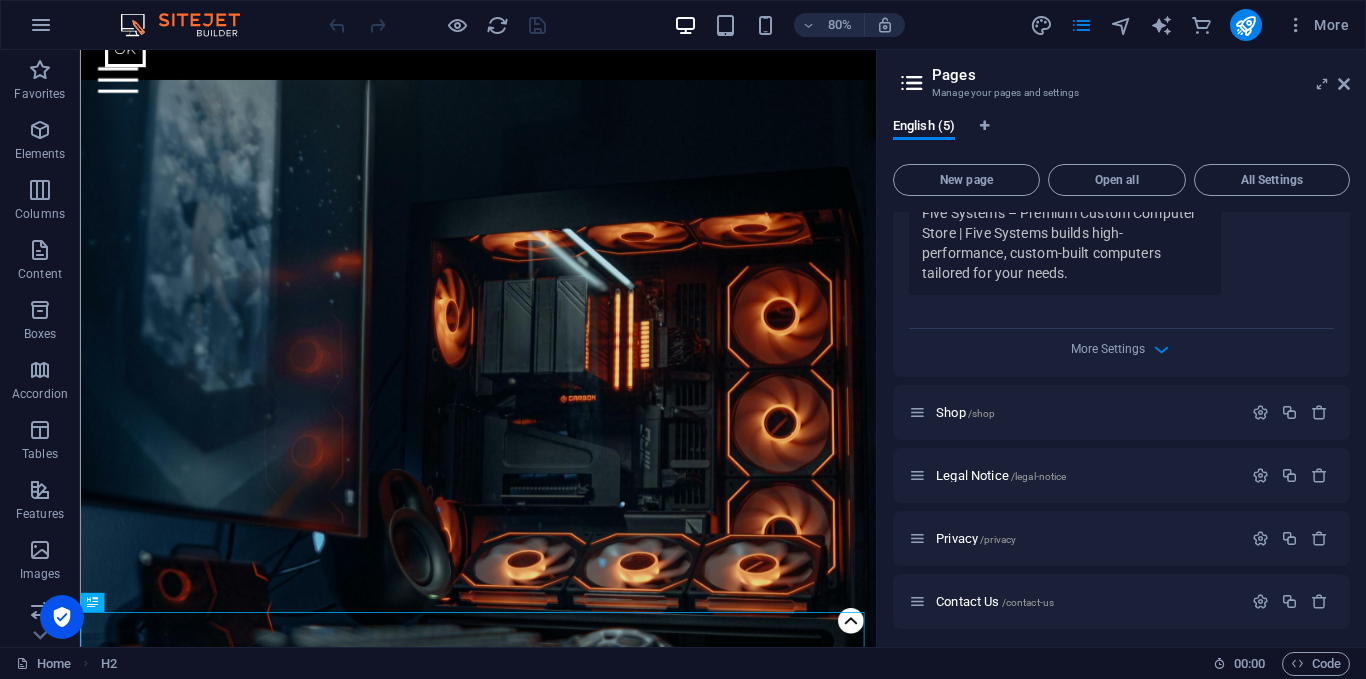 scroll, scrollTop: 729, scrollLeft: 0, axis: vertical 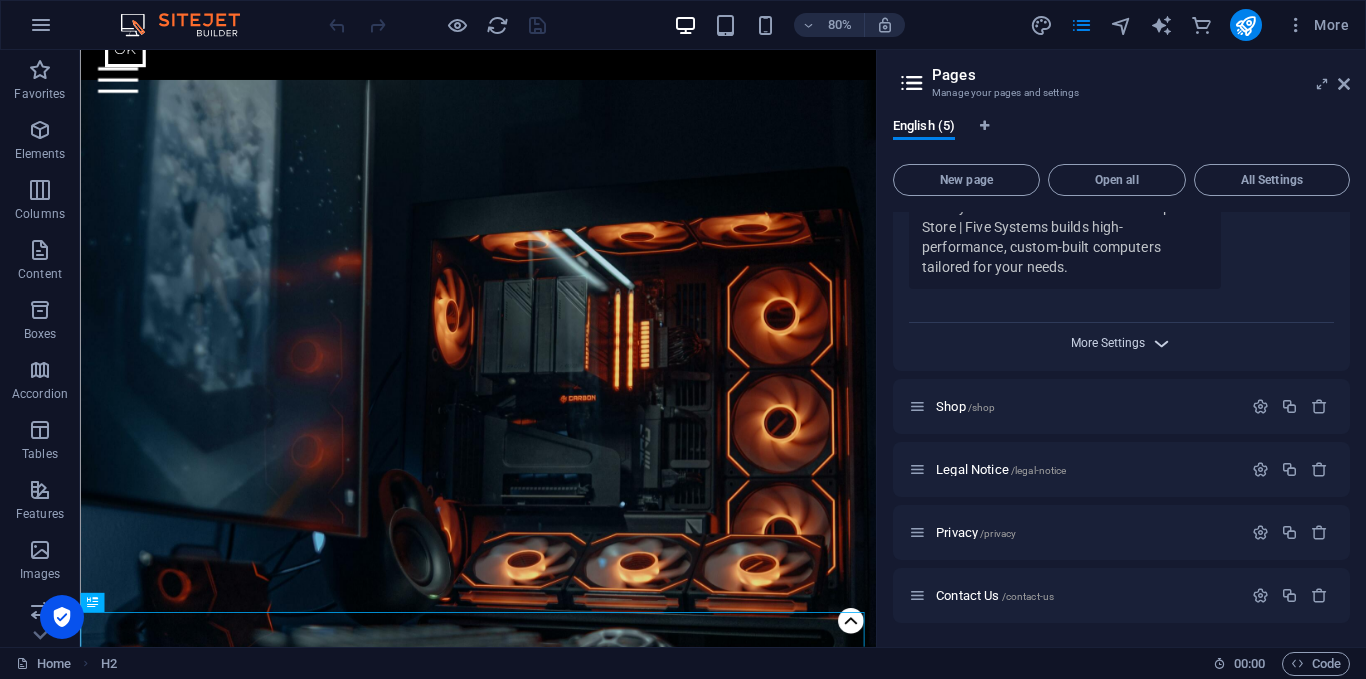 click on "More Settings" at bounding box center [1108, 343] 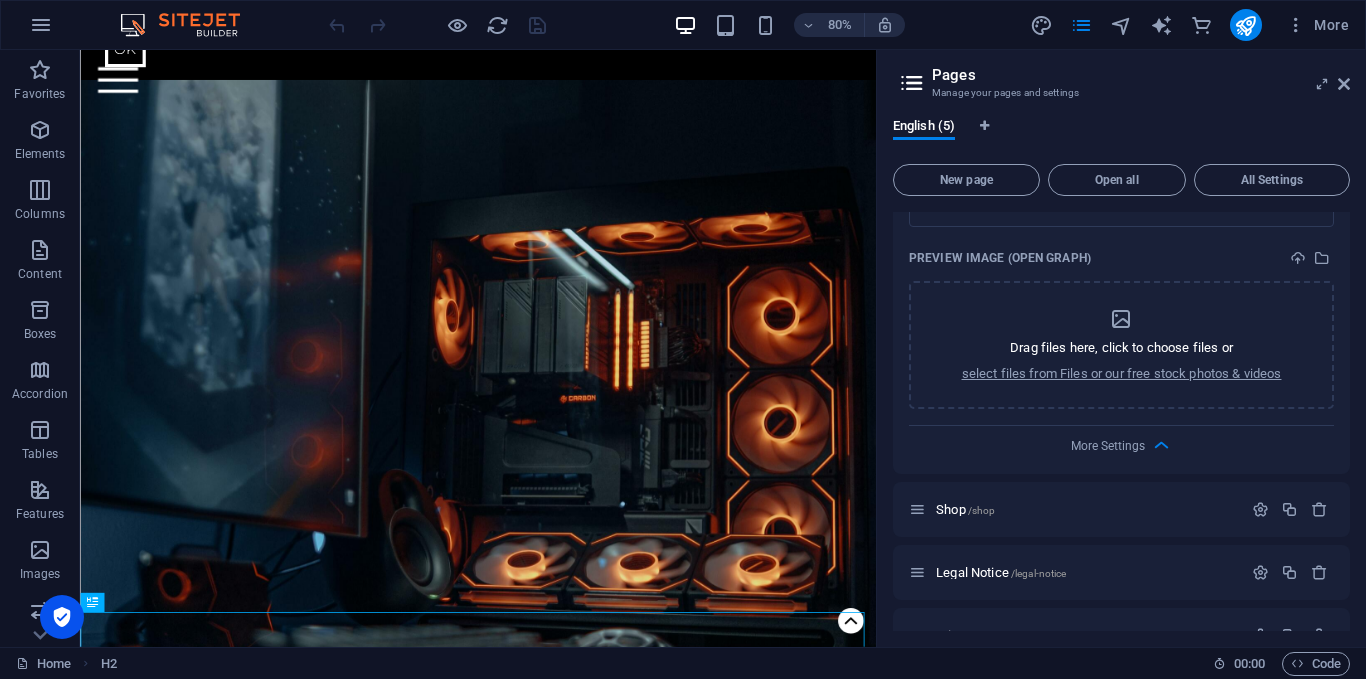 scroll, scrollTop: 817, scrollLeft: 0, axis: vertical 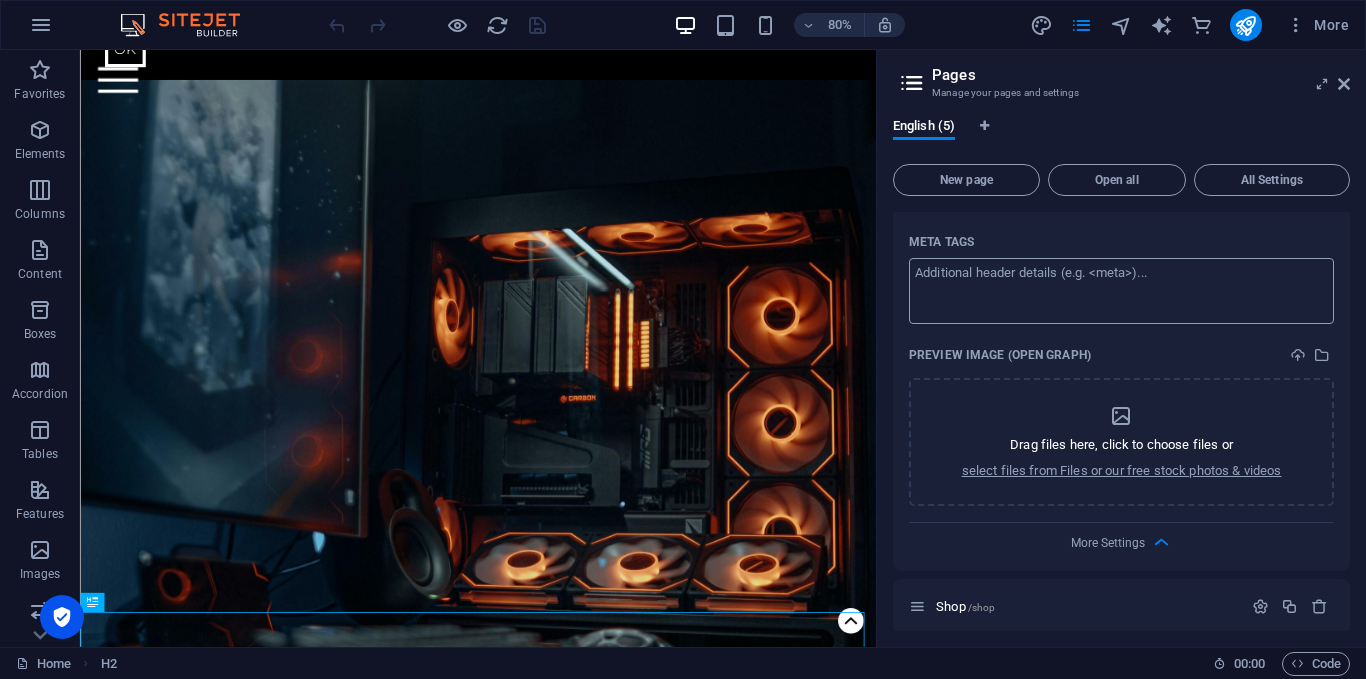 click on "Meta tags ​" at bounding box center (1121, 290) 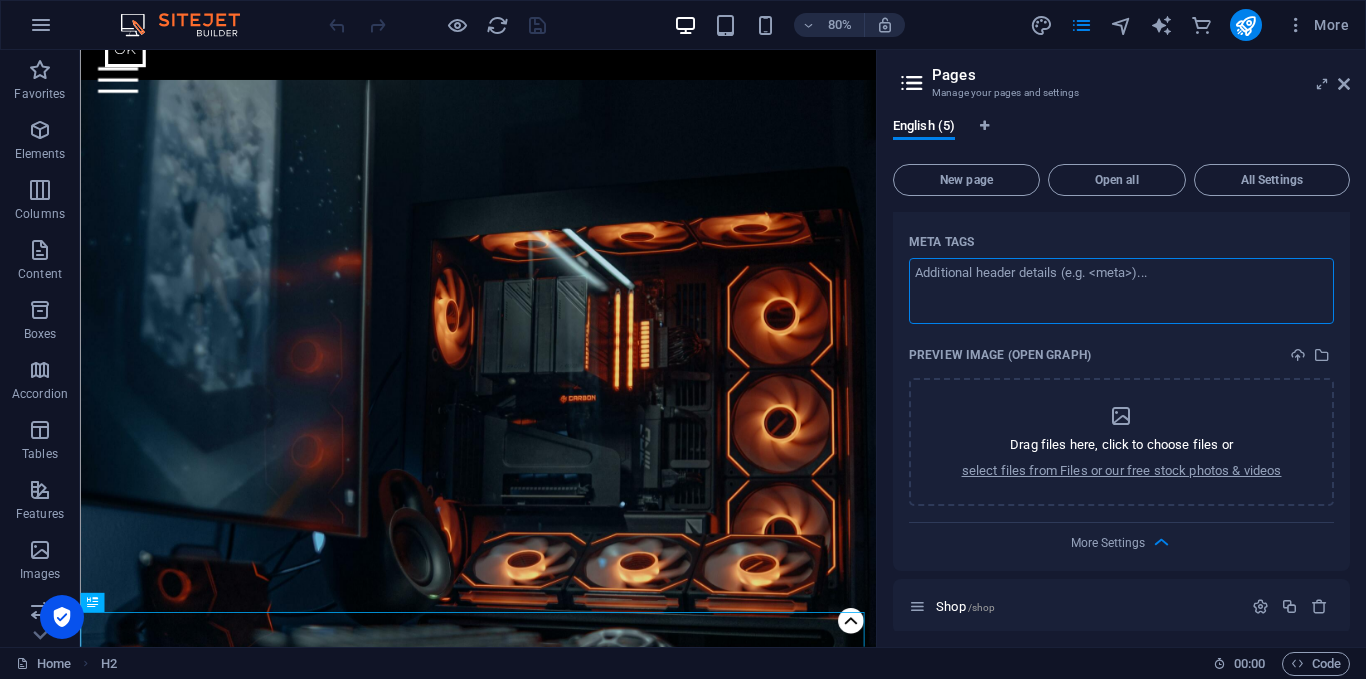 paste on "<title>Five Systems – Premium Custom PCs in [GEOGRAPHIC_DATA]</title>
<meta name="description" content="Custom-built high-performance computers for gaming, video editing and business—tailored to your needs.">" 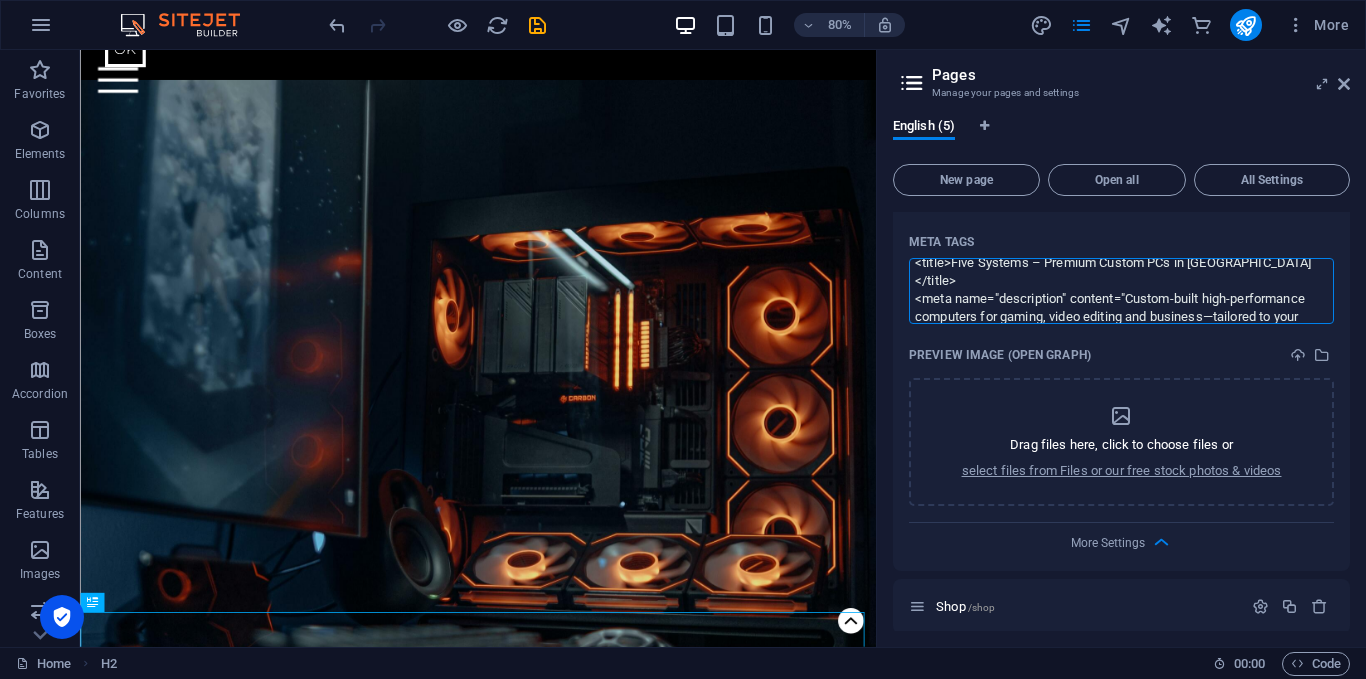 scroll, scrollTop: 0, scrollLeft: 0, axis: both 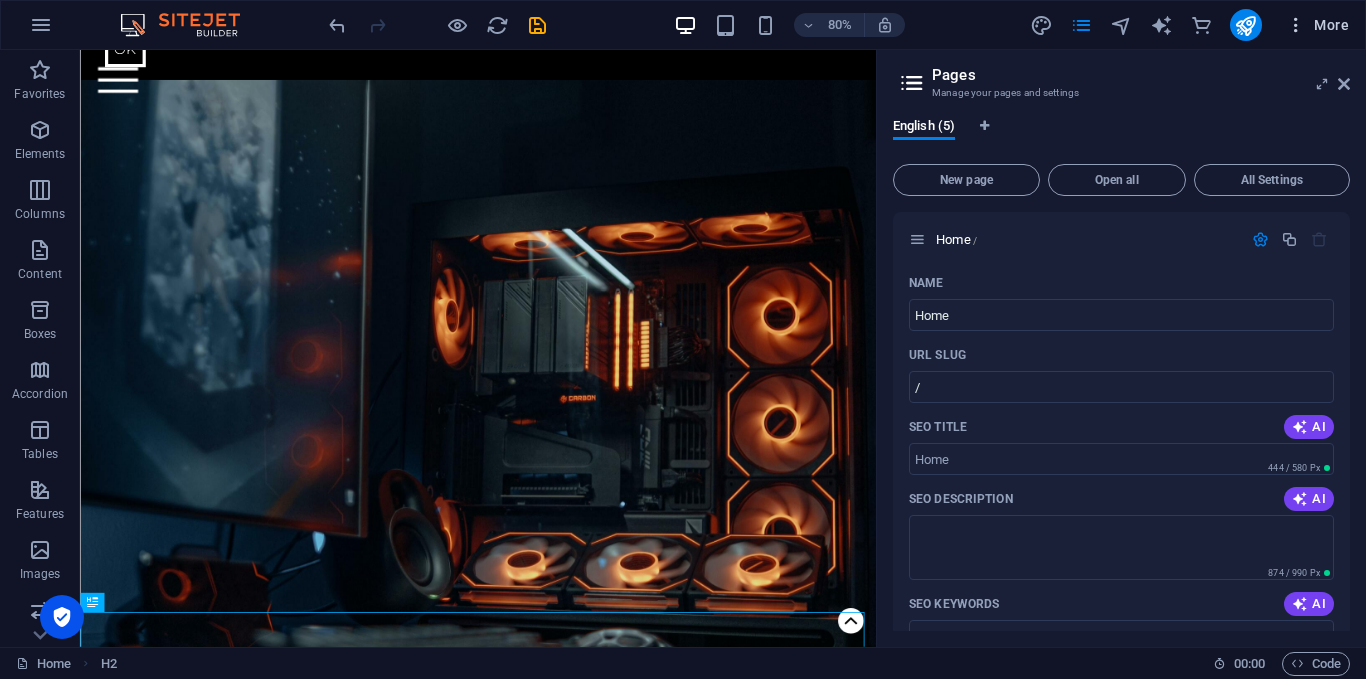 click on "Five Systems Home Favorites Elements Columns Content Boxes Accordion Tables Features Images Slider Header Footer Forms Marketing Collections Commerce
Drag here to replace the existing content. Press “Ctrl” if you want to create a new element.
H2   Container   Banner   Menu Bar   Banner   Container   Container   2 columns   Image   HTML 80% More Home H2 00 : 00 Code Pages Manage your pages and settings English (5) New page Open all All Settings Home / Name Home ​ URL SLUG / ​ SEO Title AI ​ 444 / 580 Px SEO Description AI ​ 874 / 990 Px SEO Keywords AI ​ Settings Menu Noindex Preview Mobile Desktop [DOMAIN_NAME] [DOMAIN_NAME] - CRAFTED PERFORMANCE Five Systems – Premium Custom Computer Store |
Five Systems builds high-performance, custom-built computers tailored for your needs.
Meta tags ​ Preview Image (Open Graph) Drag files here, click to choose files or More Settings Shop" at bounding box center [683, 339] 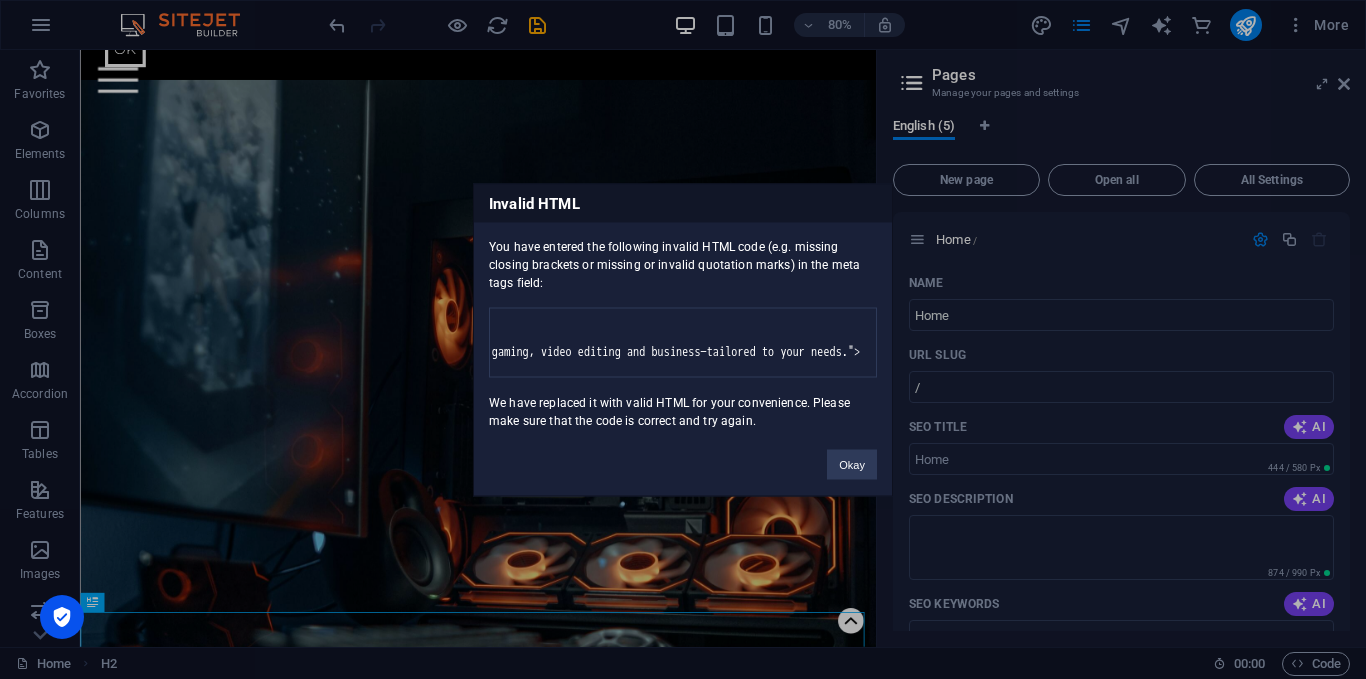 scroll, scrollTop: 0, scrollLeft: 576, axis: horizontal 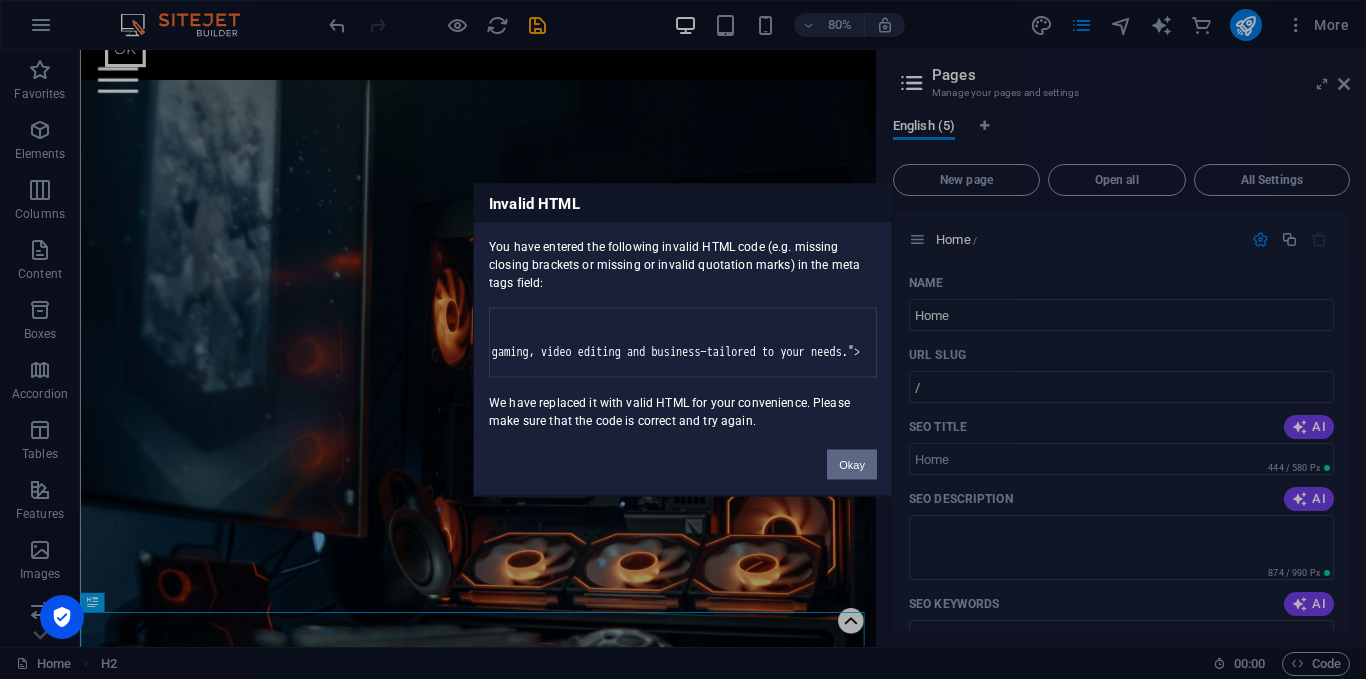 click on "Okay" at bounding box center [852, 464] 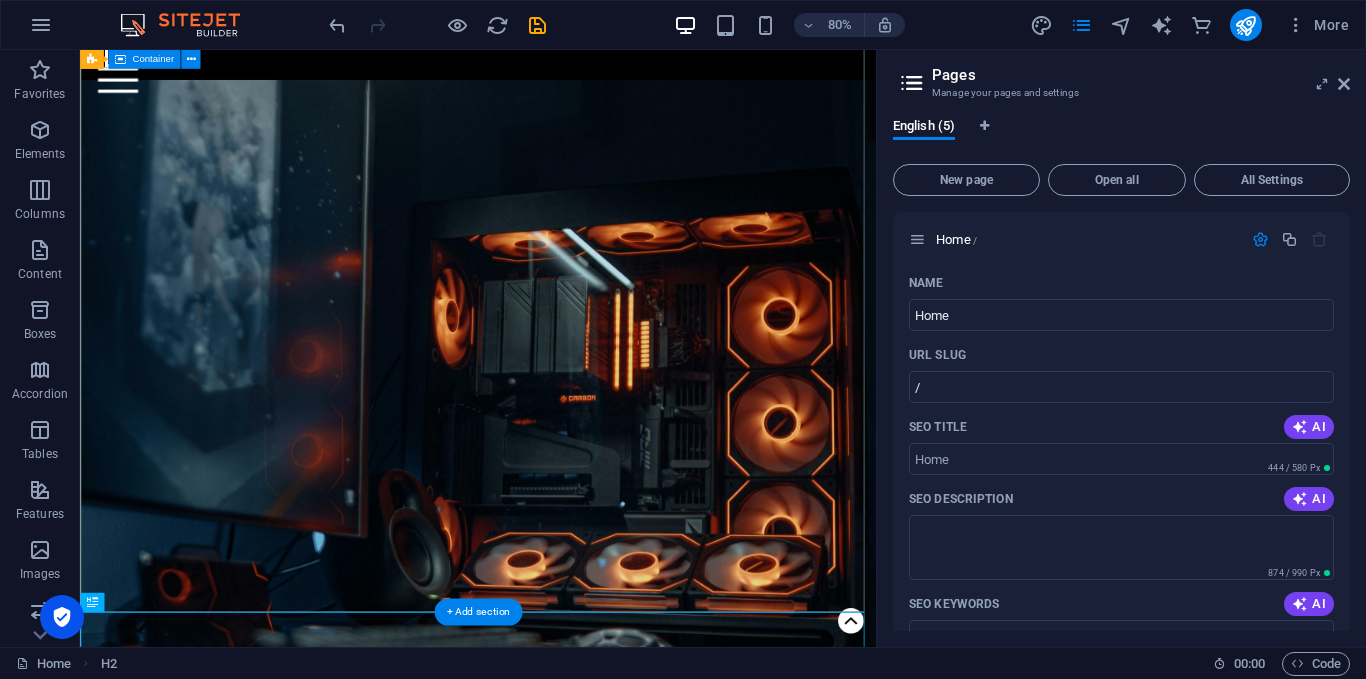 scroll, scrollTop: 10, scrollLeft: 0, axis: vertical 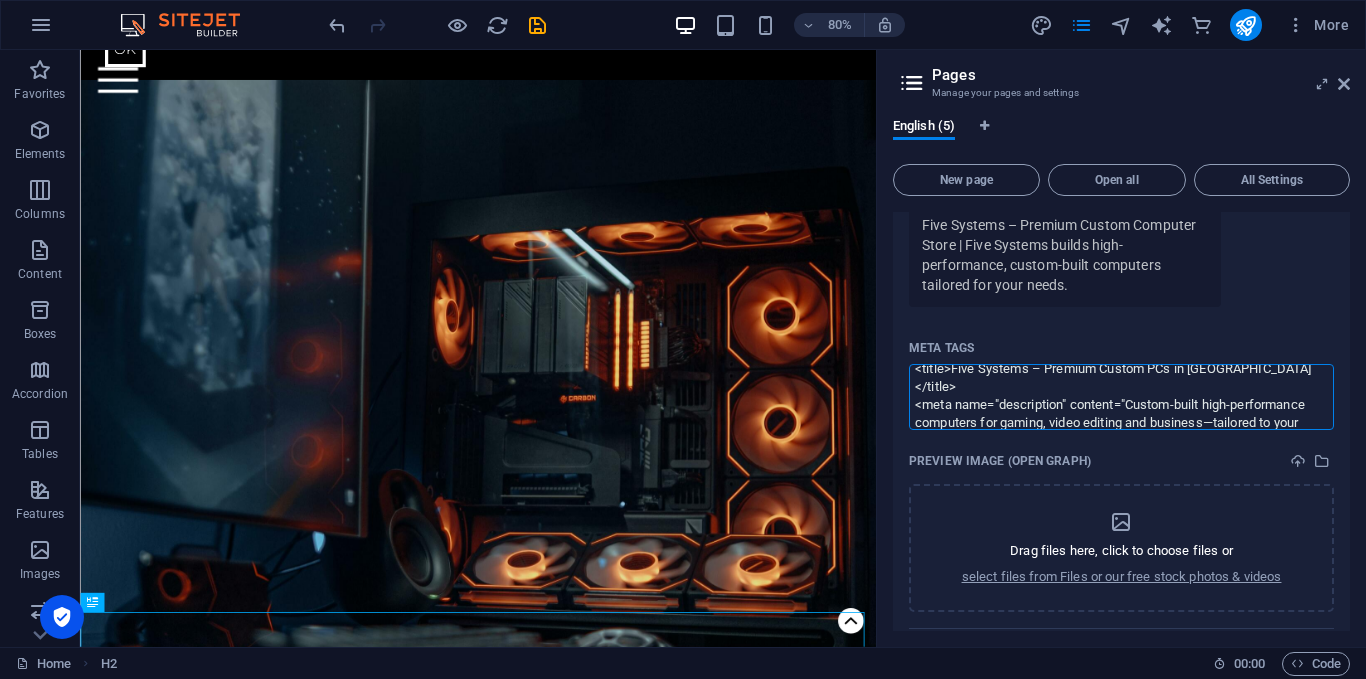 click on "<title>Five Systems – Premium Custom PCs in [GEOGRAPHIC_DATA]</title>
<meta name="description" content="Custom-built high-performance computers for gaming, video editing and business—tailored to your needs.">" at bounding box center (1121, 396) 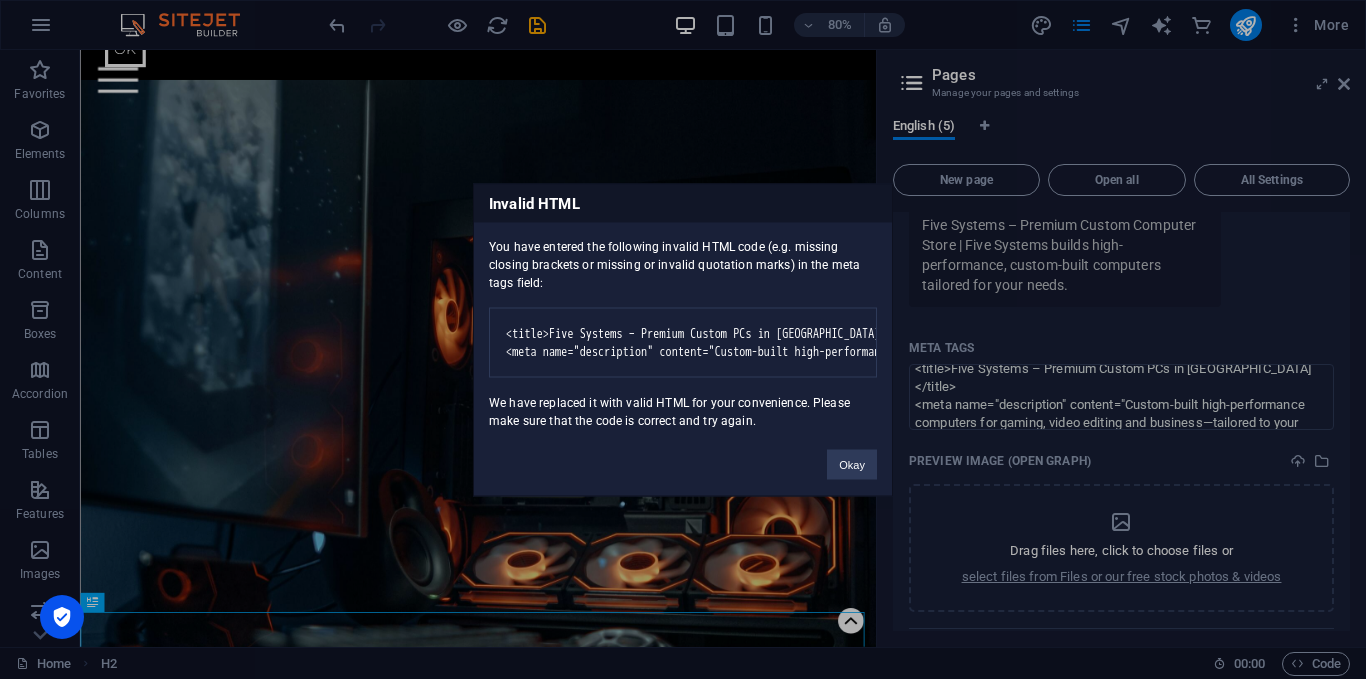 click on "Five Systems Home Favorites Elements Columns Content Boxes Accordion Tables Features Images Slider Header Footer Forms Marketing Collections Commerce
Drag here to replace the existing content. Press “Ctrl” if you want to create a new element.
H2   Container   Banner   Menu Bar   Banner   Container   Container   2 columns   Image   HTML 80% More Home H2 00 : 00 Code Pages Manage your pages and settings English (5) New page Open all All Settings Home / Name Home ​ URL SLUG / ​ SEO Title AI ​ 444 / 580 Px SEO Description AI ​ 874 / 990 Px SEO Keywords AI ​ Settings Menu Noindex Preview Mobile Desktop [DOMAIN_NAME] [DOMAIN_NAME] - CRAFTED PERFORMANCE Five Systems – Premium Custom Computer Store |
Five Systems builds high-performance, custom-built computers tailored for your needs.
Meta tags ​ Preview Image (Open Graph) Drag files here, click to choose files or More Settings Shop" at bounding box center [683, 339] 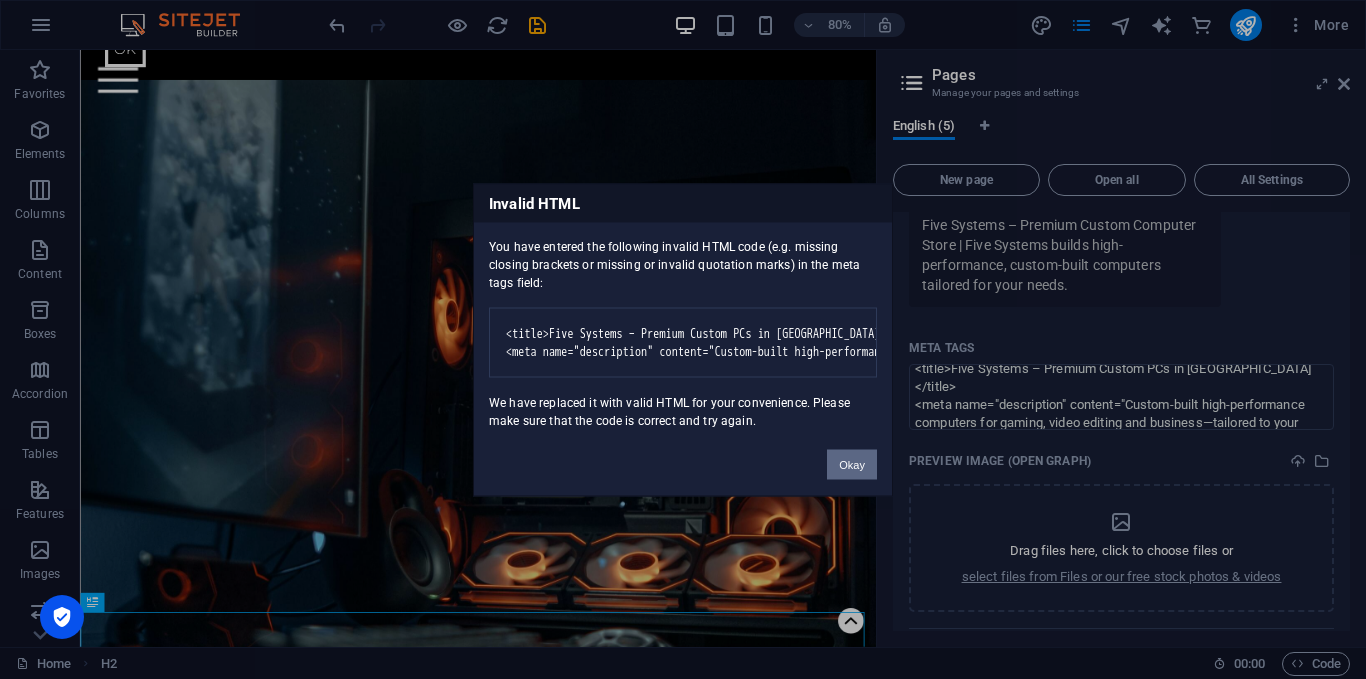 click on "Okay" at bounding box center [852, 464] 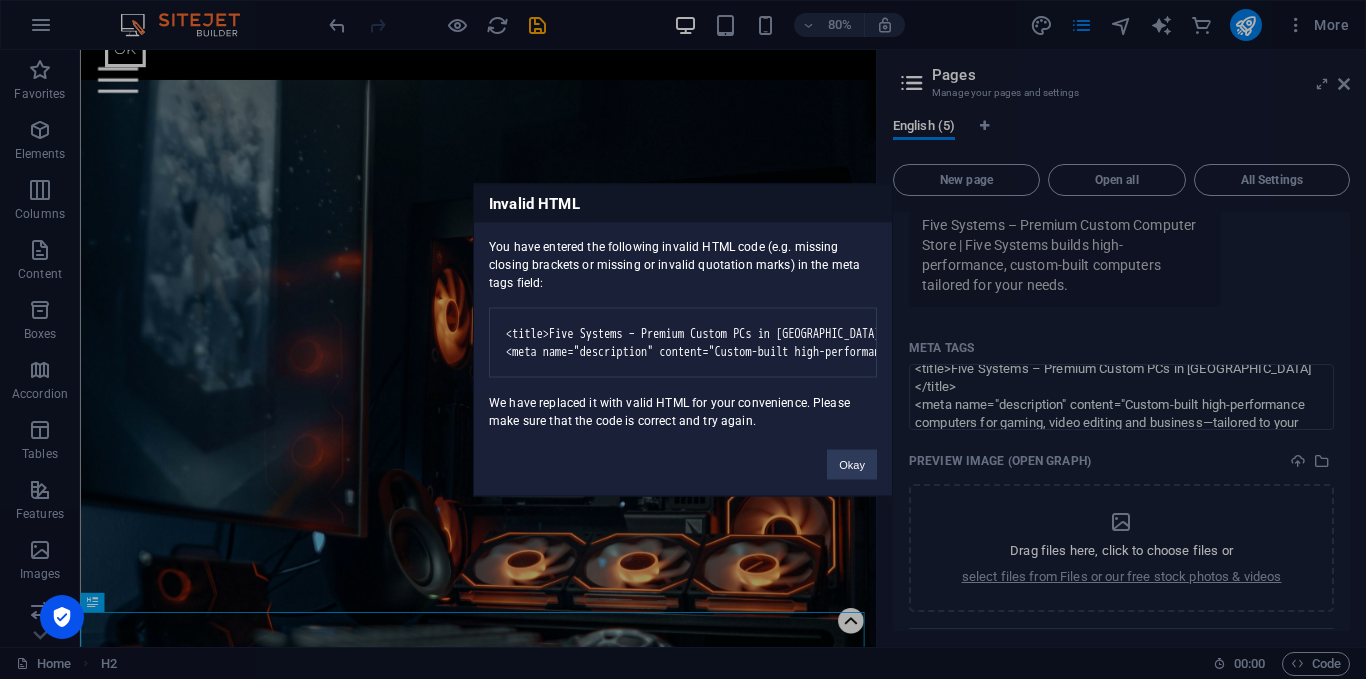 click on "Five Systems Home Favorites Elements Columns Content Boxes Accordion Tables Features Images Slider Header Footer Forms Marketing Collections Commerce
Drag here to replace the existing content. Press “Ctrl” if you want to create a new element.
H2   Container   Banner   Menu Bar   Banner   Container   Container   2 columns   Image   HTML 80% More Home H2 00 : 00 Code Pages Manage your pages and settings English (5) New page Open all All Settings Home / Name Home ​ URL SLUG / ​ SEO Title AI ​ 444 / 580 Px SEO Description AI ​ 874 / 990 Px SEO Keywords AI ​ Settings Menu Noindex Preview Mobile Desktop [DOMAIN_NAME] [DOMAIN_NAME] - CRAFTED PERFORMANCE Five Systems – Premium Custom Computer Store |
Five Systems builds high-performance, custom-built computers tailored for your needs.
Meta tags ​ Preview Image (Open Graph) Drag files here, click to choose files or More Settings Shop" at bounding box center [683, 339] 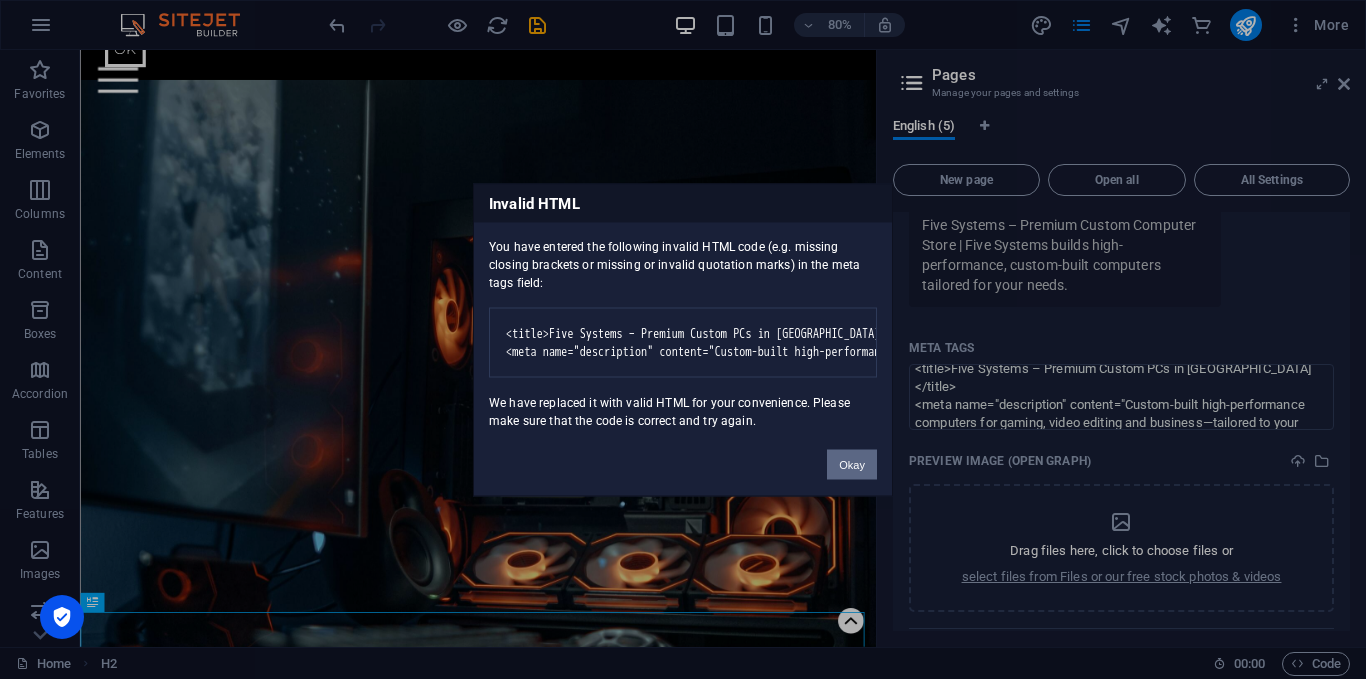 click on "Okay" at bounding box center [852, 464] 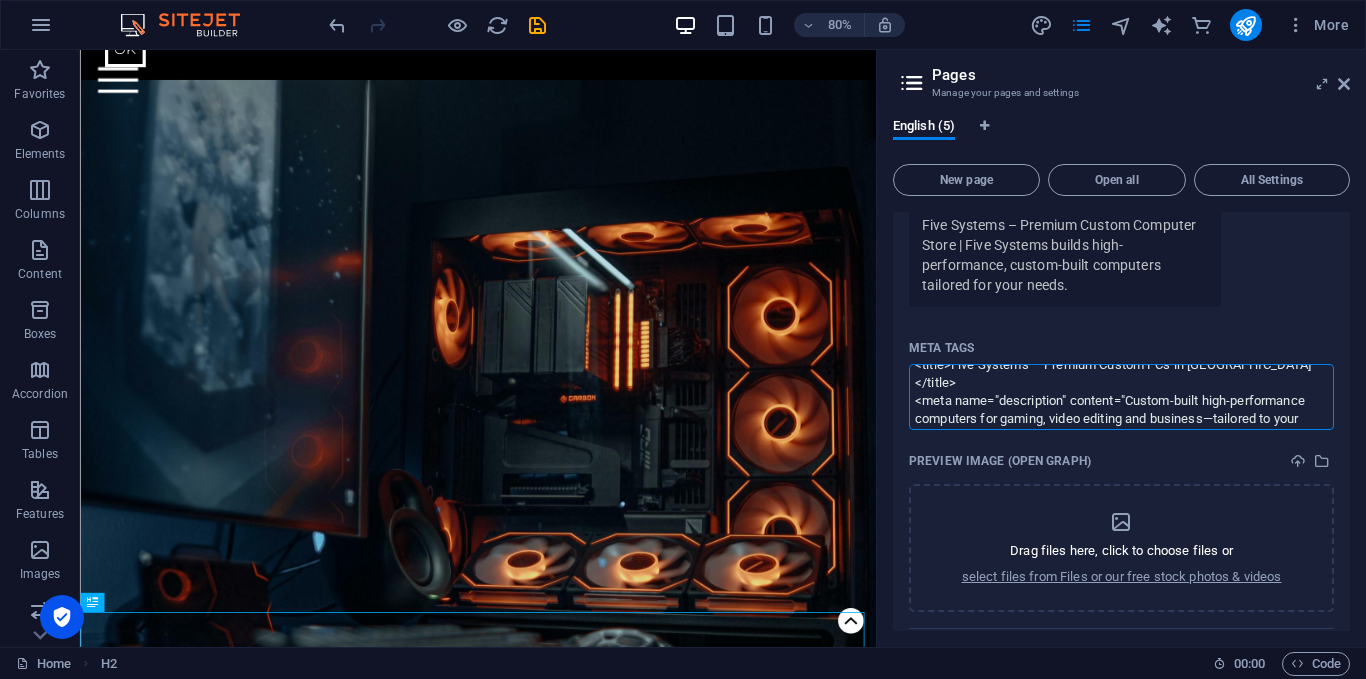 scroll, scrollTop: 18, scrollLeft: 0, axis: vertical 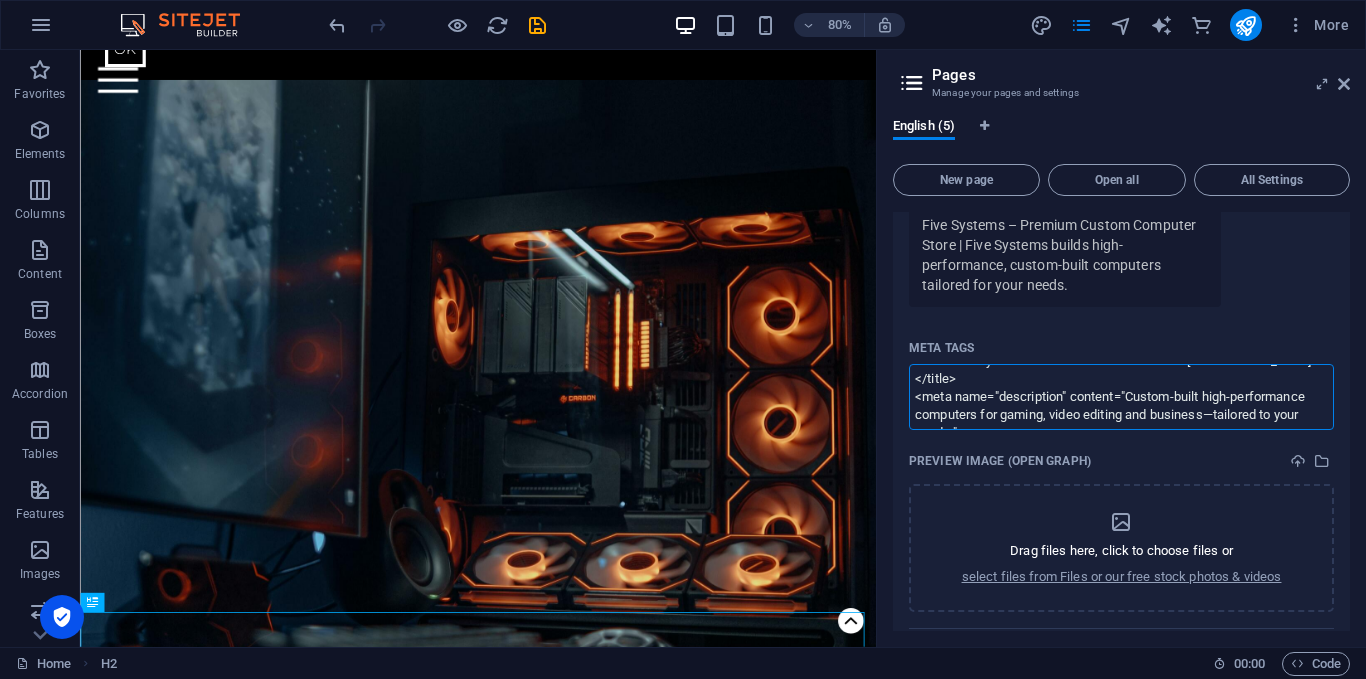 click on "<title>Five Systems – Premium Custom PCs in [GEOGRAPHIC_DATA]</title>
<meta name="description" content="Custom-built high-performance computers for gaming, video editing and business—tailored to your needs.">" at bounding box center (1121, 396) 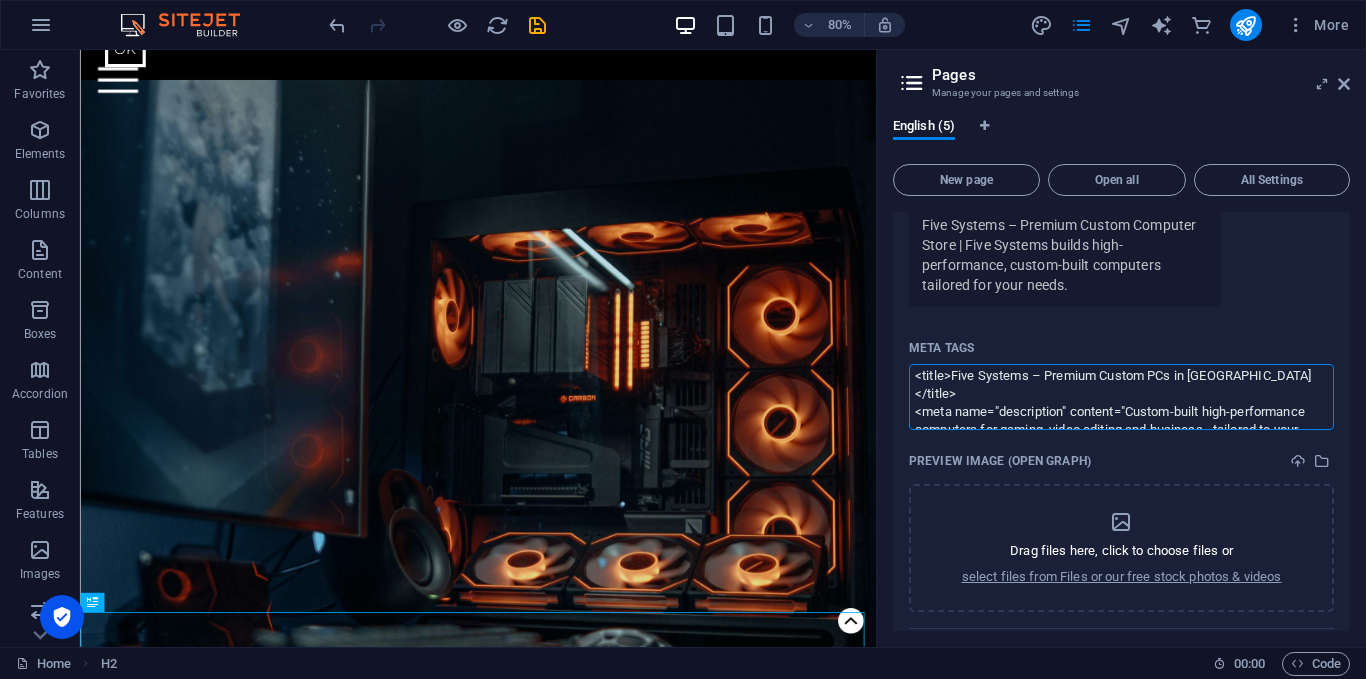 scroll, scrollTop: 0, scrollLeft: 0, axis: both 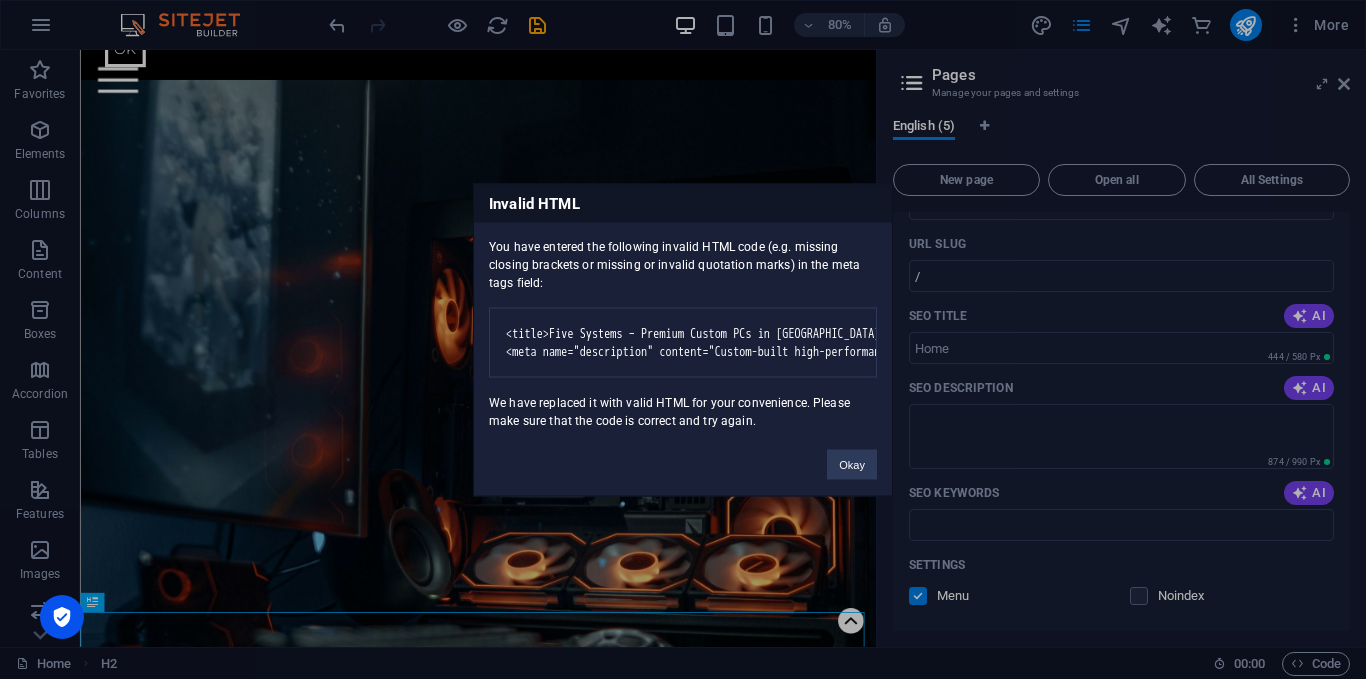 click on "Five Systems Home Favorites Elements Columns Content Boxes Accordion Tables Features Images Slider Header Footer Forms Marketing Collections Commerce
Drag here to replace the existing content. Press “Ctrl” if you want to create a new element.
H2   Container   Banner   Menu Bar   Banner   Container   Container   2 columns   Image   HTML 80% More Home H2 00 : 00 Code Pages Manage your pages and settings English (5) New page Open all All Settings Home / Name Home ​ URL SLUG / ​ SEO Title AI ​ 444 / 580 Px SEO Description AI ​ 874 / 990 Px SEO Keywords AI ​ Settings Menu Noindex Preview Mobile Desktop [DOMAIN_NAME] [DOMAIN_NAME] - CRAFTED PERFORMANCE Five Systems – Premium Custom Computer Store |
Five Systems builds high-performance, custom-built computers tailored for your needs.
Meta tags ​ Preview Image (Open Graph) Drag files here, click to choose files or More Settings Shop" at bounding box center (683, 339) 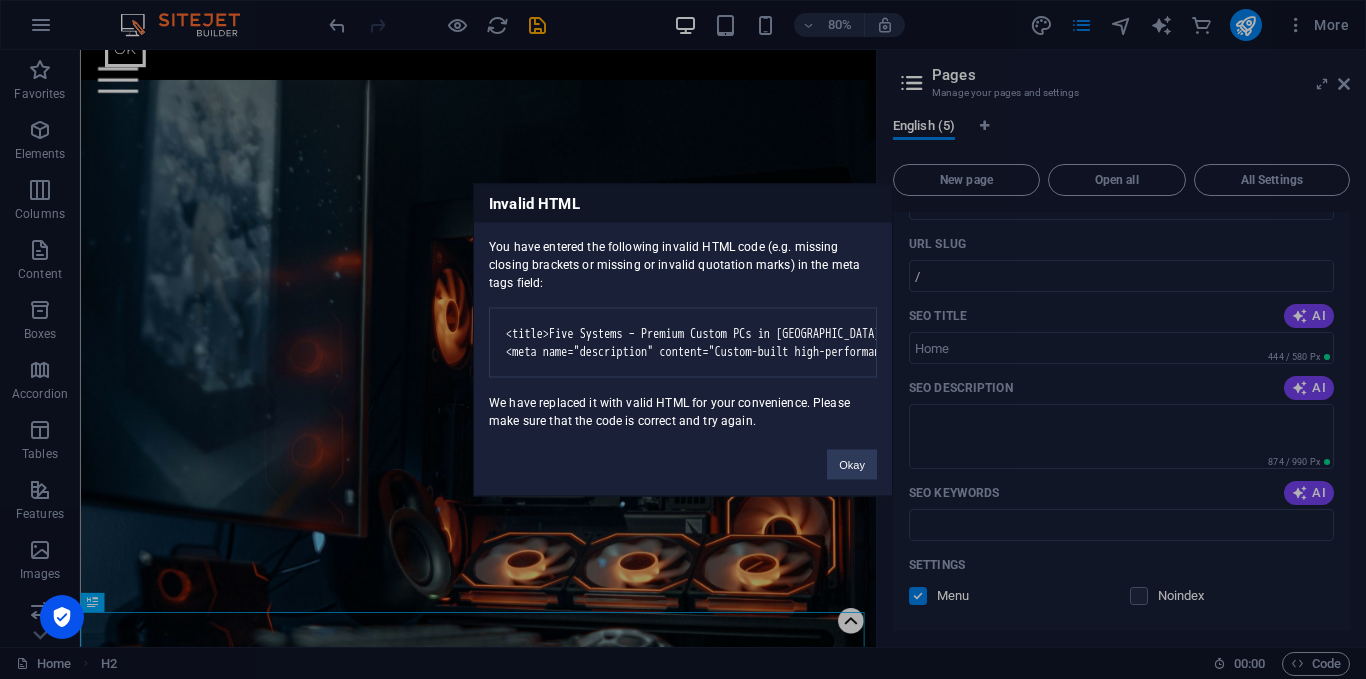 click on "<title>Five Systems – Premium Custom PCs in [GEOGRAPHIC_DATA]</title>
<meta name="description" content="Custom-built high-performance computers for gaming, video editing and business—tailored to your needs.">" at bounding box center [683, 342] 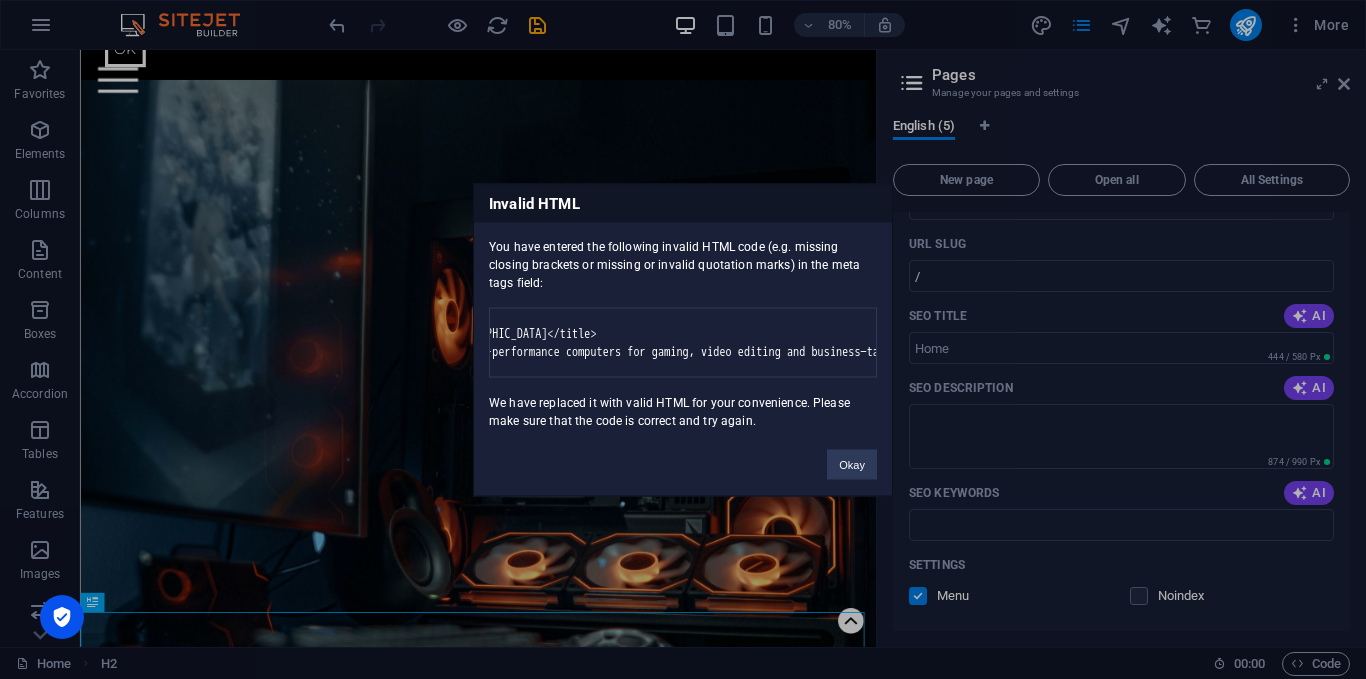 scroll, scrollTop: 0, scrollLeft: 576, axis: horizontal 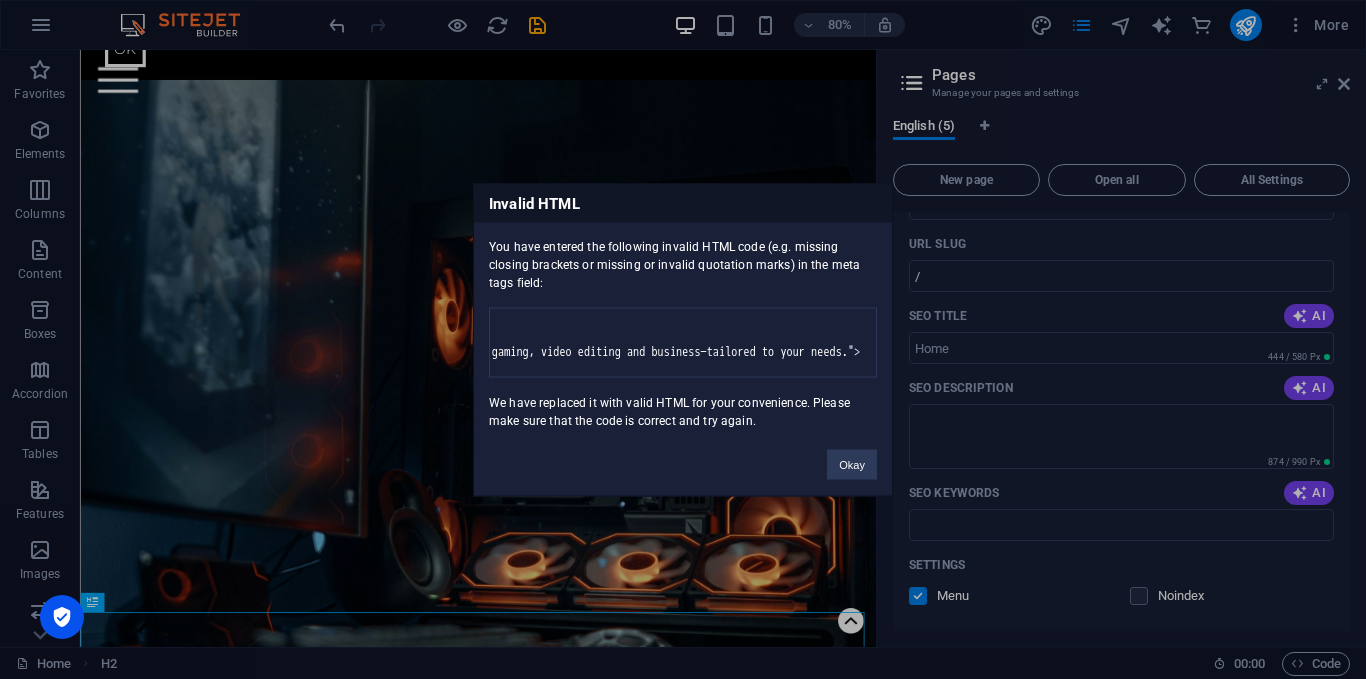 drag, startPoint x: 559, startPoint y: 325, endPoint x: 861, endPoint y: 338, distance: 302.27966 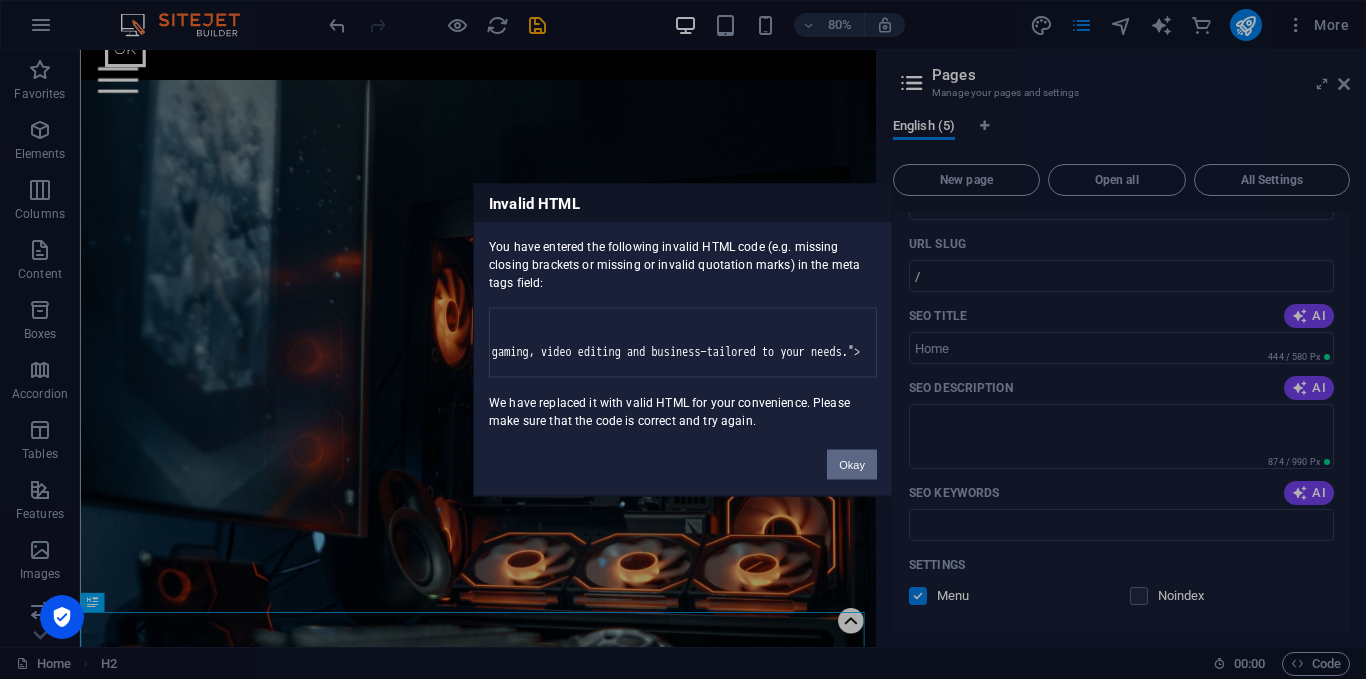 click on "Okay" at bounding box center (852, 464) 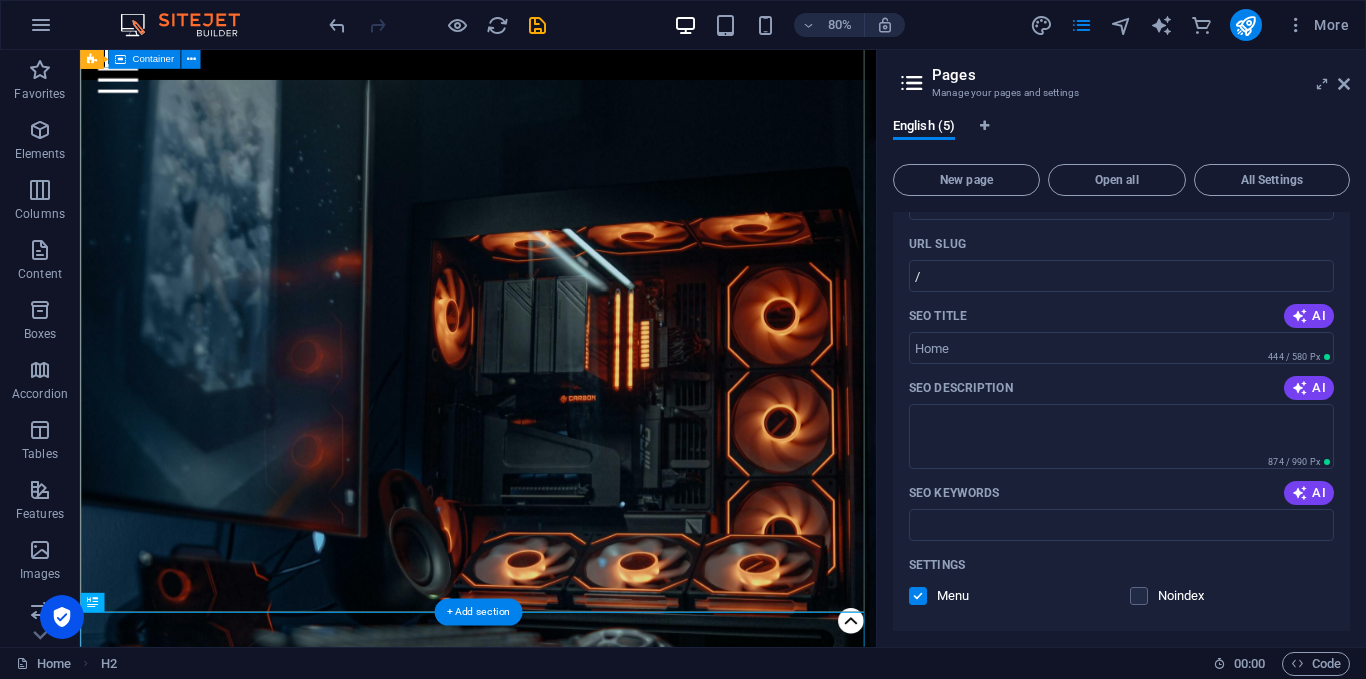 scroll, scrollTop: 10, scrollLeft: 0, axis: vertical 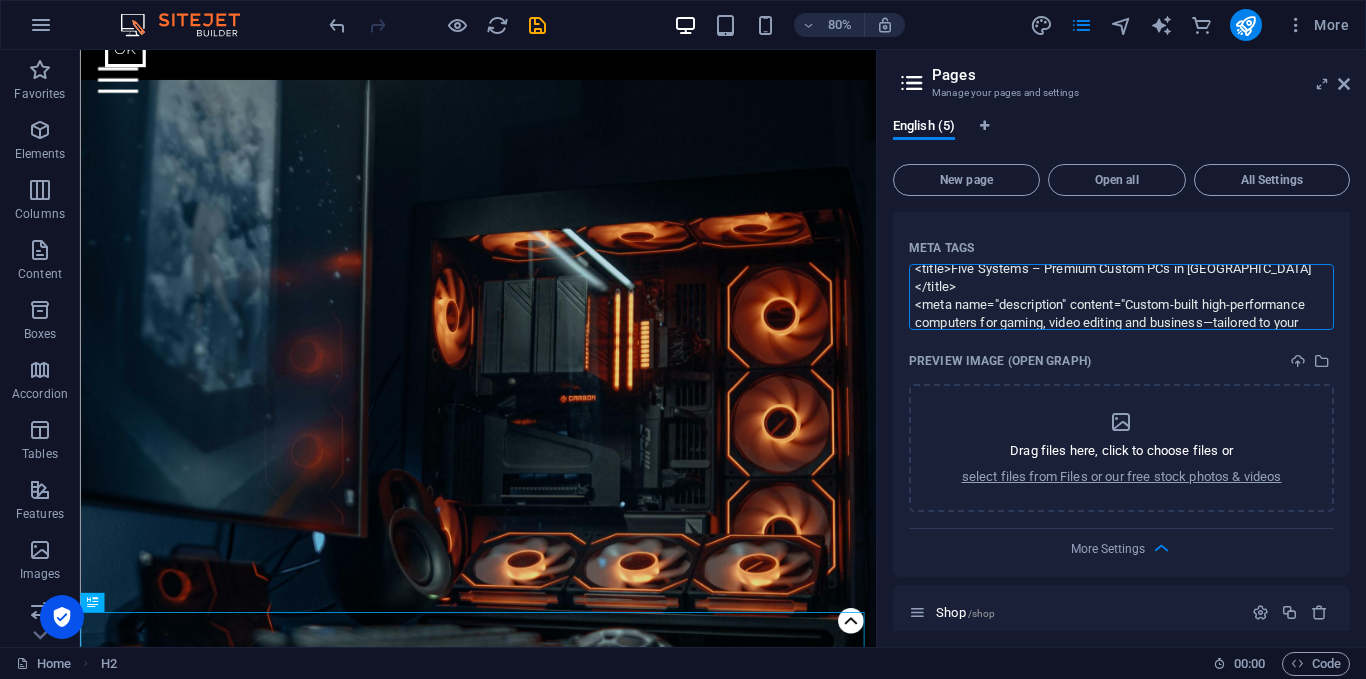 paste 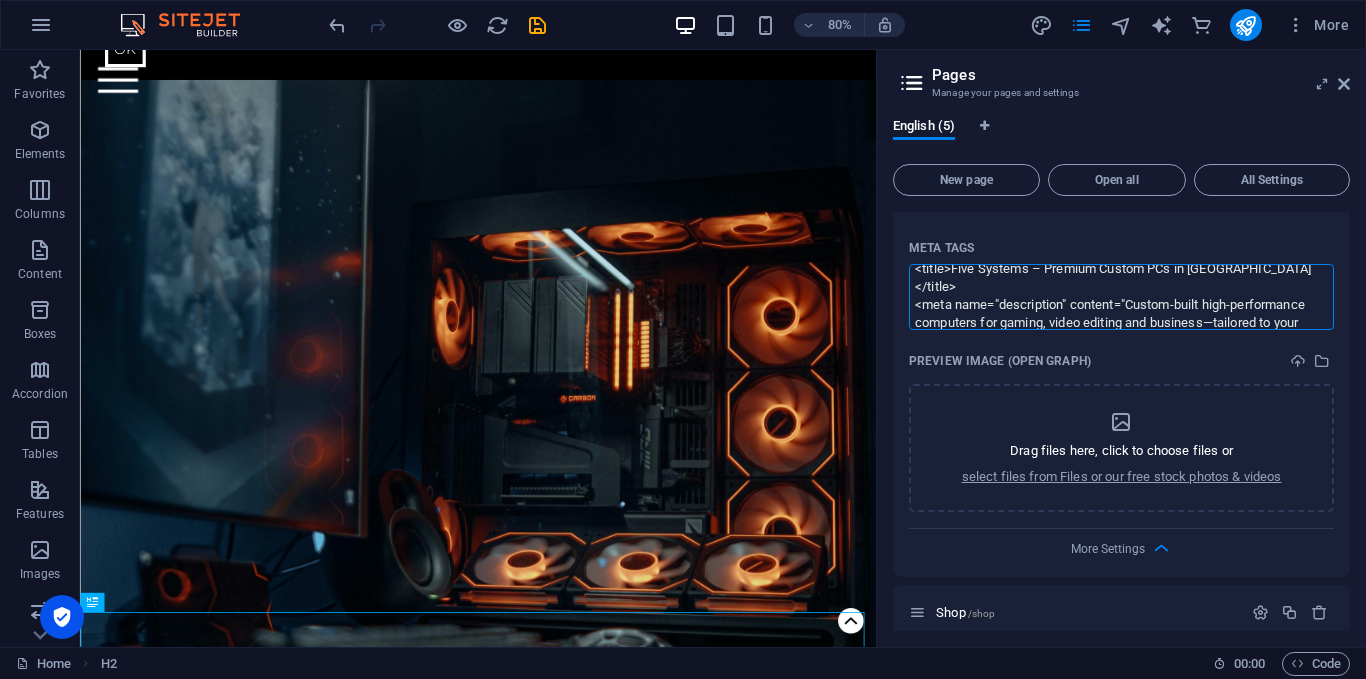 type on "<title>Five Systems – Premium Custom PCs in [GEOGRAPHIC_DATA]</title>
<meta name="description" content="Custom-built high-performance computers for gaming, video editing and business—tailored to your needs.">" 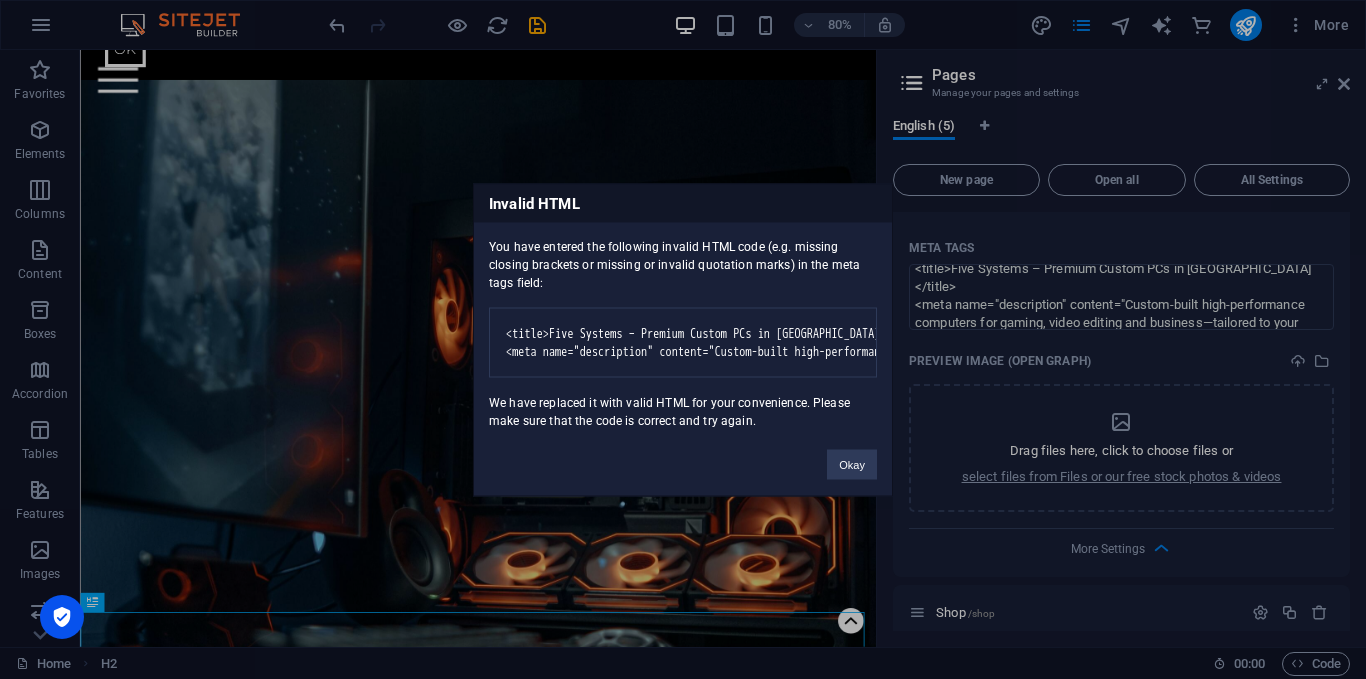 click on "Five Systems Home Favorites Elements Columns Content Boxes Accordion Tables Features Images Slider Header Footer Forms Marketing Collections Commerce
Drag here to replace the existing content. Press “Ctrl” if you want to create a new element.
H2   Container   Banner   Menu Bar   Banner   Container   Container   2 columns   Image   HTML 80% More Home H2 00 : 00 Code Pages Manage your pages and settings English (5) New page Open all All Settings Home / Name Home ​ URL SLUG / ​ SEO Title AI ​ 444 / 580 Px SEO Description AI ​ 874 / 990 Px SEO Keywords AI ​ Settings Menu Noindex Preview Mobile Desktop [DOMAIN_NAME] [DOMAIN_NAME] - CRAFTED PERFORMANCE Five Systems – Premium Custom Computer Store |
Five Systems builds high-performance, custom-built computers tailored for your needs.
Meta tags ​ Preview Image (Open Graph) Drag files here, click to choose files or More Settings Shop" at bounding box center (683, 339) 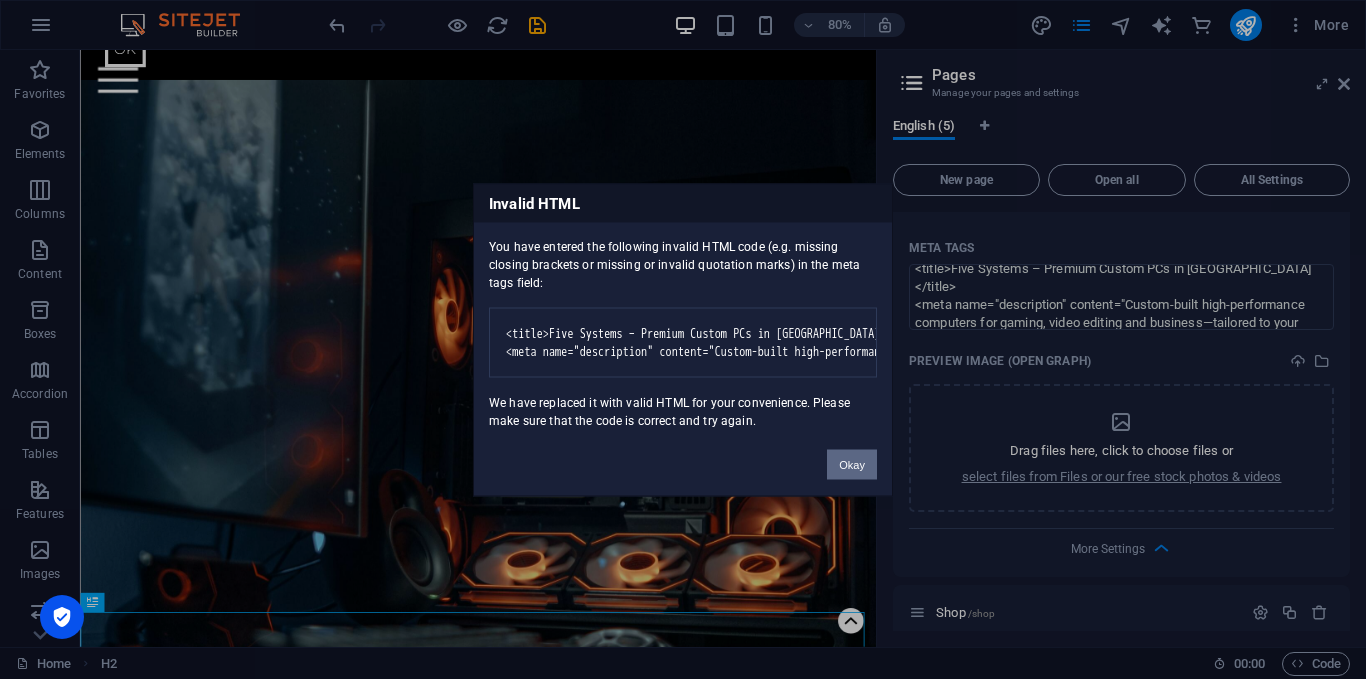 click on "Okay" at bounding box center (852, 464) 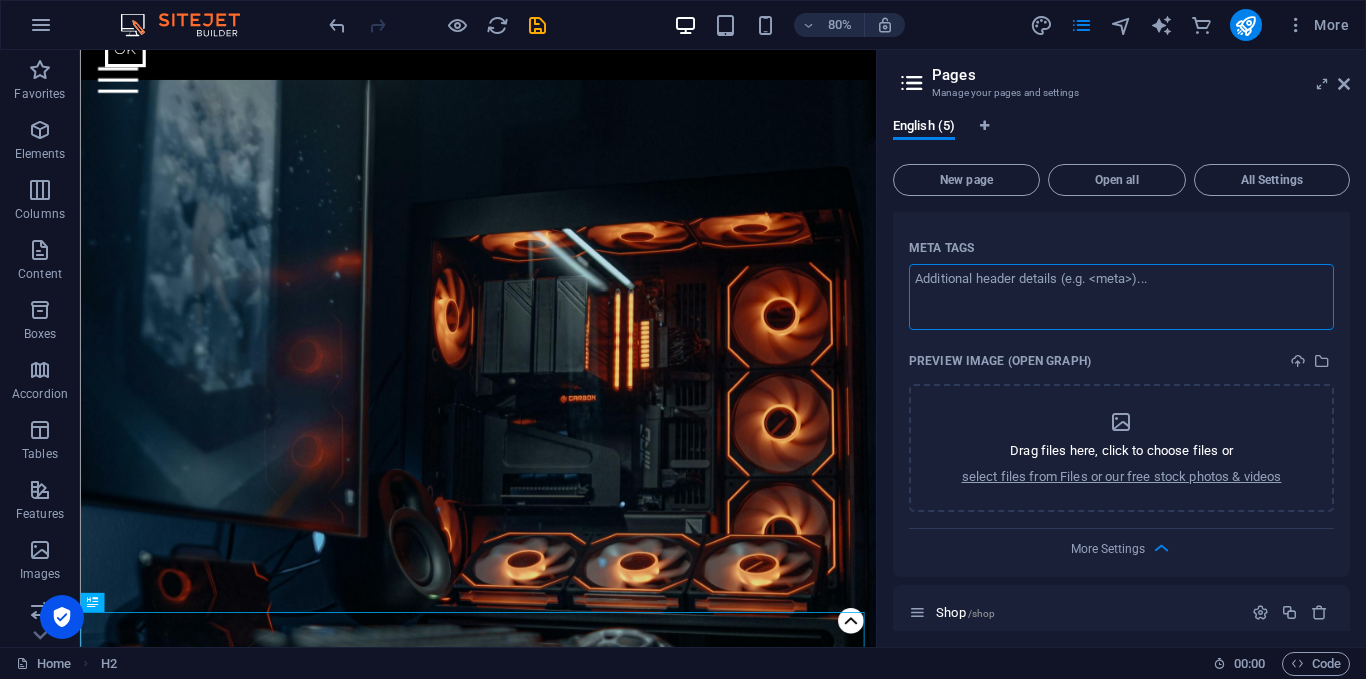 scroll, scrollTop: 0, scrollLeft: 0, axis: both 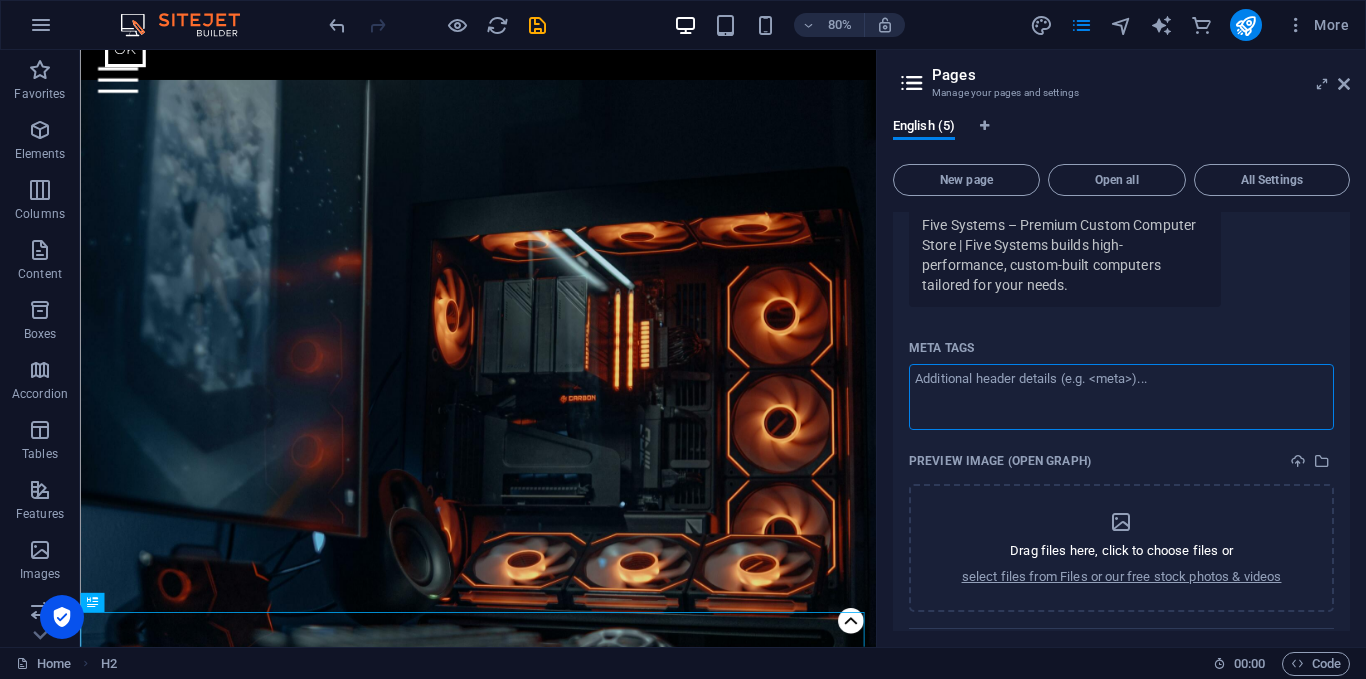 type 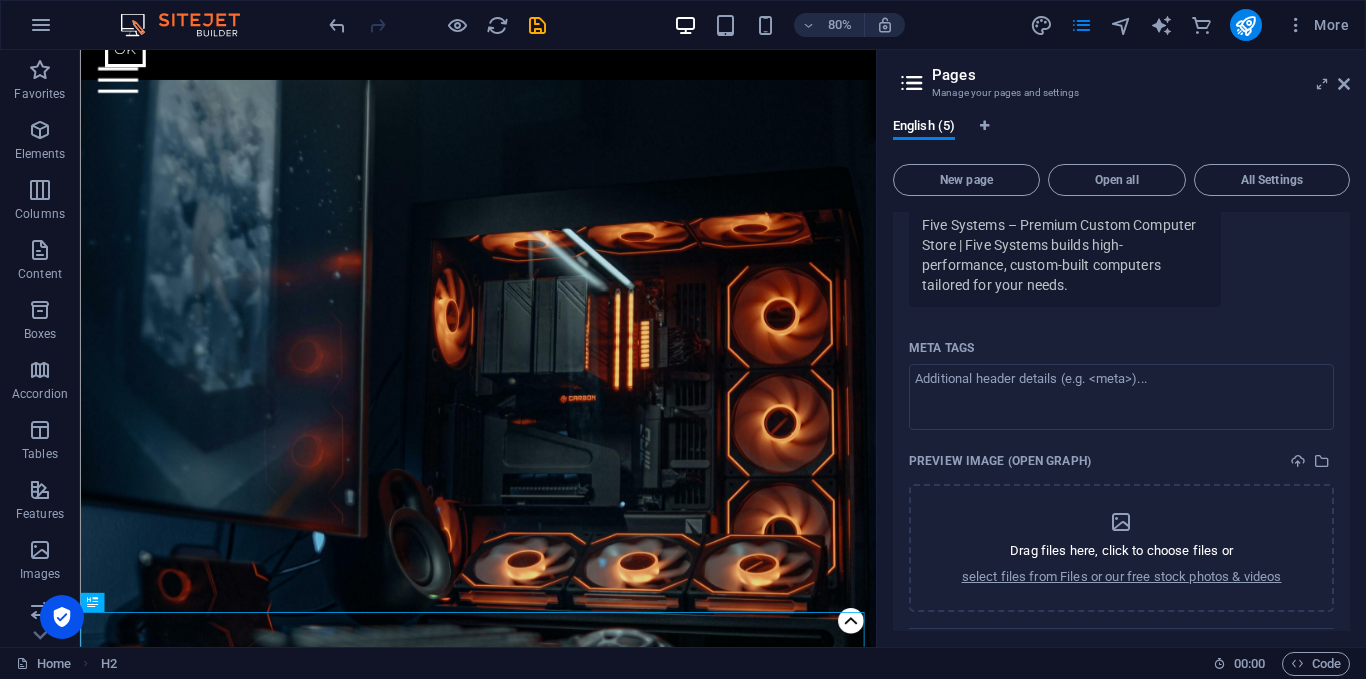 click on "Meta tags" at bounding box center [1121, 348] 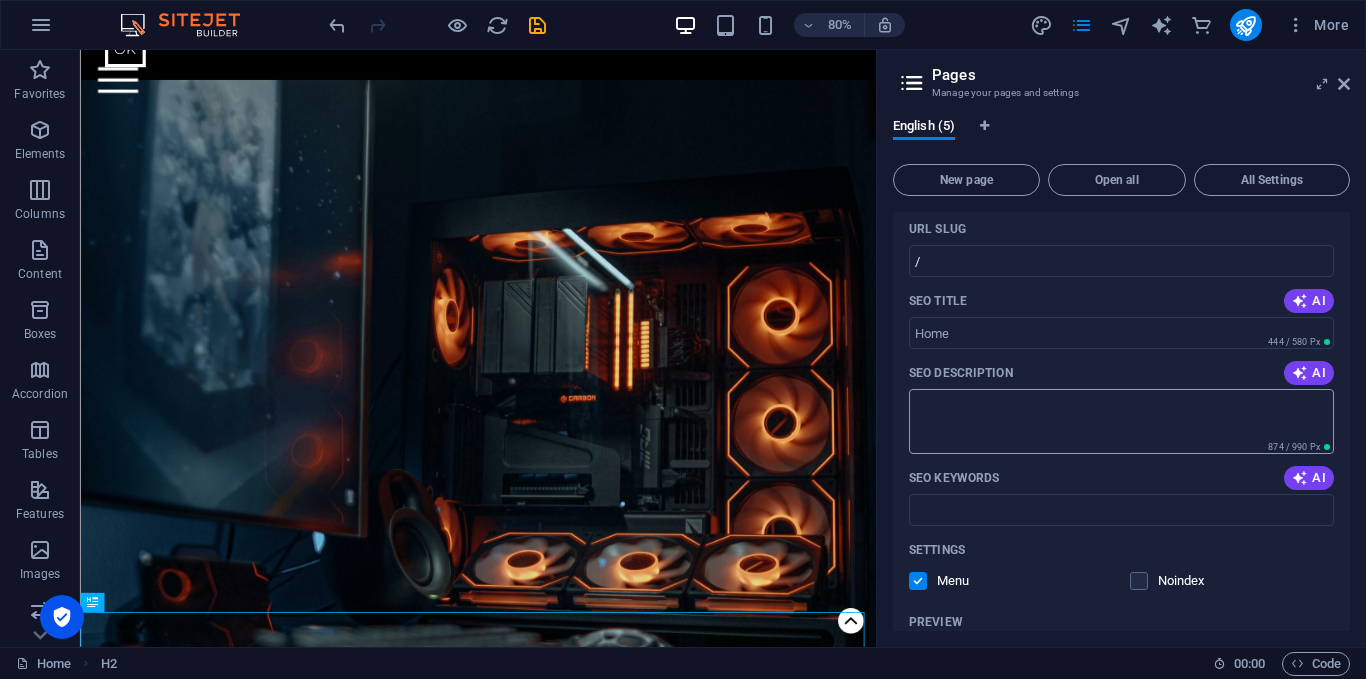 scroll, scrollTop: 200, scrollLeft: 0, axis: vertical 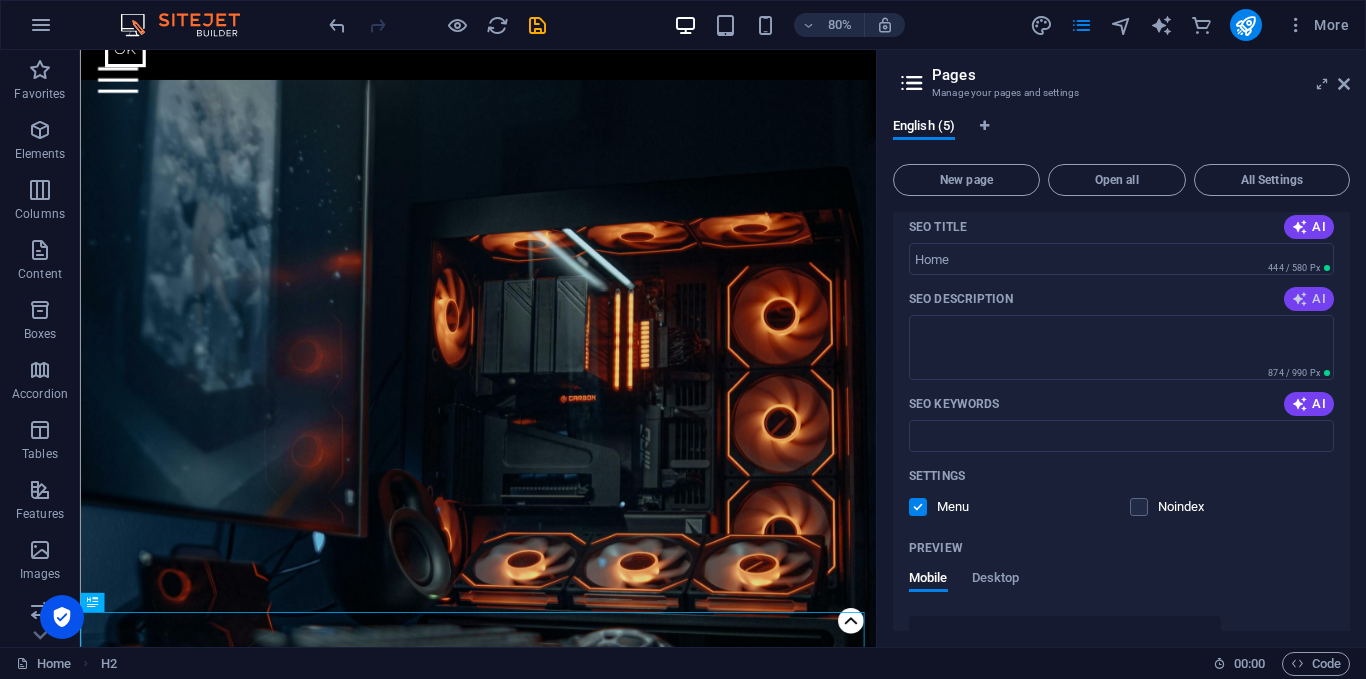 click on "AI" at bounding box center [1309, 299] 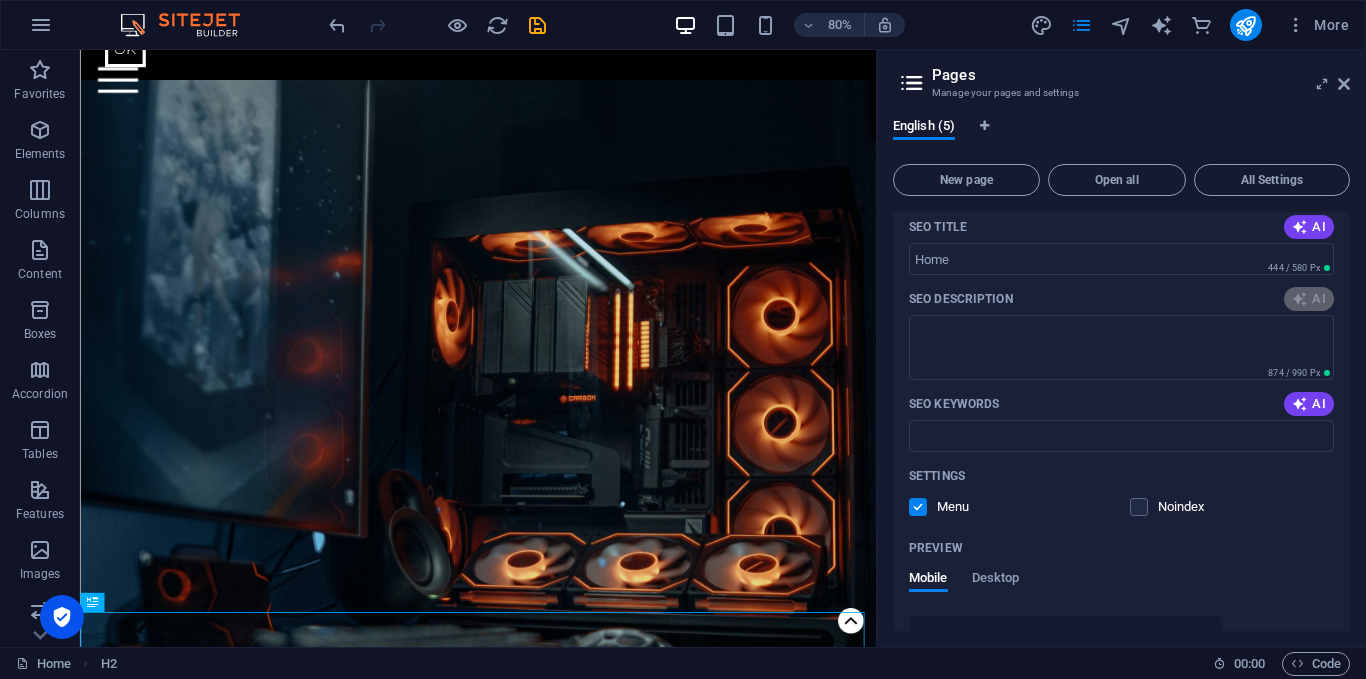 type on "Discover custom-built PCs at Five Systems, where high-quality hardware meets exceptional performance. Tailor your ideal computer [DATE]!" 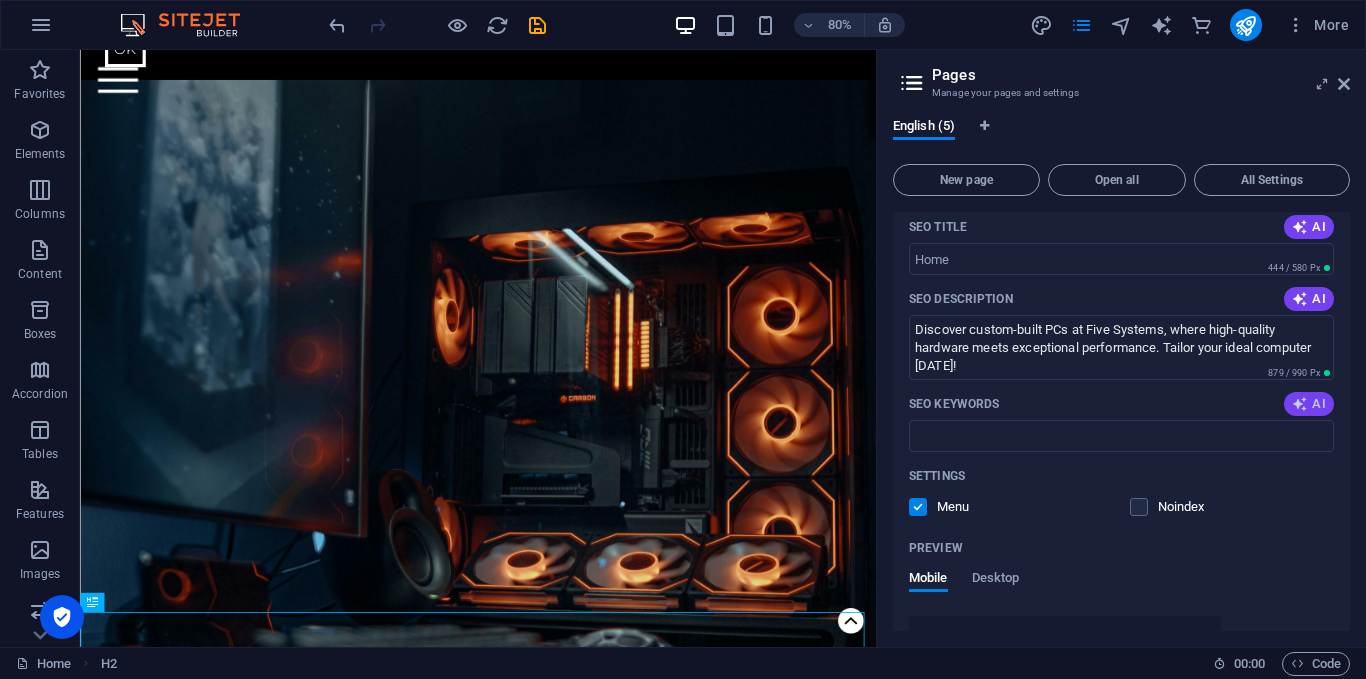 click at bounding box center [1300, 404] 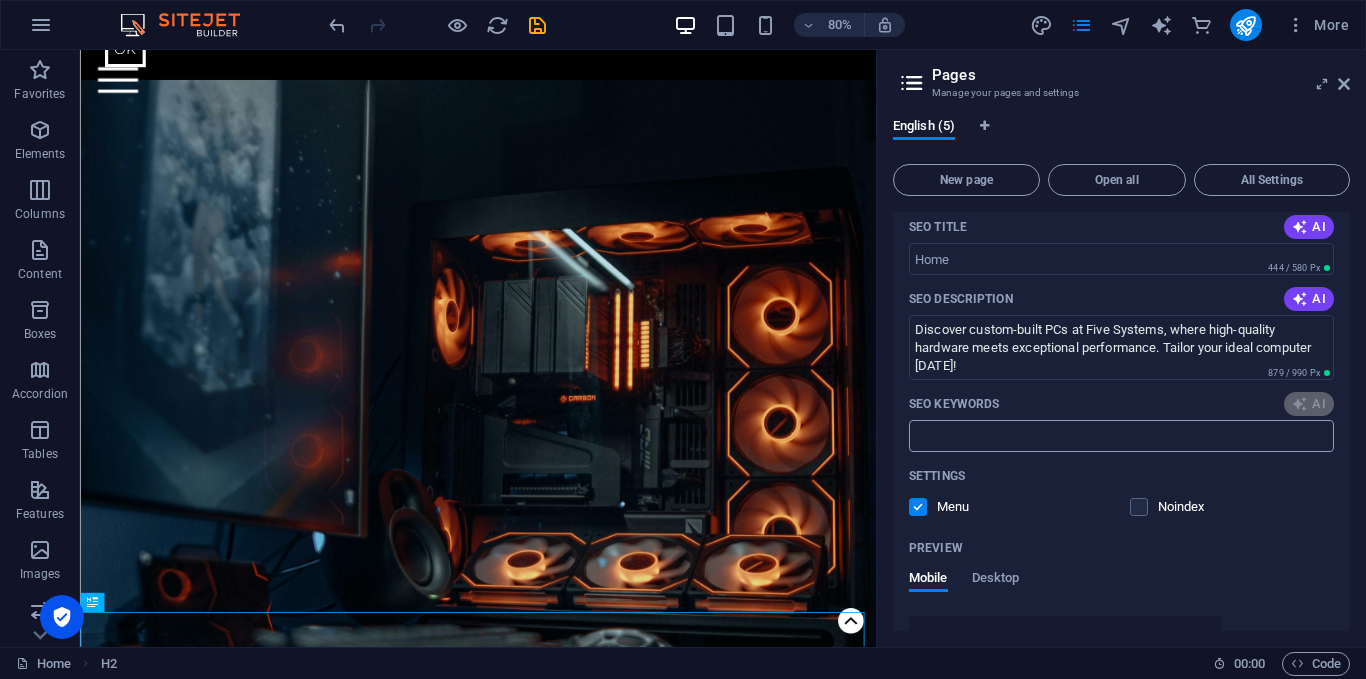 type on "custom PCs, high-performance computers, gaming PCs, personalized computer builds, quality computer components, bespoke computer solutions" 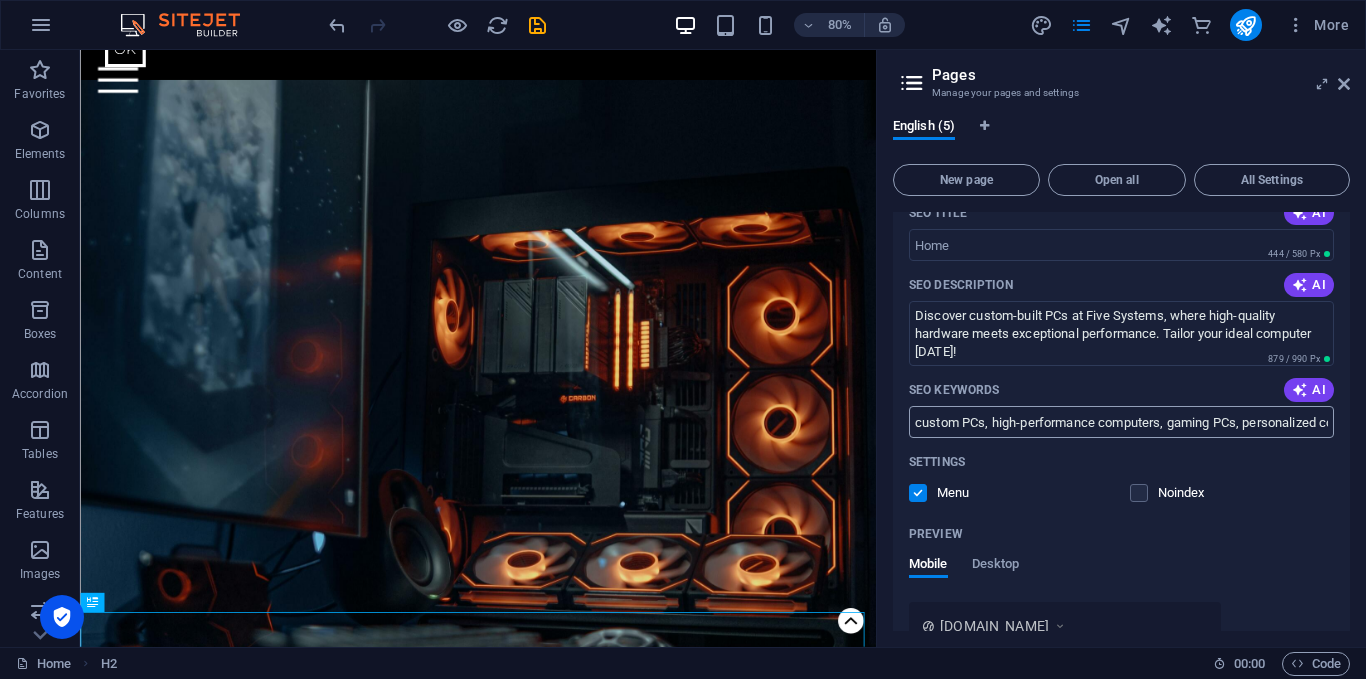 scroll, scrollTop: 0, scrollLeft: 0, axis: both 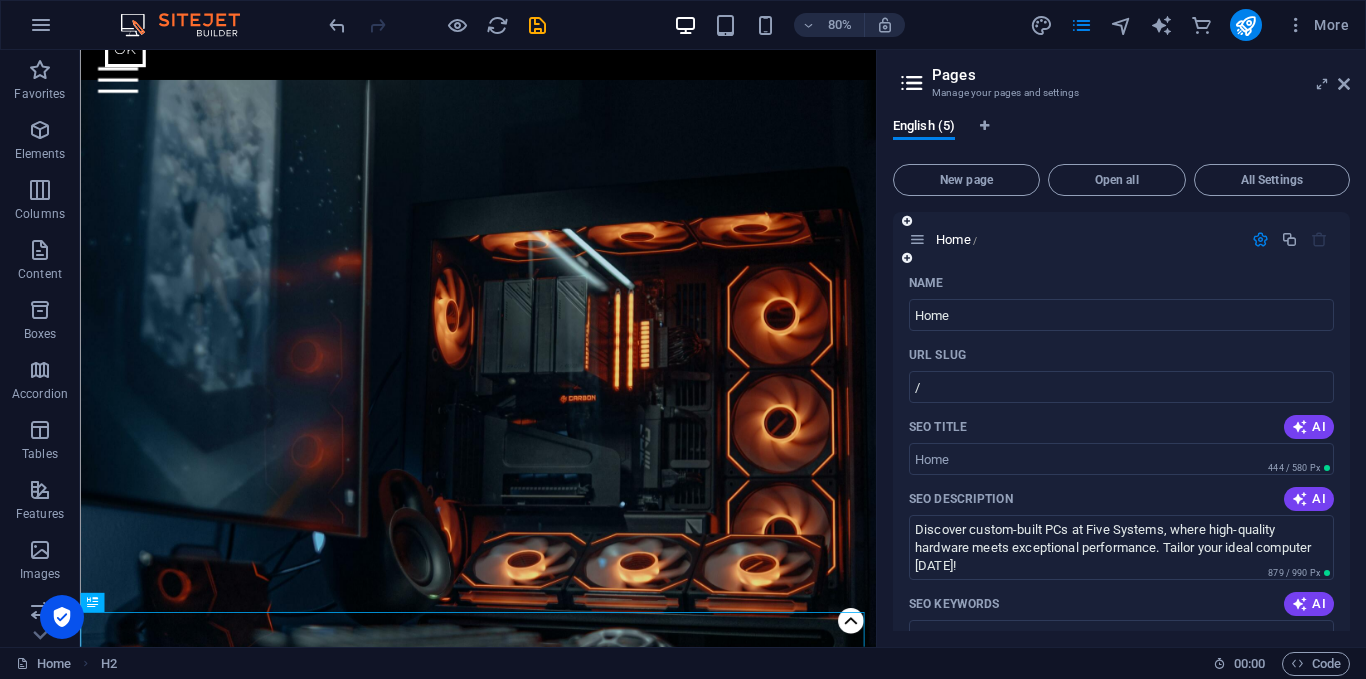 click at bounding box center [1260, 239] 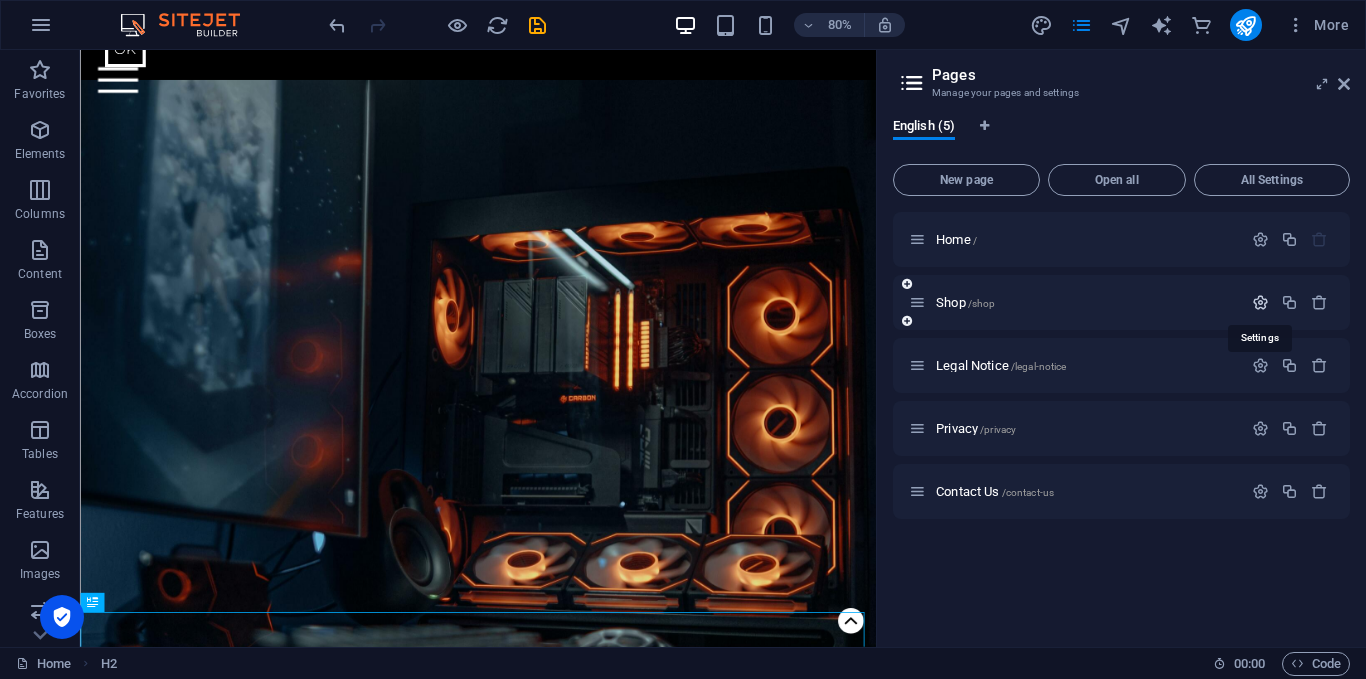 click at bounding box center [1260, 302] 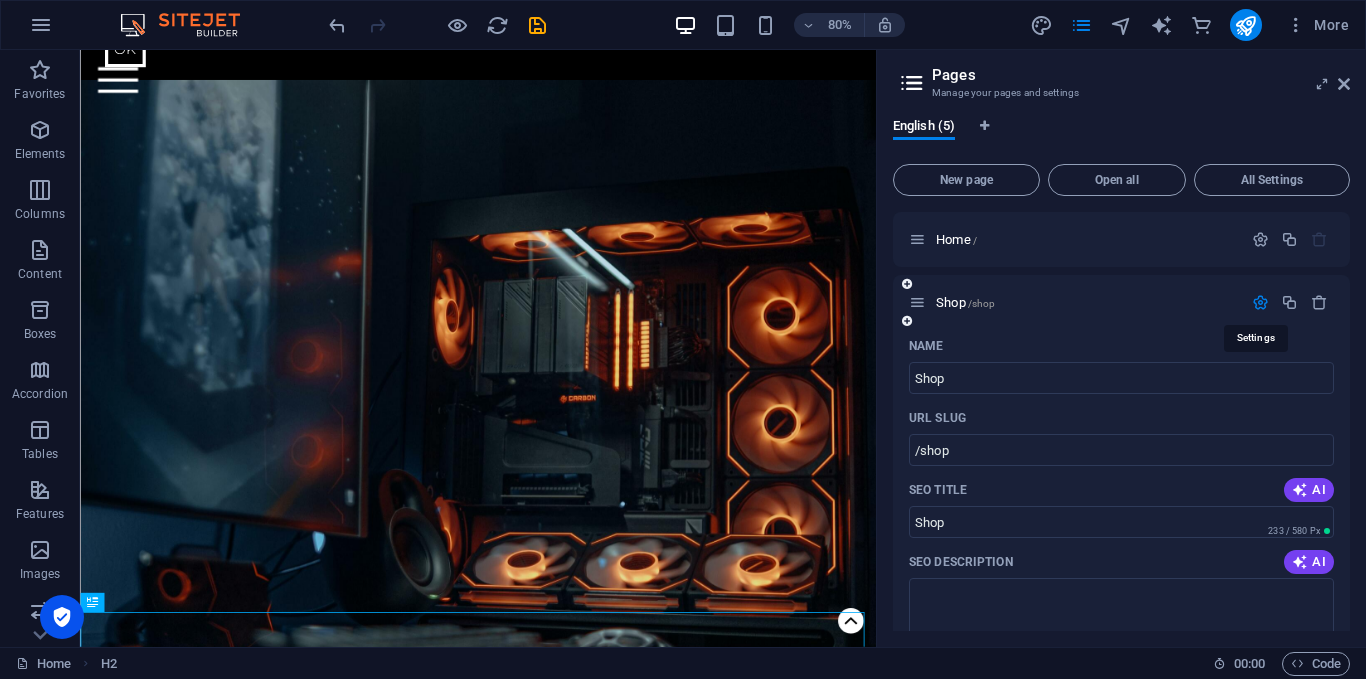 click at bounding box center (1260, 302) 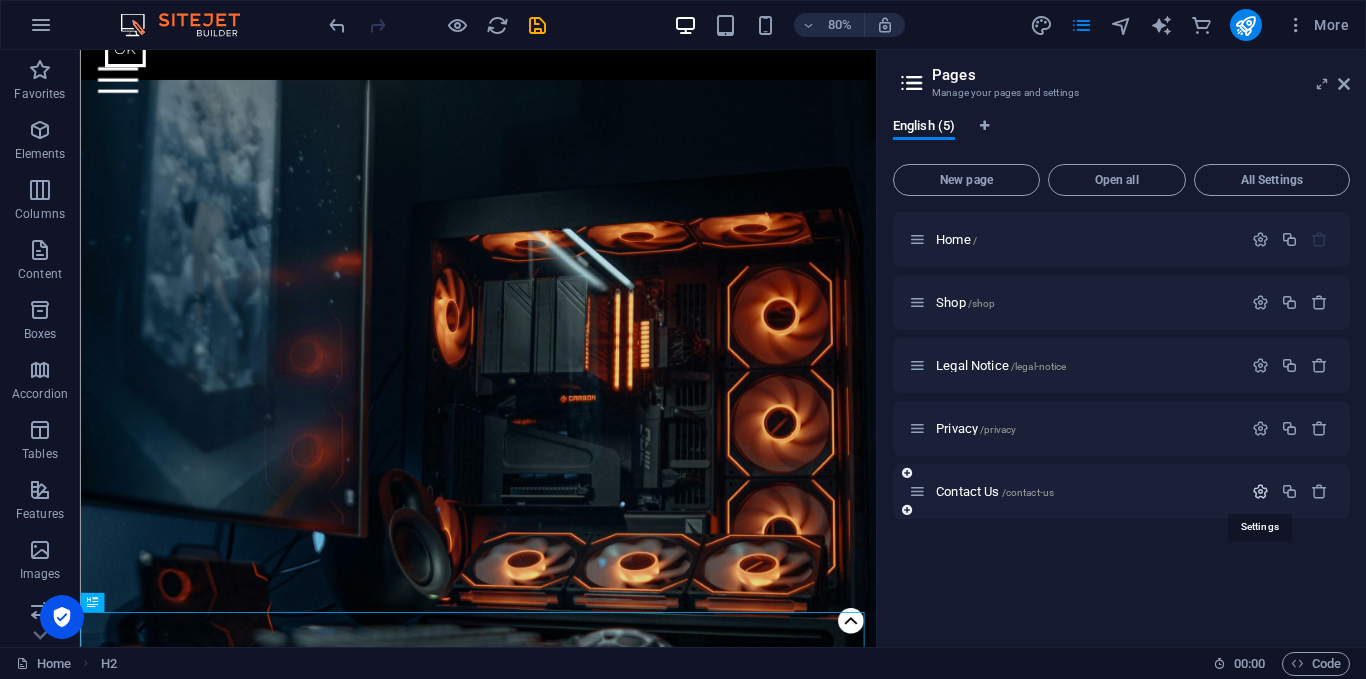 click at bounding box center (1260, 491) 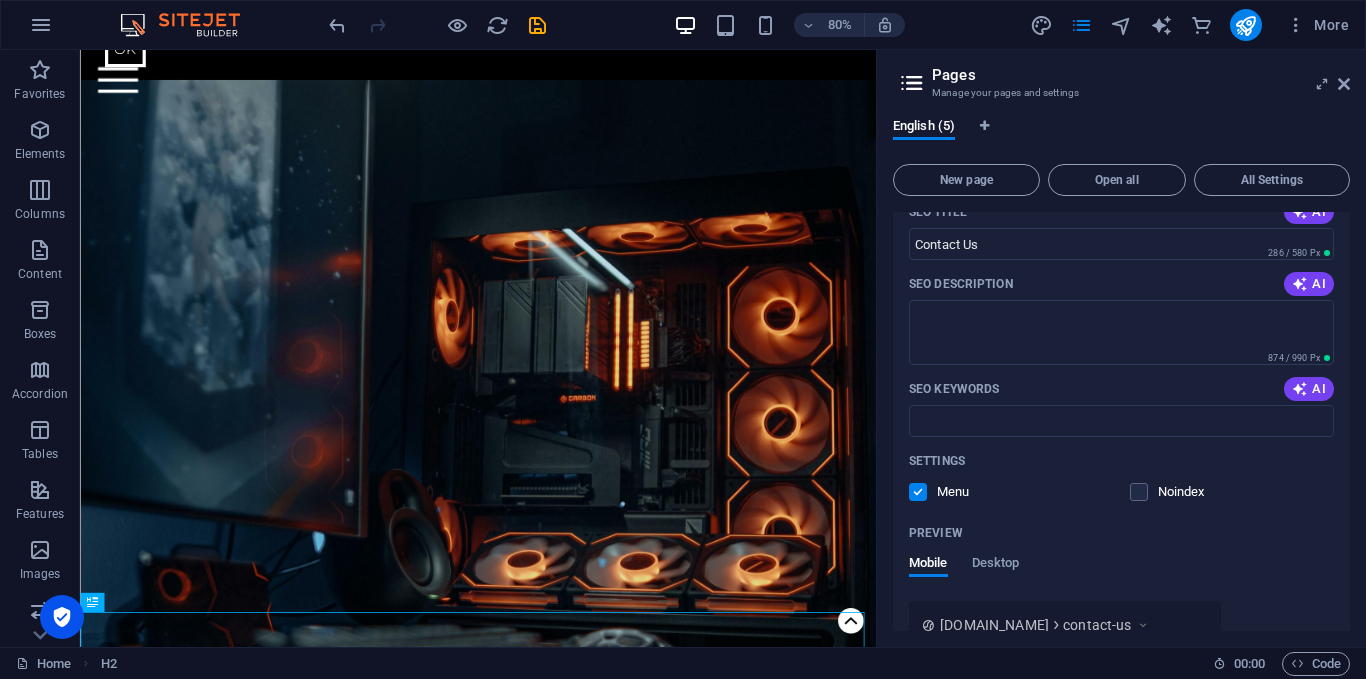scroll, scrollTop: 500, scrollLeft: 0, axis: vertical 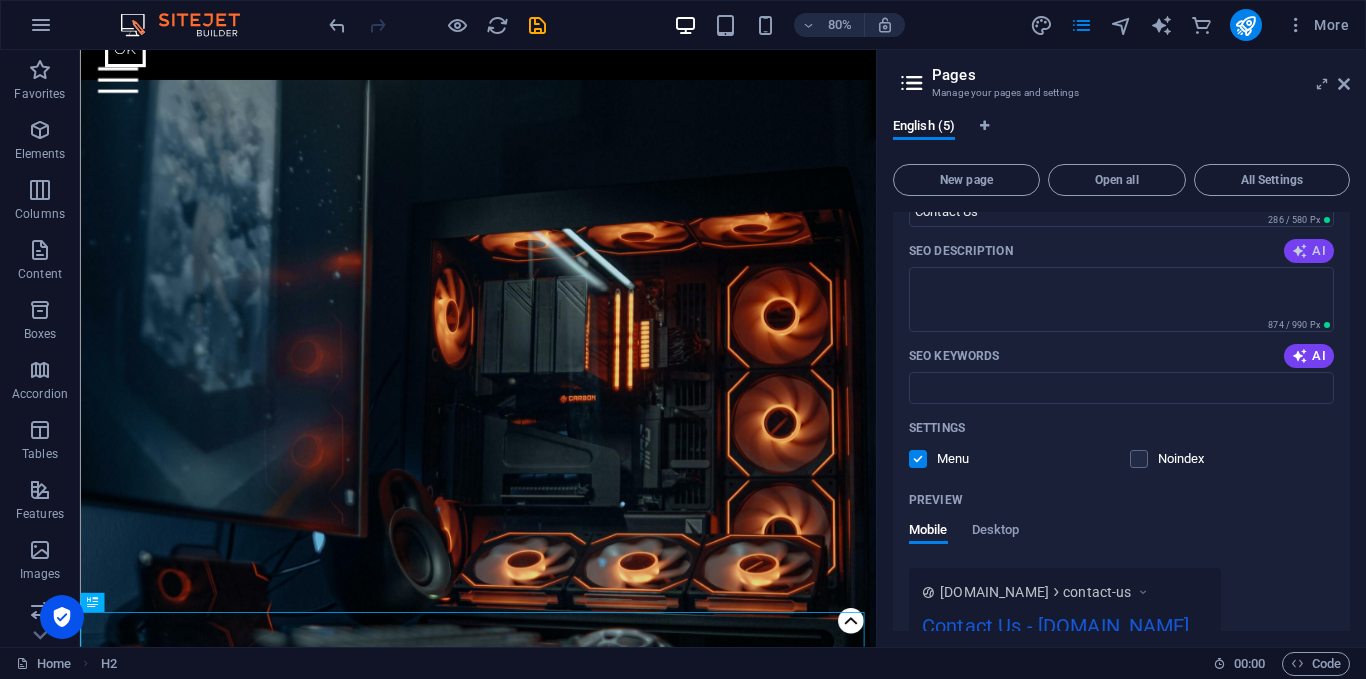 click at bounding box center [1300, 251] 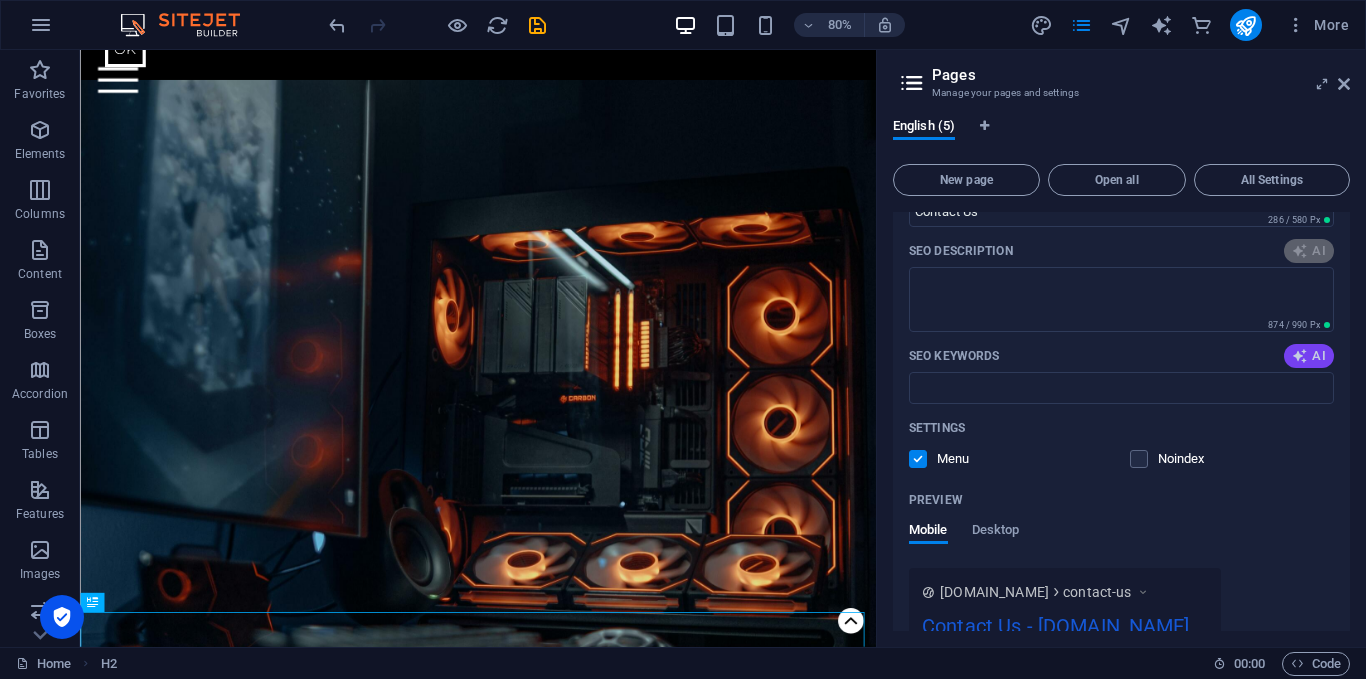 type on "Discover Five Systems at [GEOGRAPHIC_DATA], [GEOGRAPHIC_DATA]. Contact us for expert solutions. Call [PHONE_NUMBER] or email [DOMAIN_NAME][EMAIL_ADDRESS][DOMAIN_NAME]!" 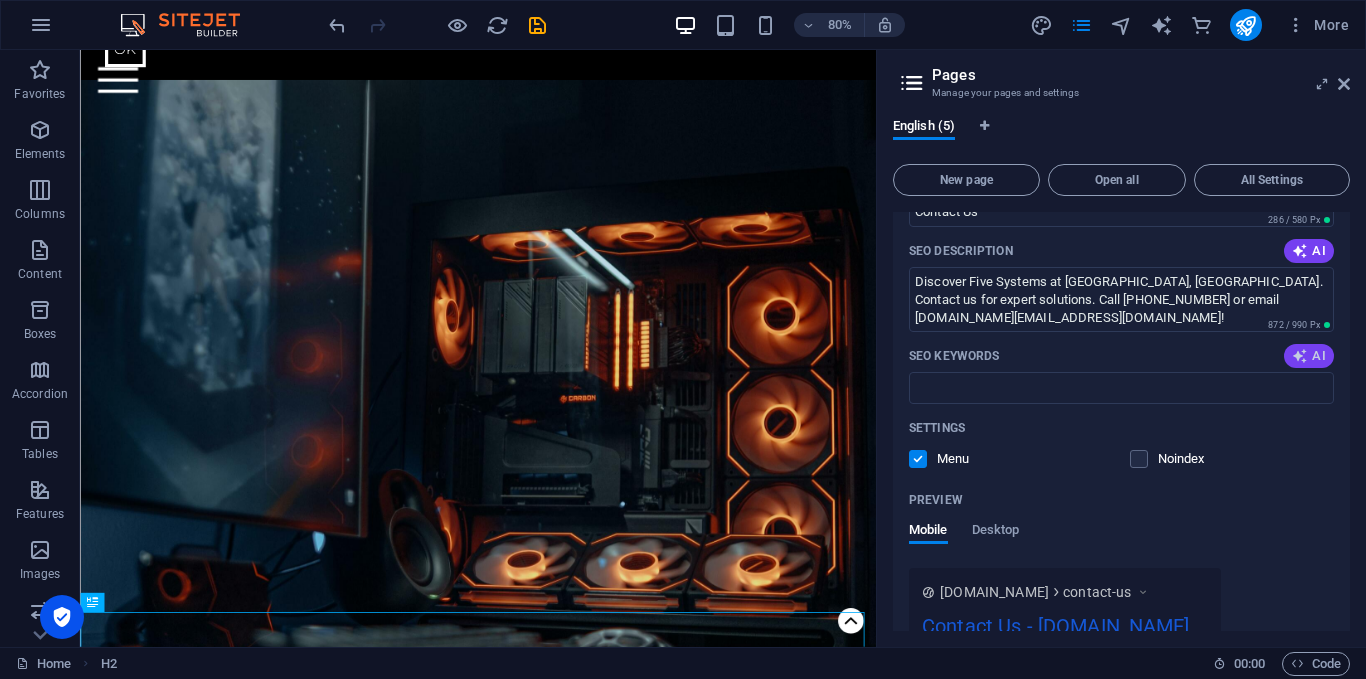 click on "AI" at bounding box center [1309, 356] 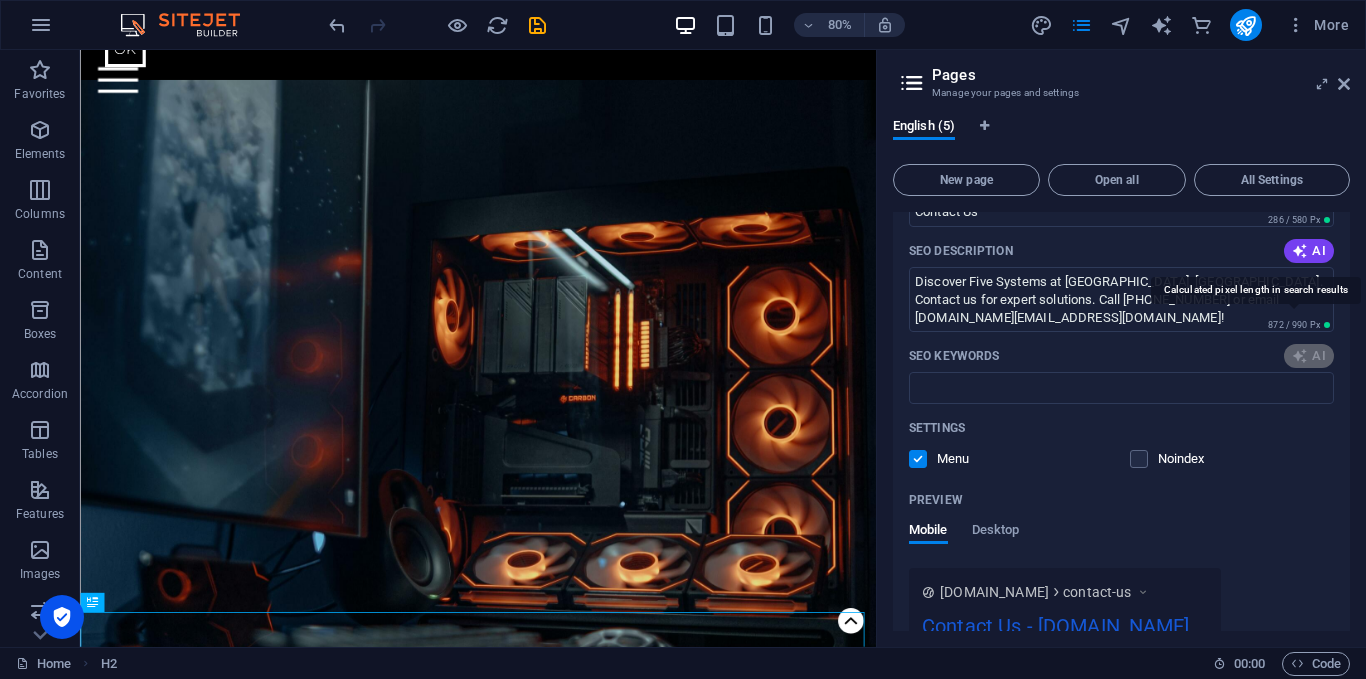 type on "Five Systems, [GEOGRAPHIC_DATA], [GEOGRAPHIC_DATA], [GEOGRAPHIC_DATA], legal services, contact five systems" 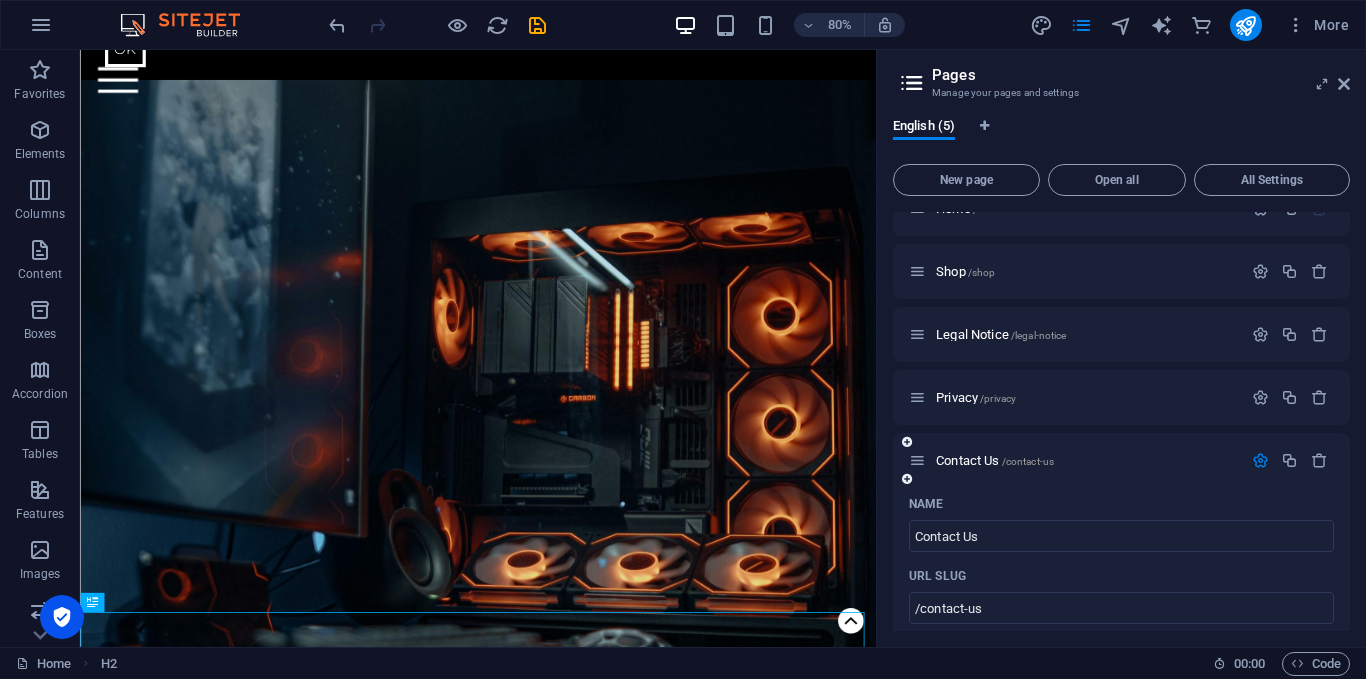scroll, scrollTop: 1, scrollLeft: 0, axis: vertical 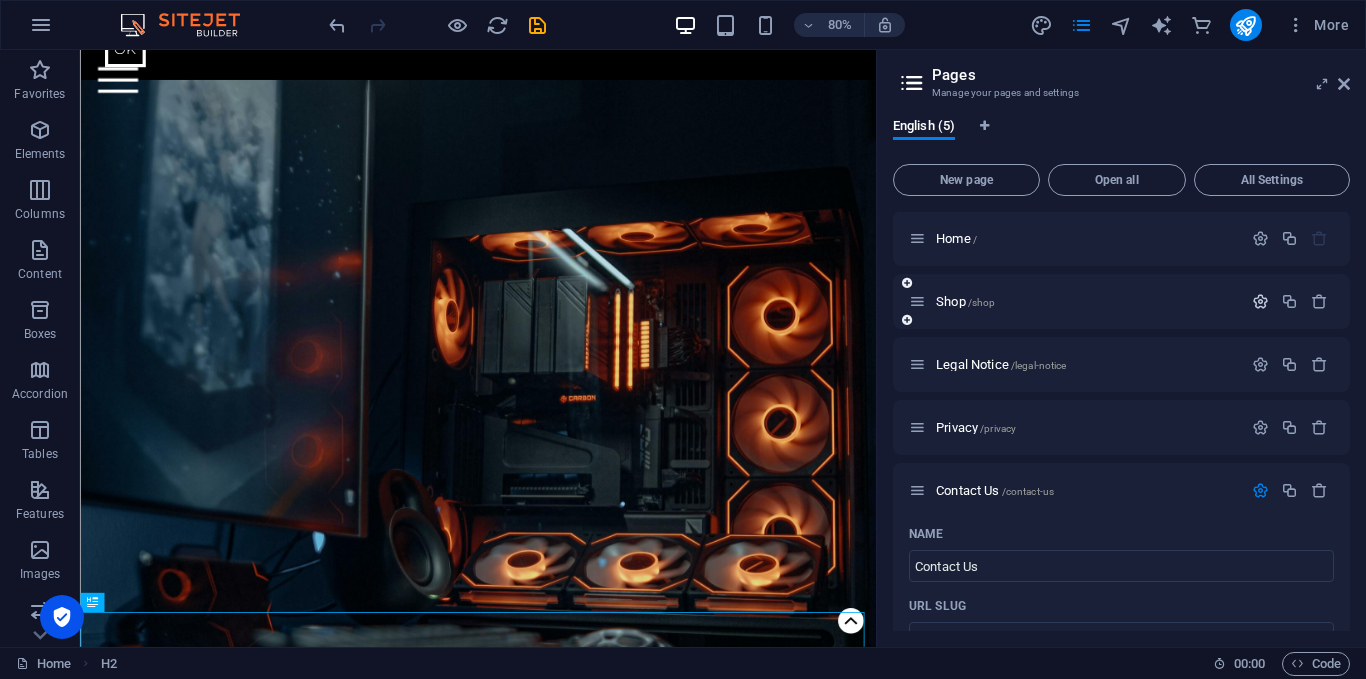 click at bounding box center (1260, 301) 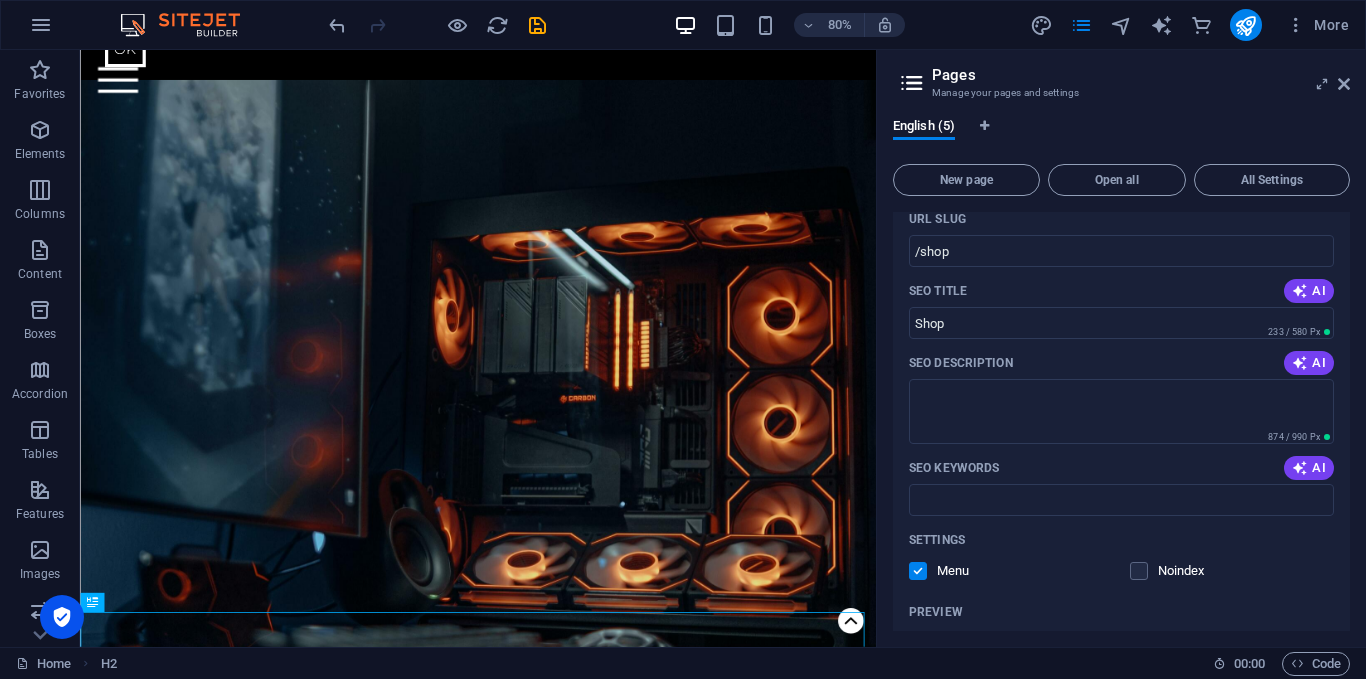 scroll, scrollTop: 301, scrollLeft: 0, axis: vertical 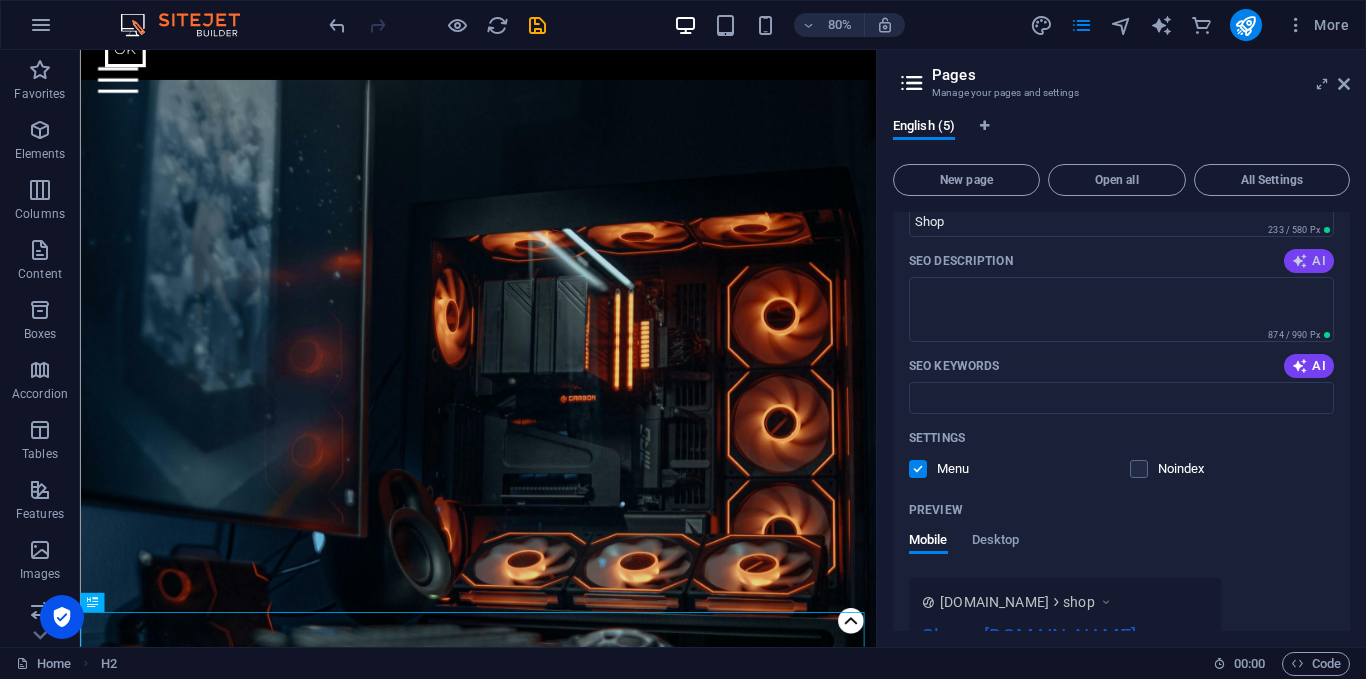 click at bounding box center (1300, 261) 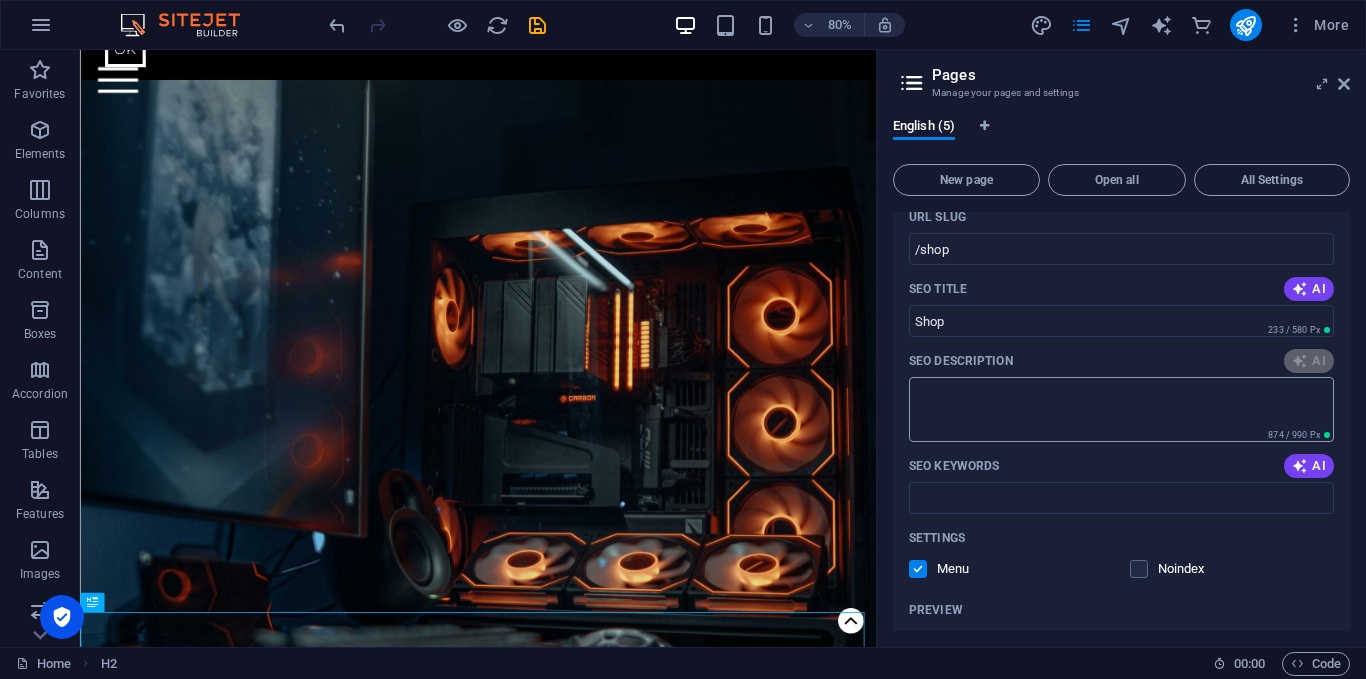 scroll, scrollTop: 301, scrollLeft: 0, axis: vertical 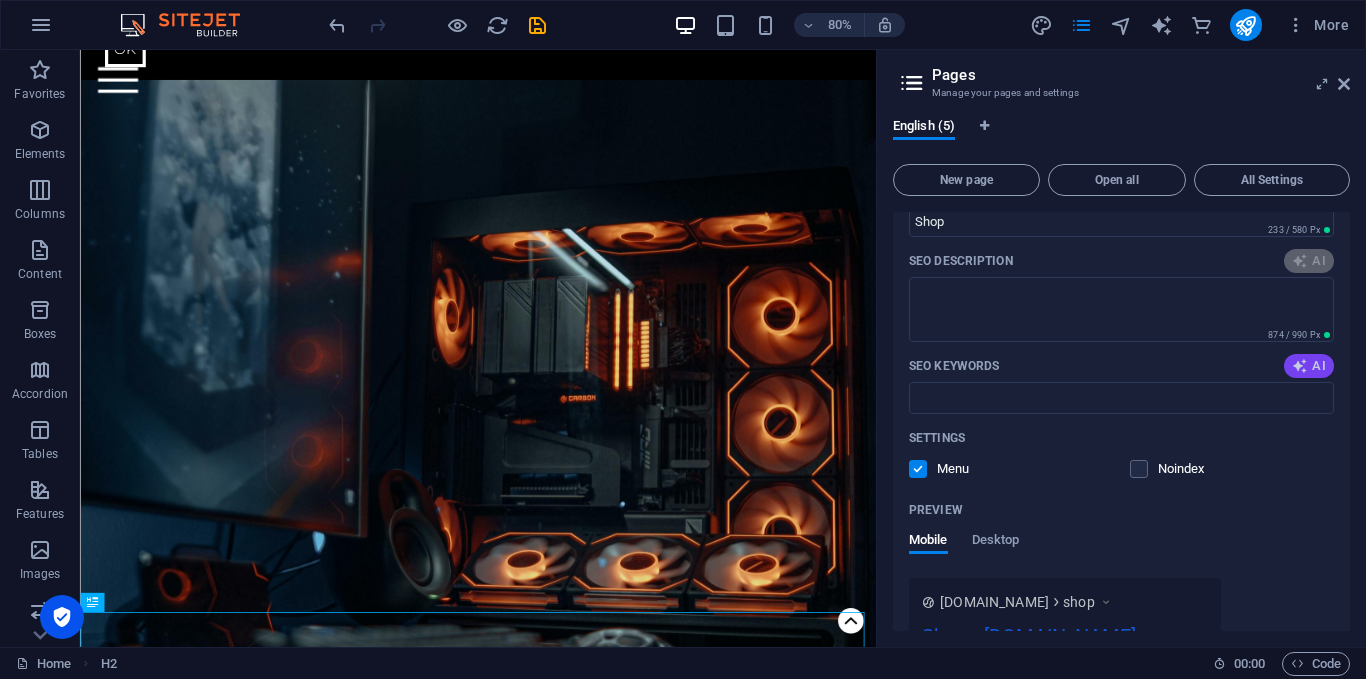 type on "Discover our legal services with a focus on privacy and your rights. Learn more about our offerings [DATE]!" 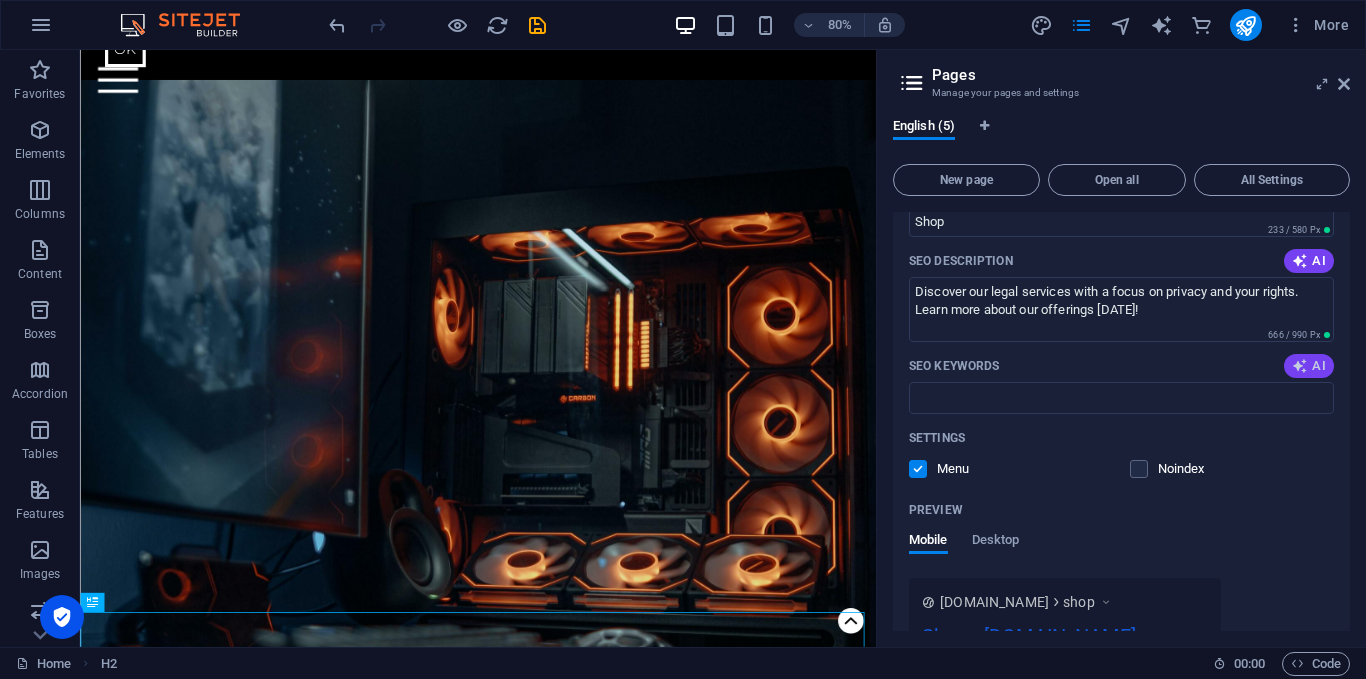 click on "AI" at bounding box center (1309, 366) 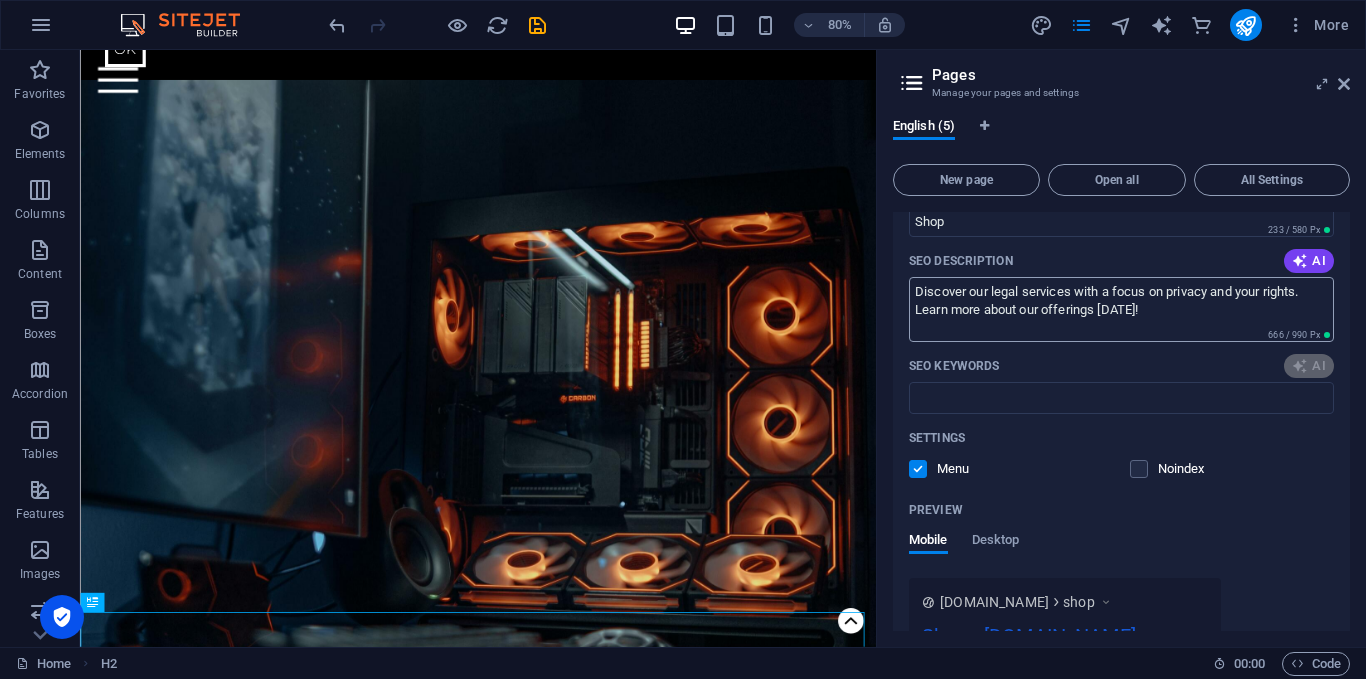 type on "legal notice, privacy policy, data protection, user rights, information security, legal compliance" 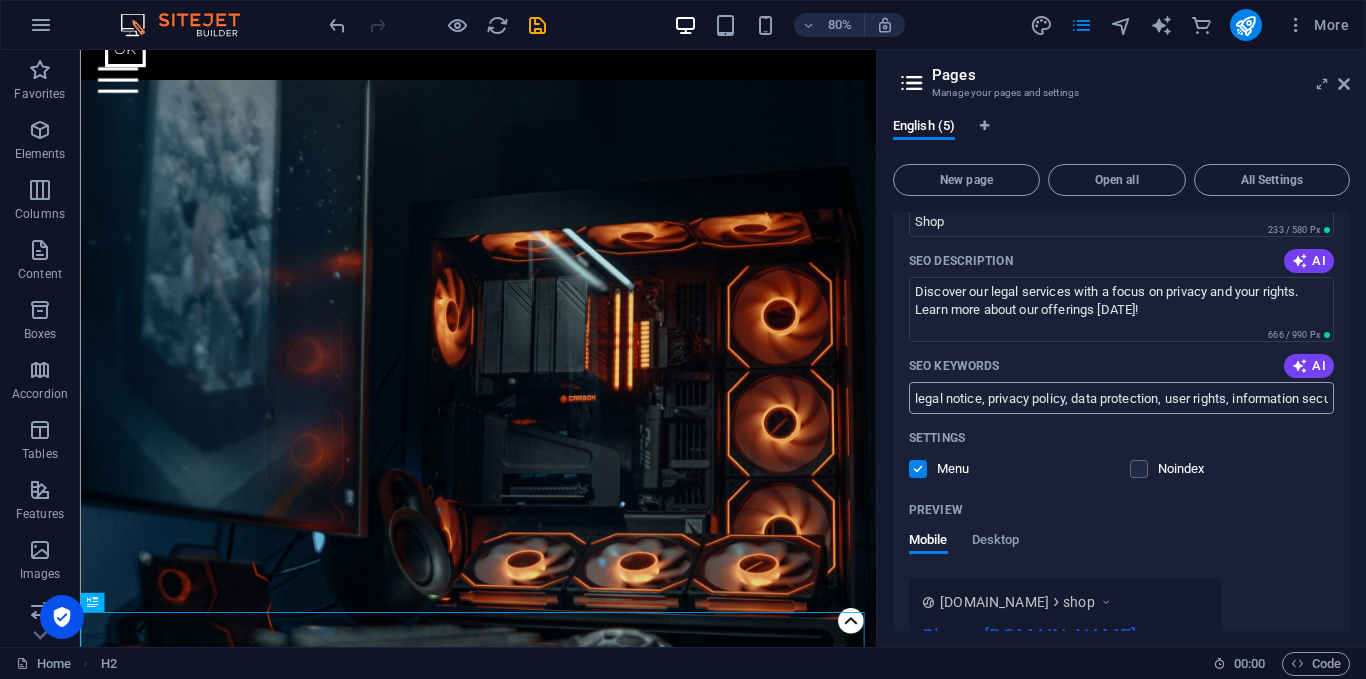 click on "legal notice, privacy policy, data protection, user rights, information security, legal compliance" at bounding box center [1121, 398] 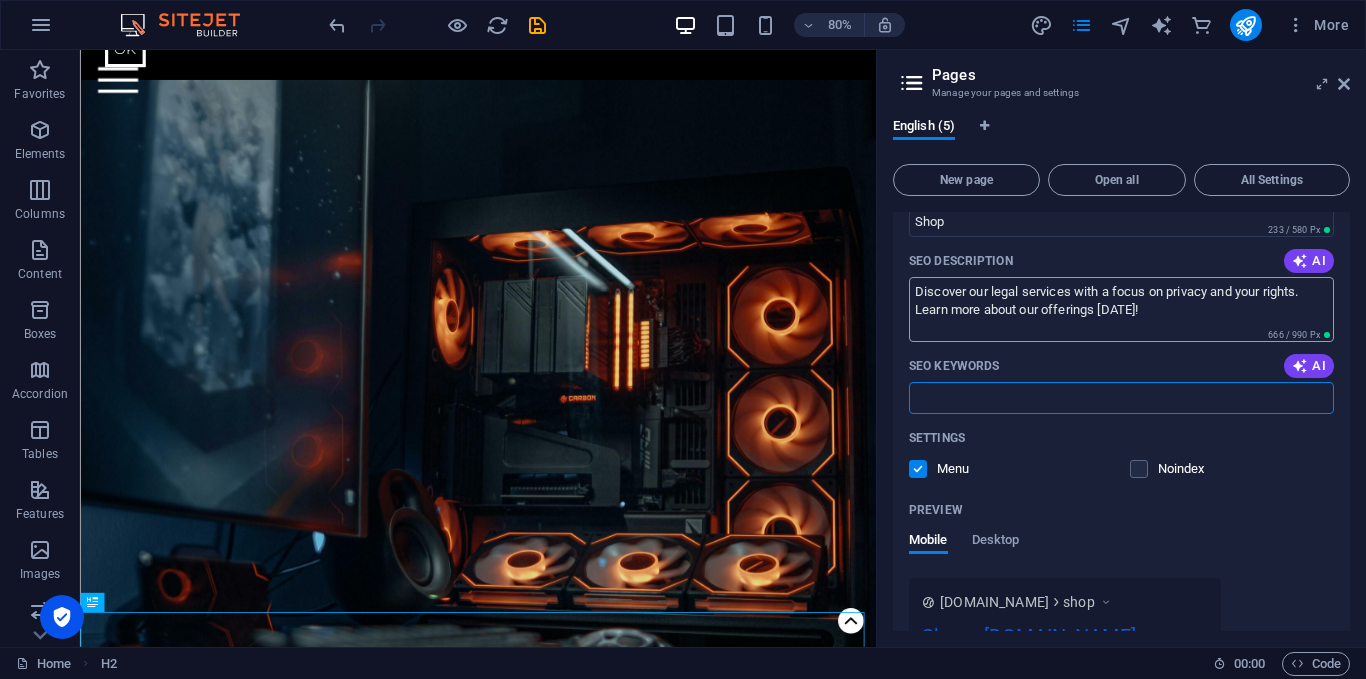 type 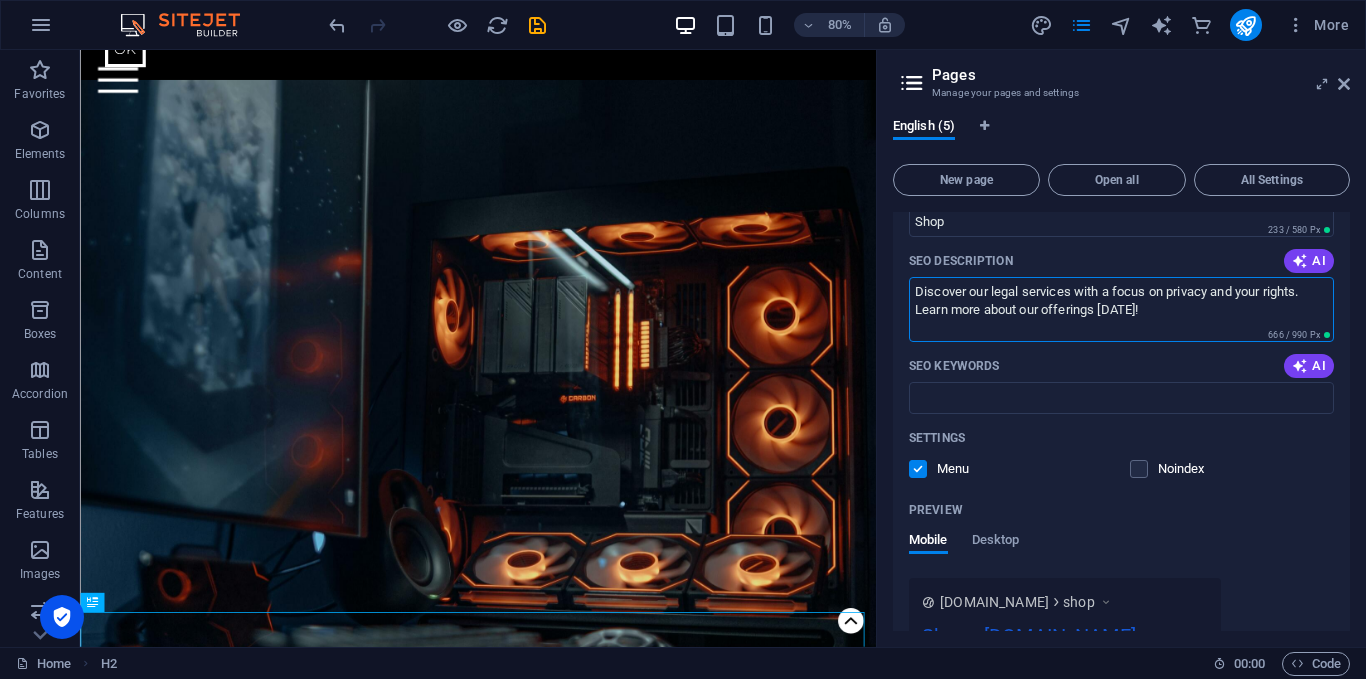 drag, startPoint x: 1172, startPoint y: 321, endPoint x: 904, endPoint y: 278, distance: 271.4277 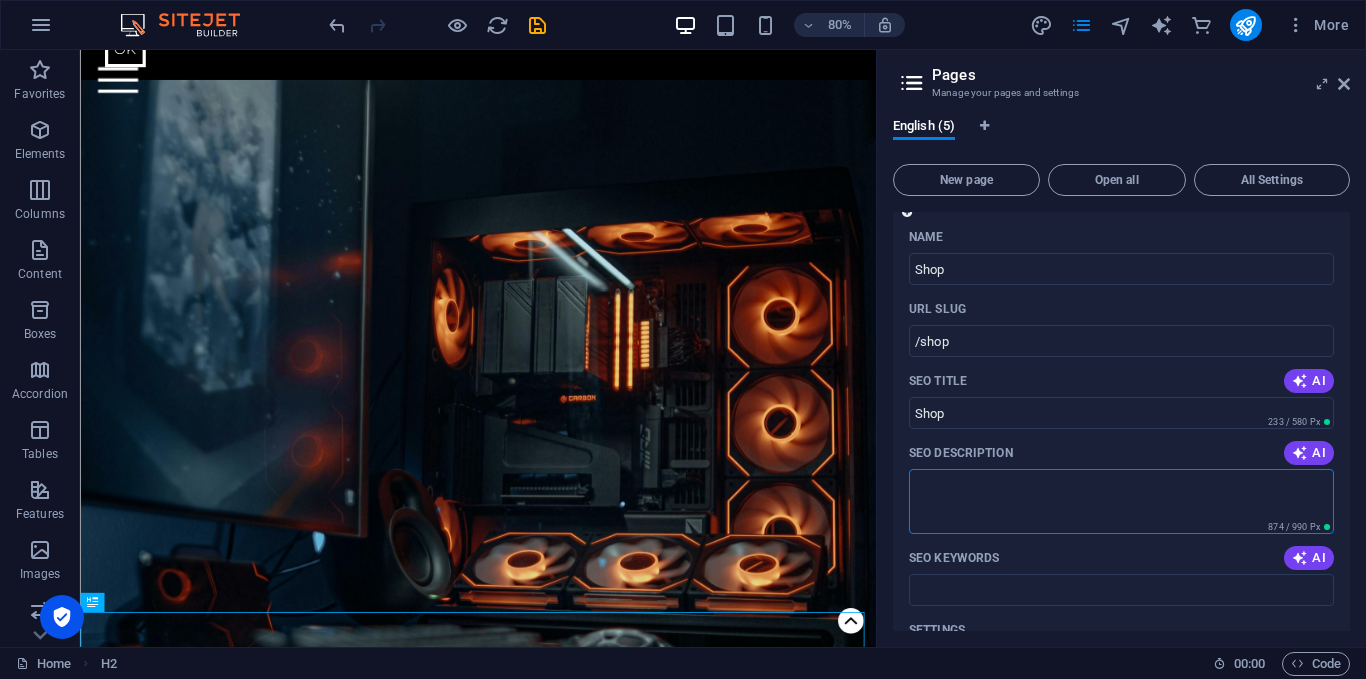scroll, scrollTop: 101, scrollLeft: 0, axis: vertical 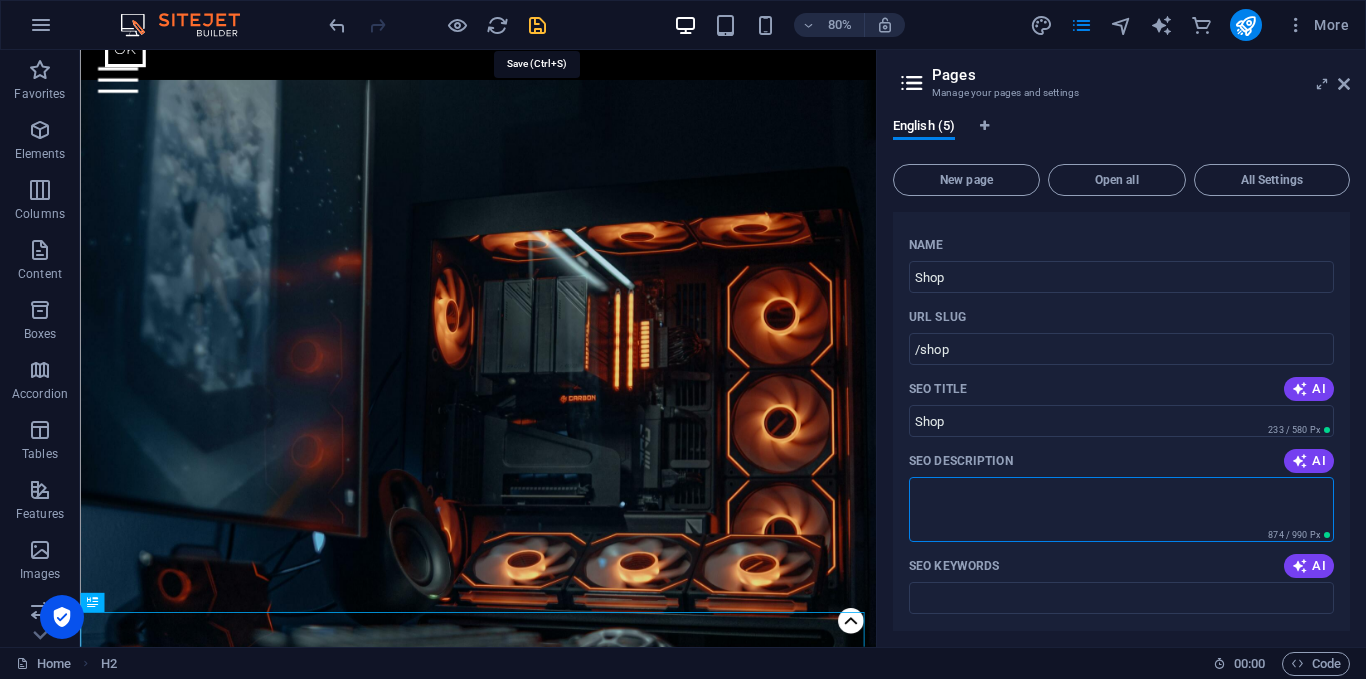 type 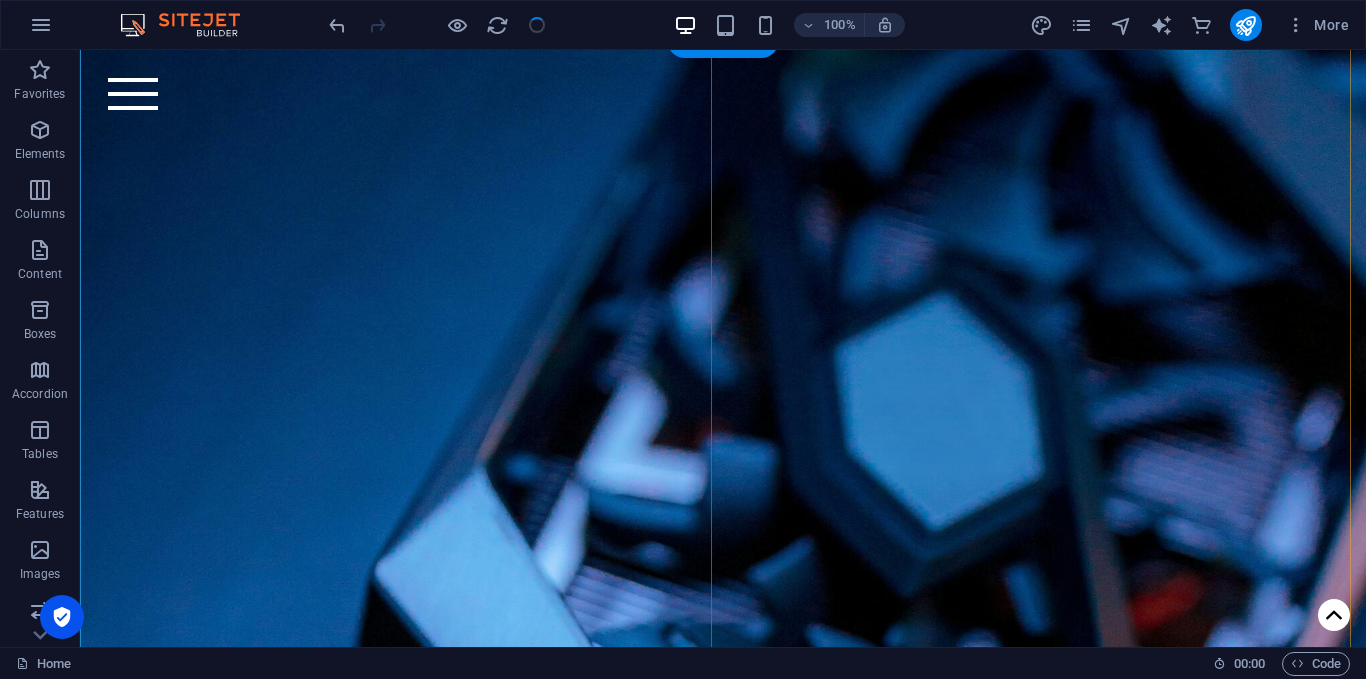 scroll, scrollTop: 1117, scrollLeft: 0, axis: vertical 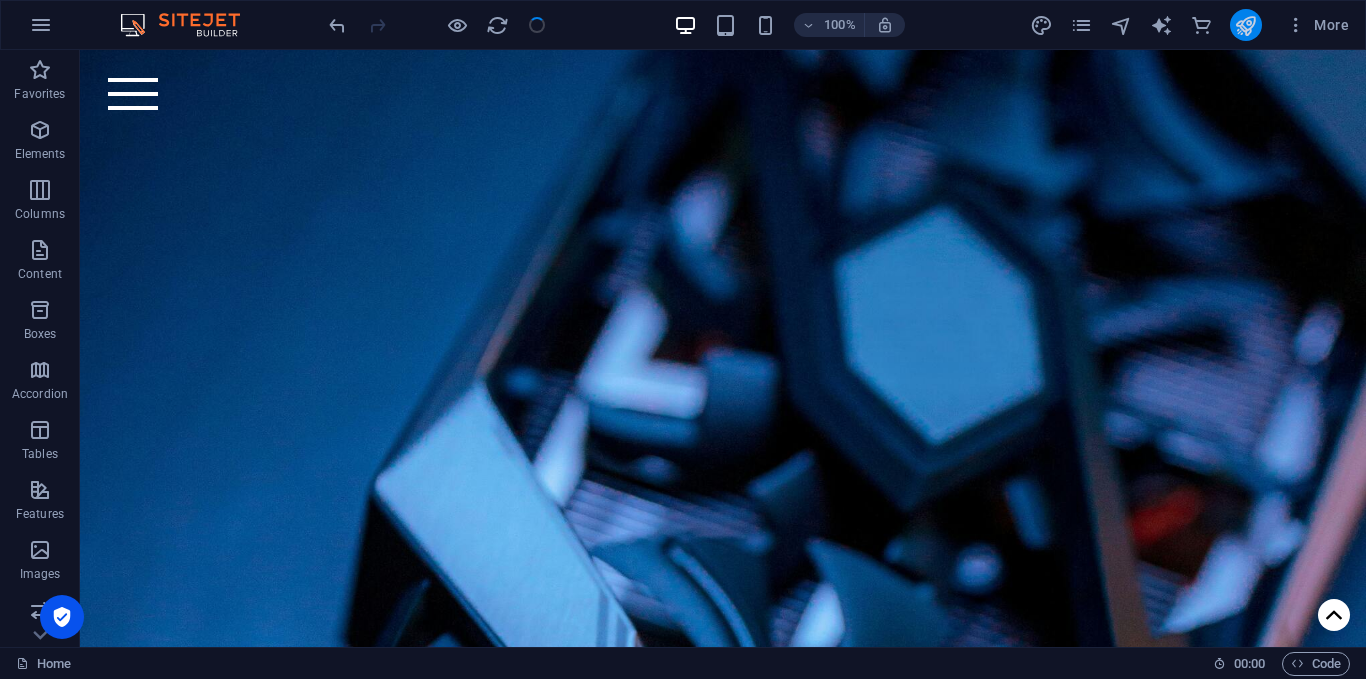 click at bounding box center (1246, 25) 